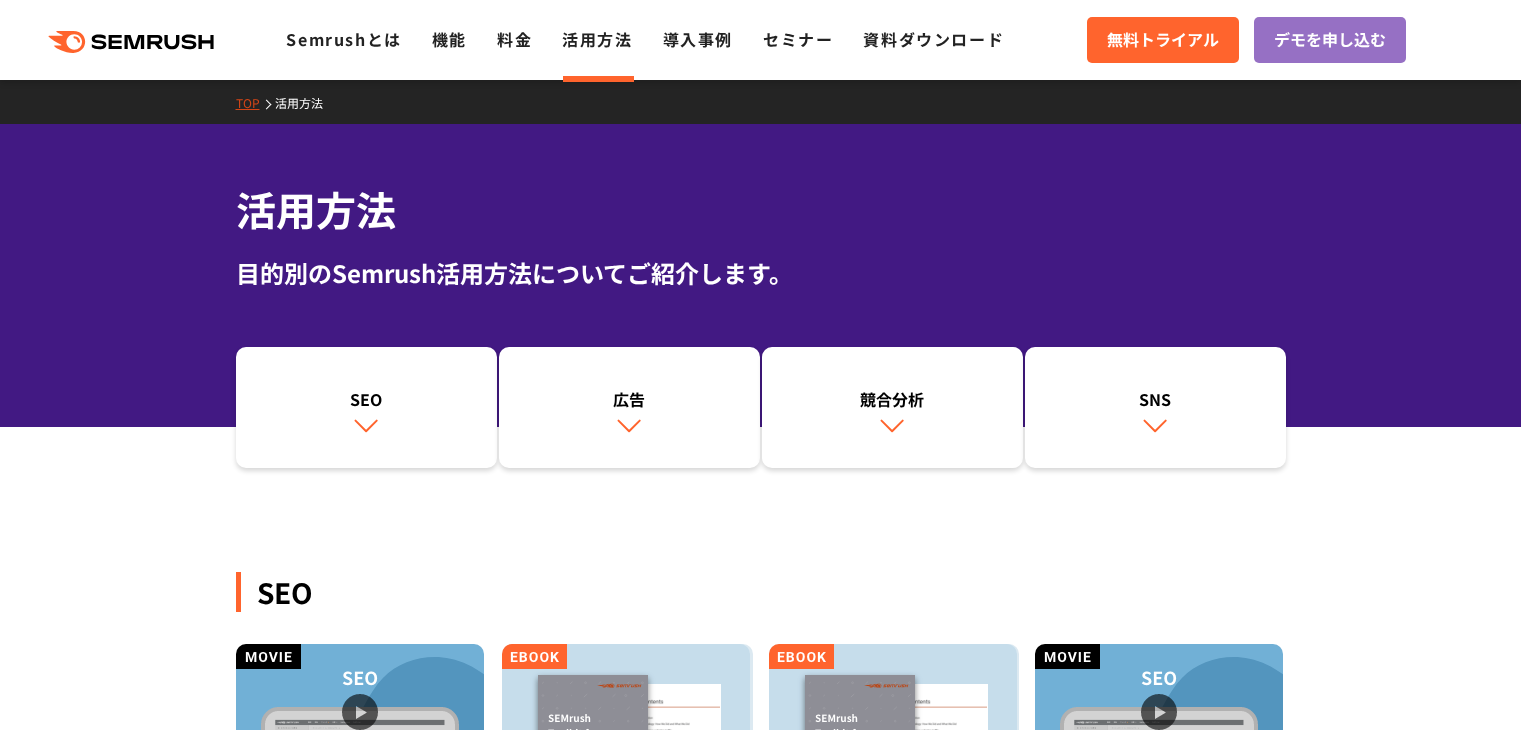 scroll, scrollTop: 0, scrollLeft: 0, axis: both 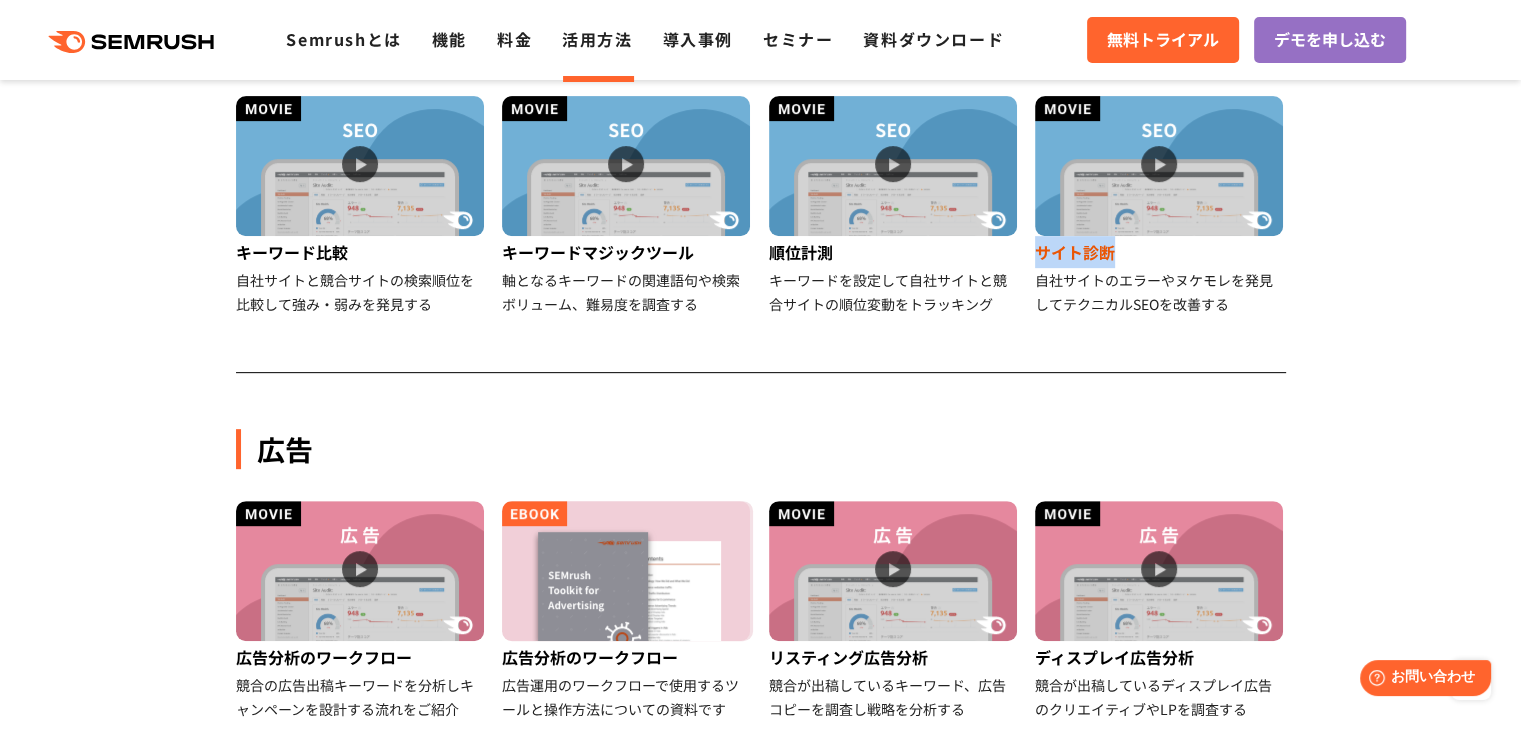 drag, startPoint x: 1031, startPoint y: 266, endPoint x: 1118, endPoint y: 248, distance: 88.84256 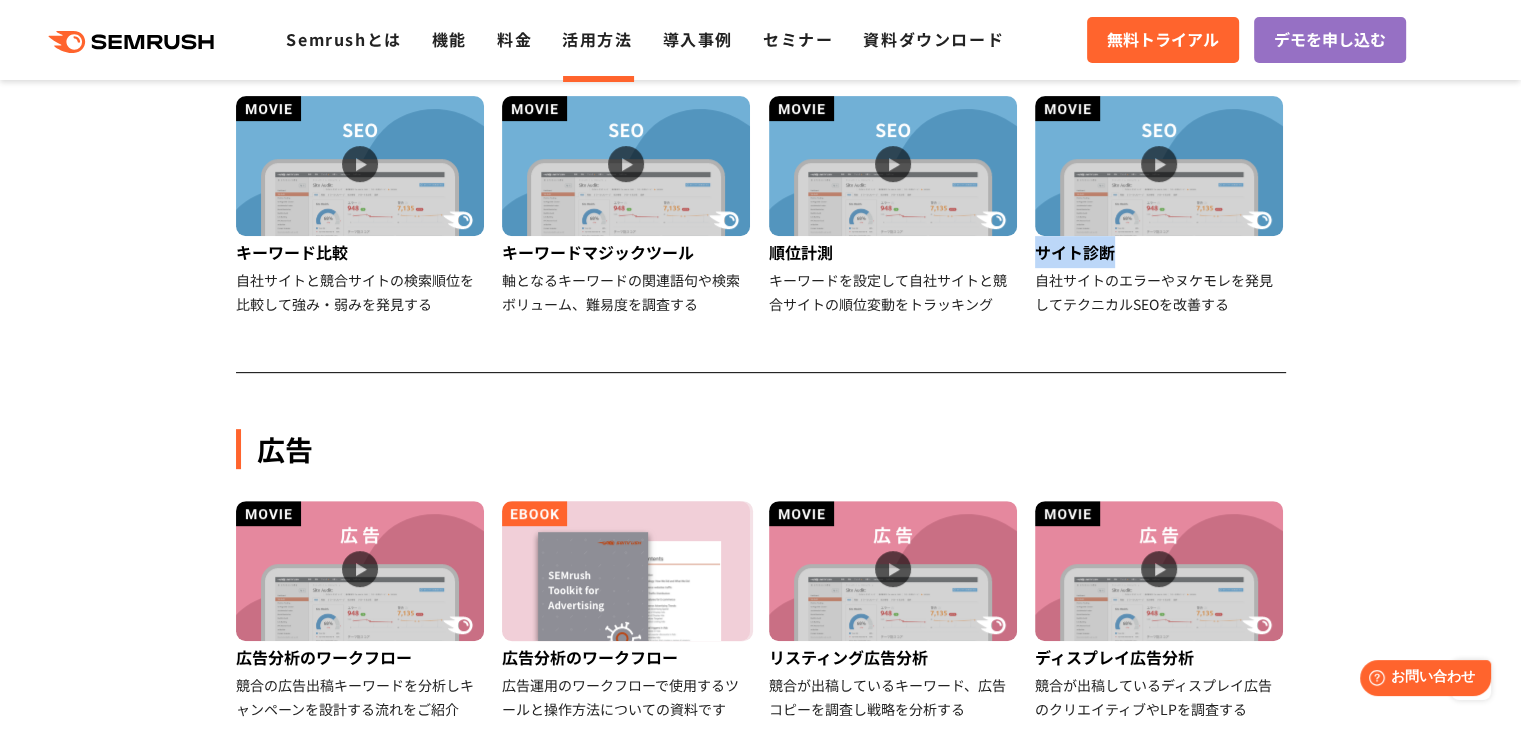 click at bounding box center [1105, 212] 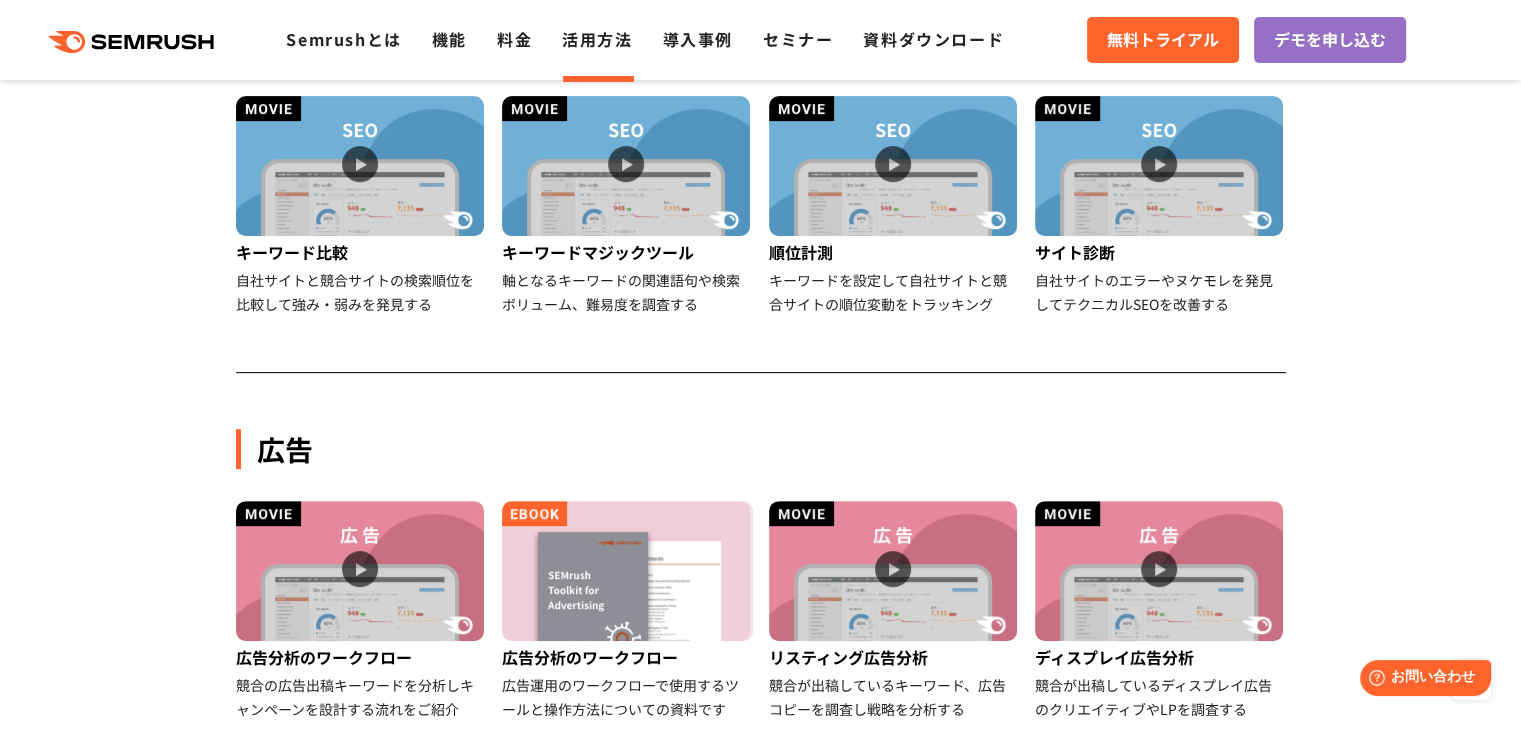 drag, startPoint x: 1100, startPoint y: 337, endPoint x: 974, endPoint y: 348, distance: 126.47925 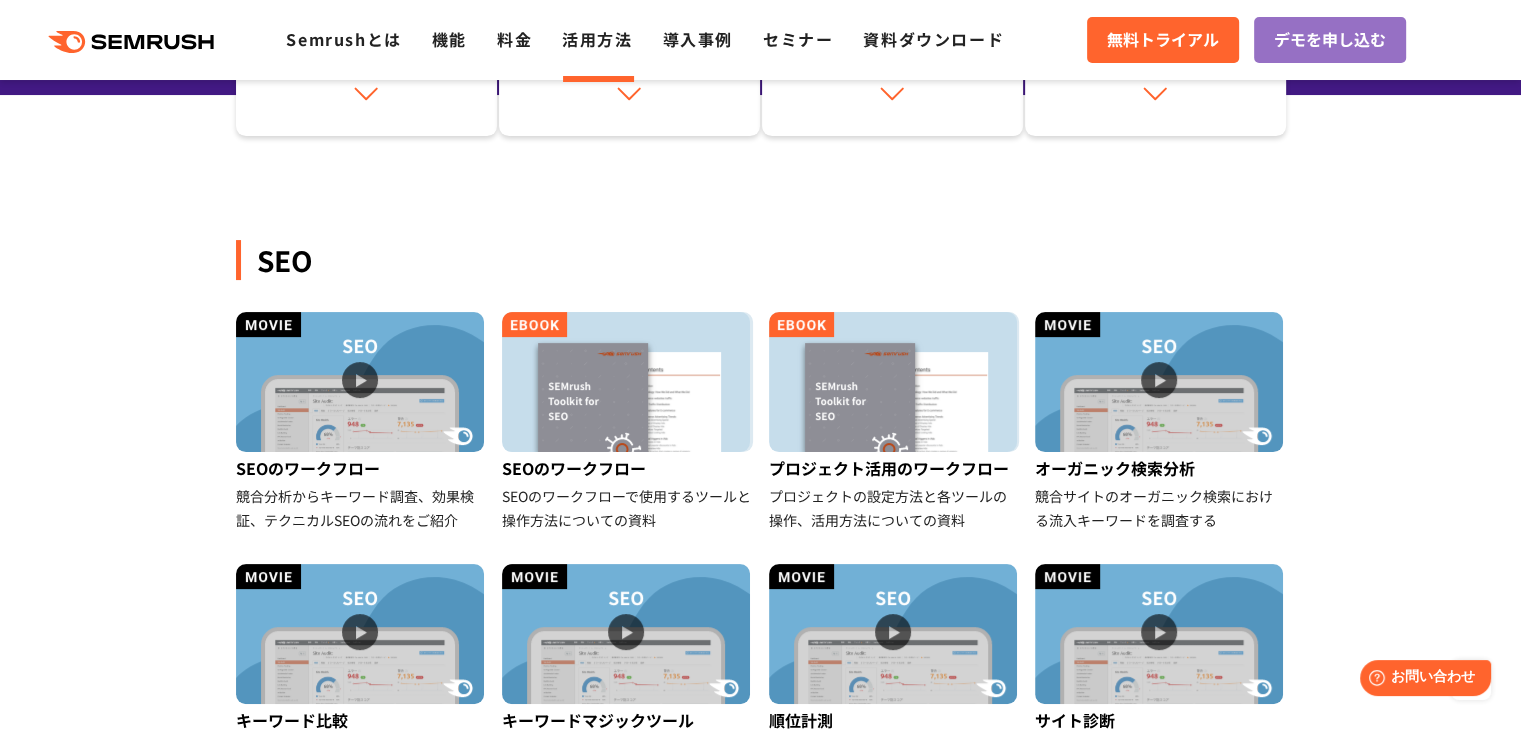scroll, scrollTop: 300, scrollLeft: 0, axis: vertical 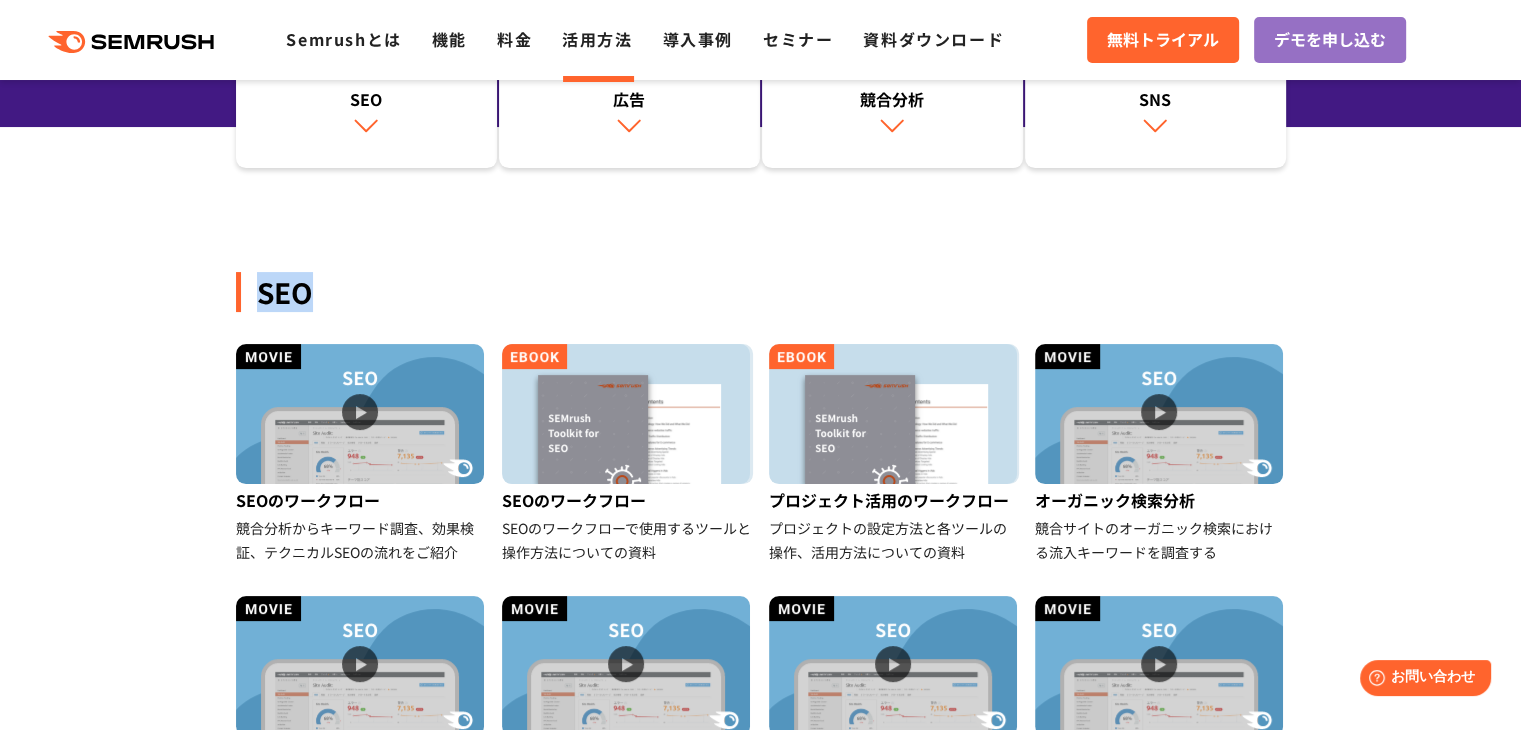 drag, startPoint x: 317, startPoint y: 287, endPoint x: 255, endPoint y: 289, distance: 62.03225 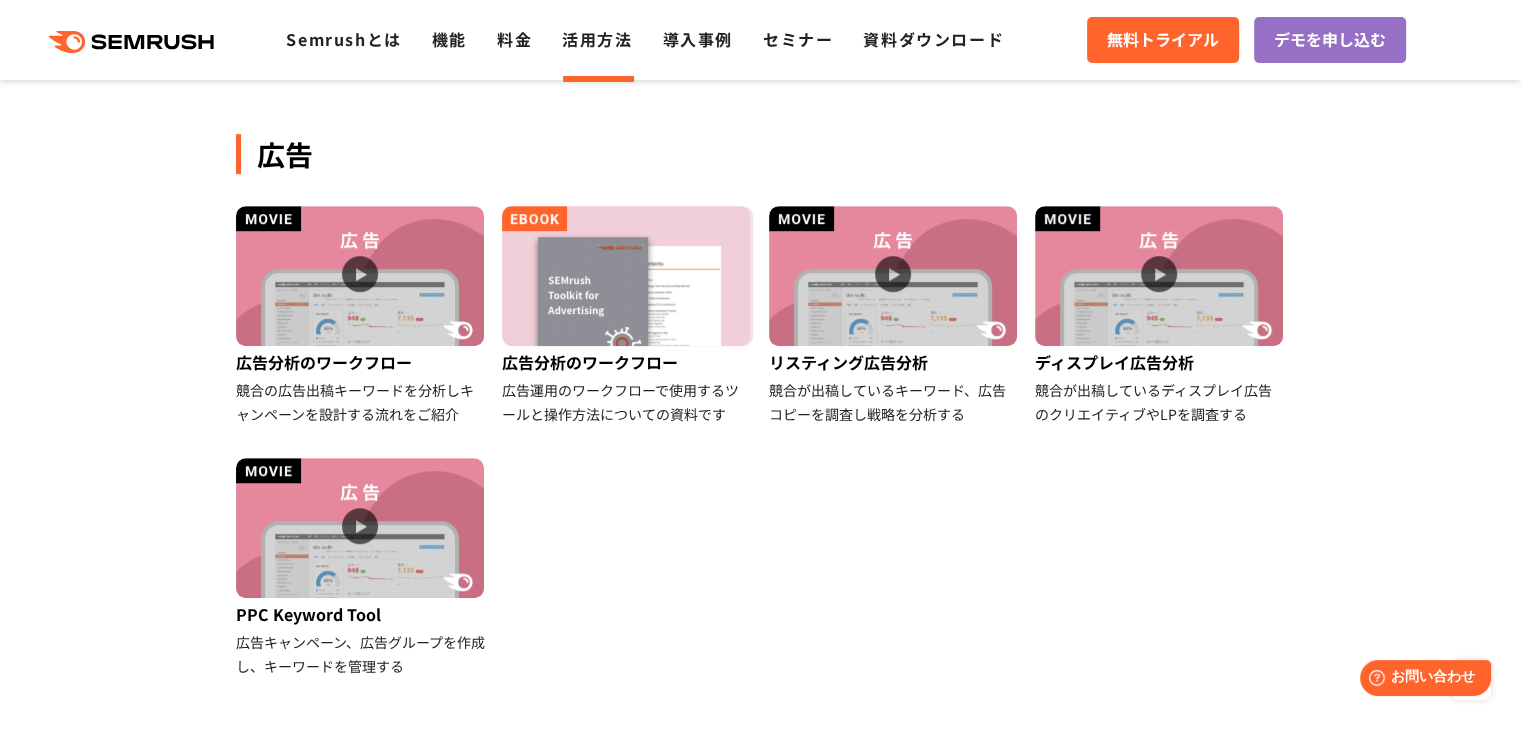 scroll, scrollTop: 1100, scrollLeft: 0, axis: vertical 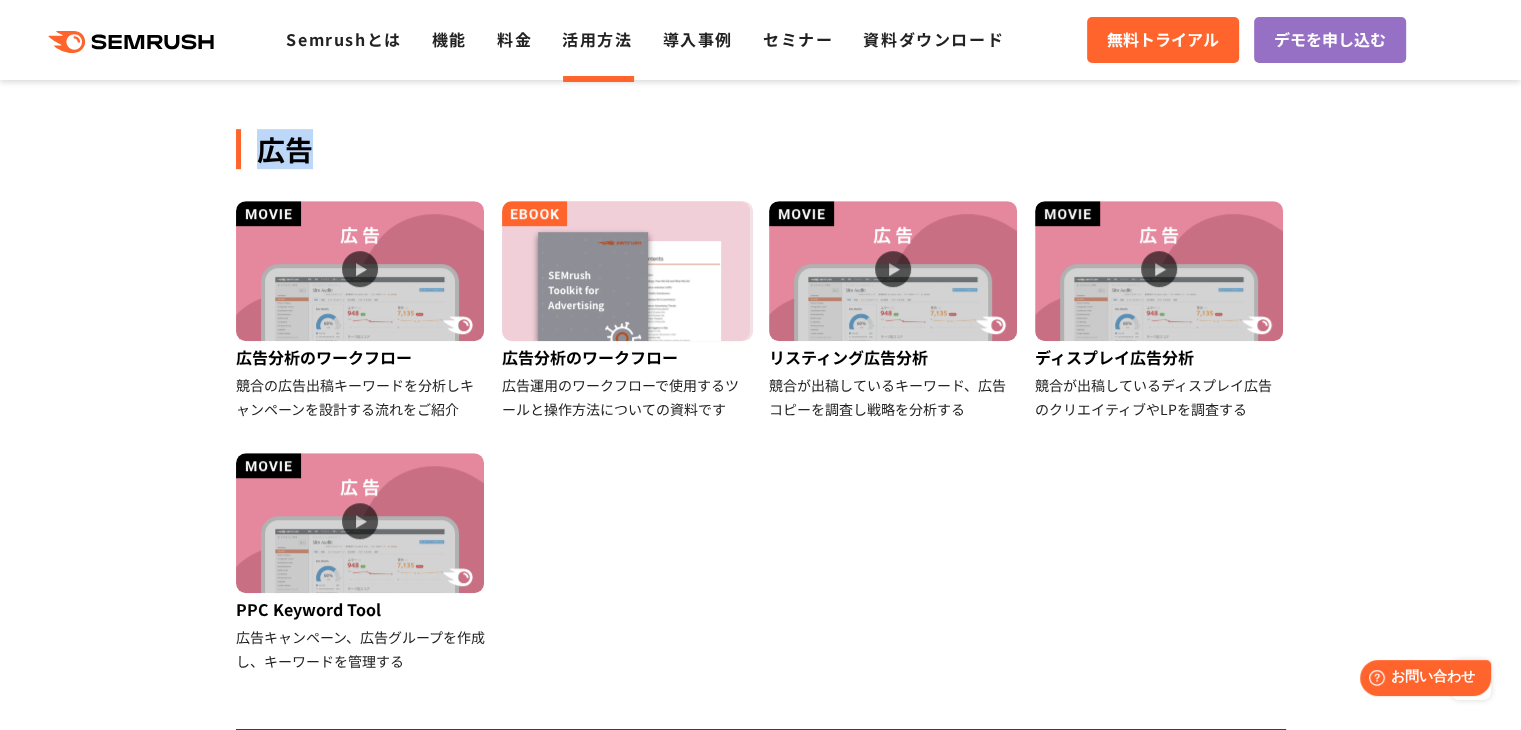 drag, startPoint x: 328, startPoint y: 146, endPoint x: 264, endPoint y: 148, distance: 64.03124 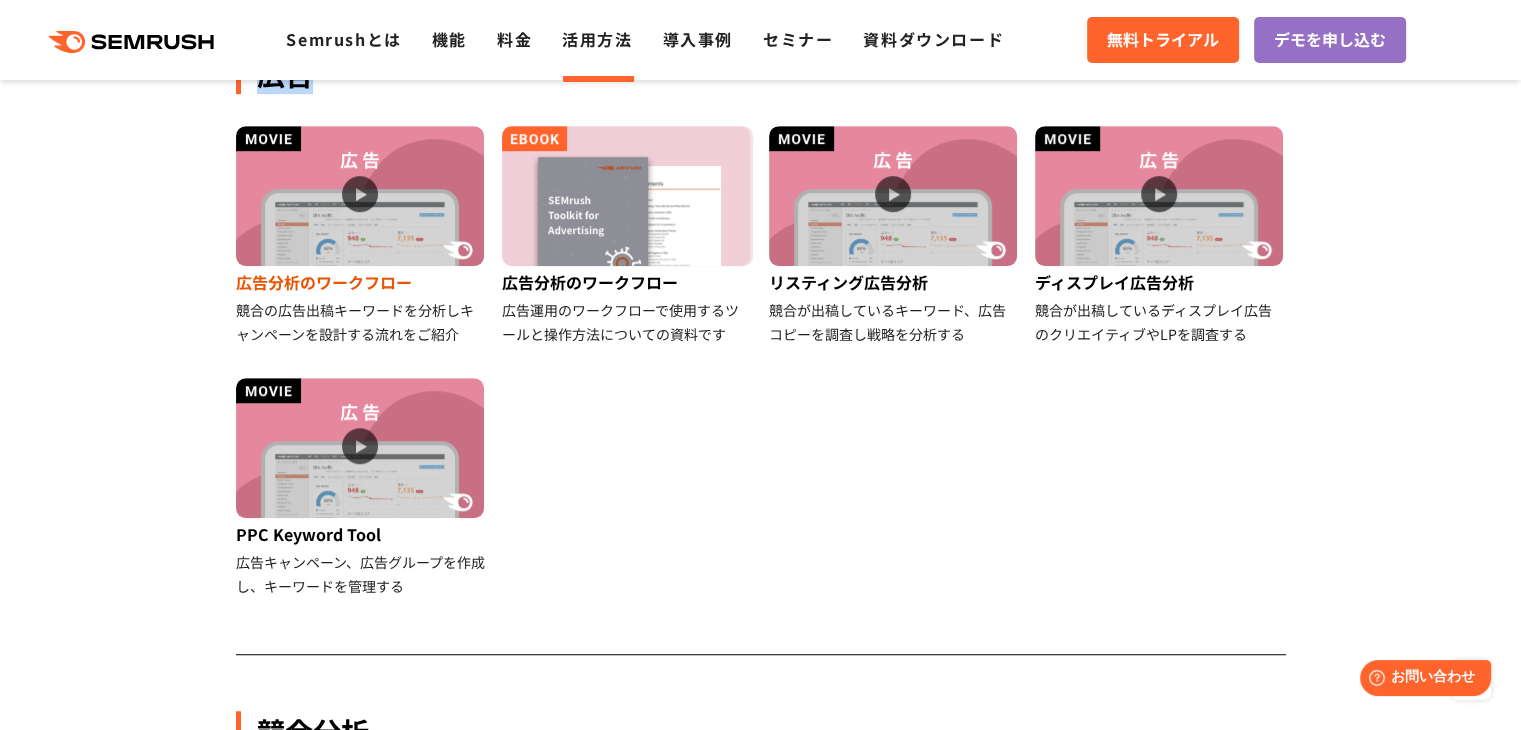 scroll, scrollTop: 1100, scrollLeft: 0, axis: vertical 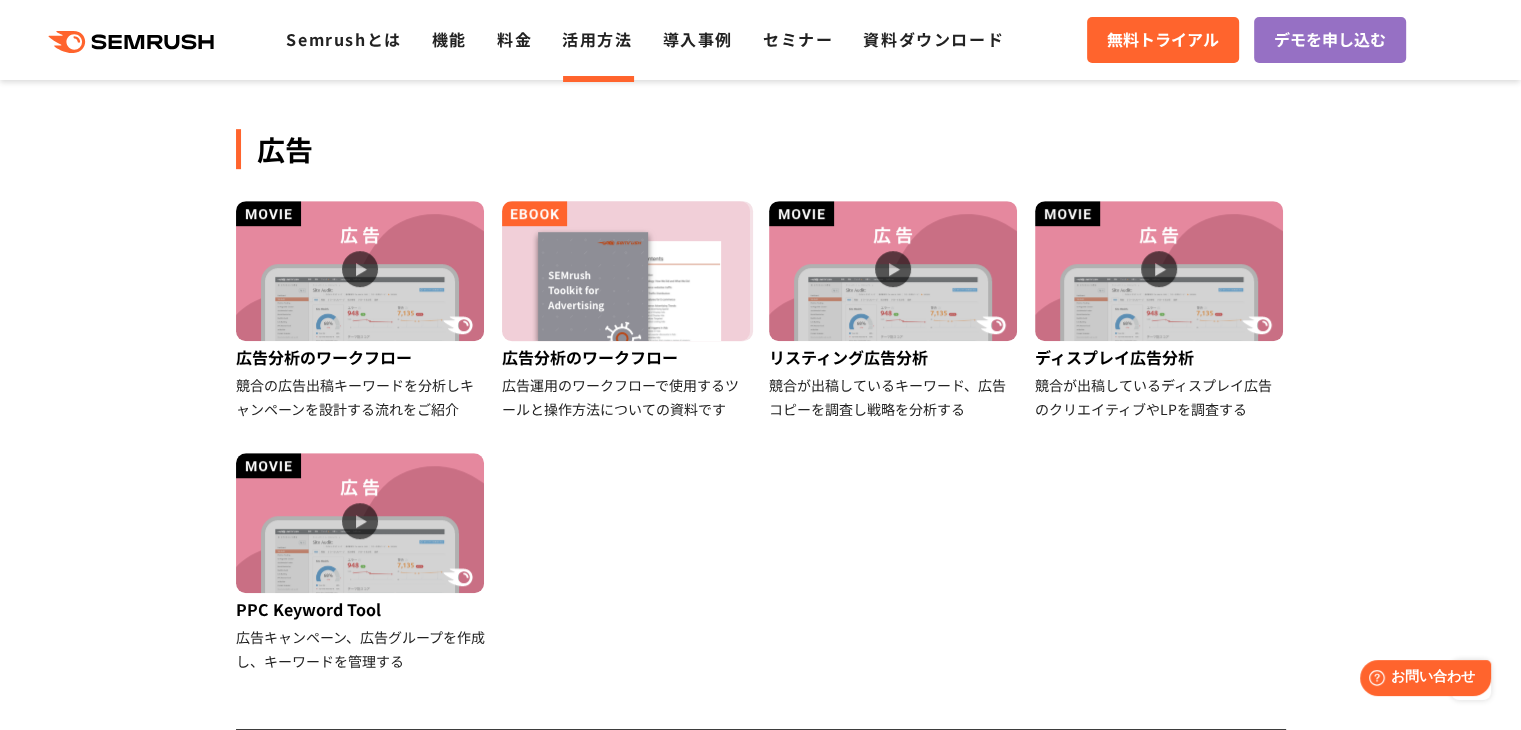 click on "SEO
SEOのワークフロー
競合分析からキーワード調査、効果検証、テクニカルSEOの流れをご紹介
SEOのワークフロー
SEOのワークフローで使用するツールと操作方法についての資料
プロジェクト活用のワークフロー" at bounding box center (760, 449) 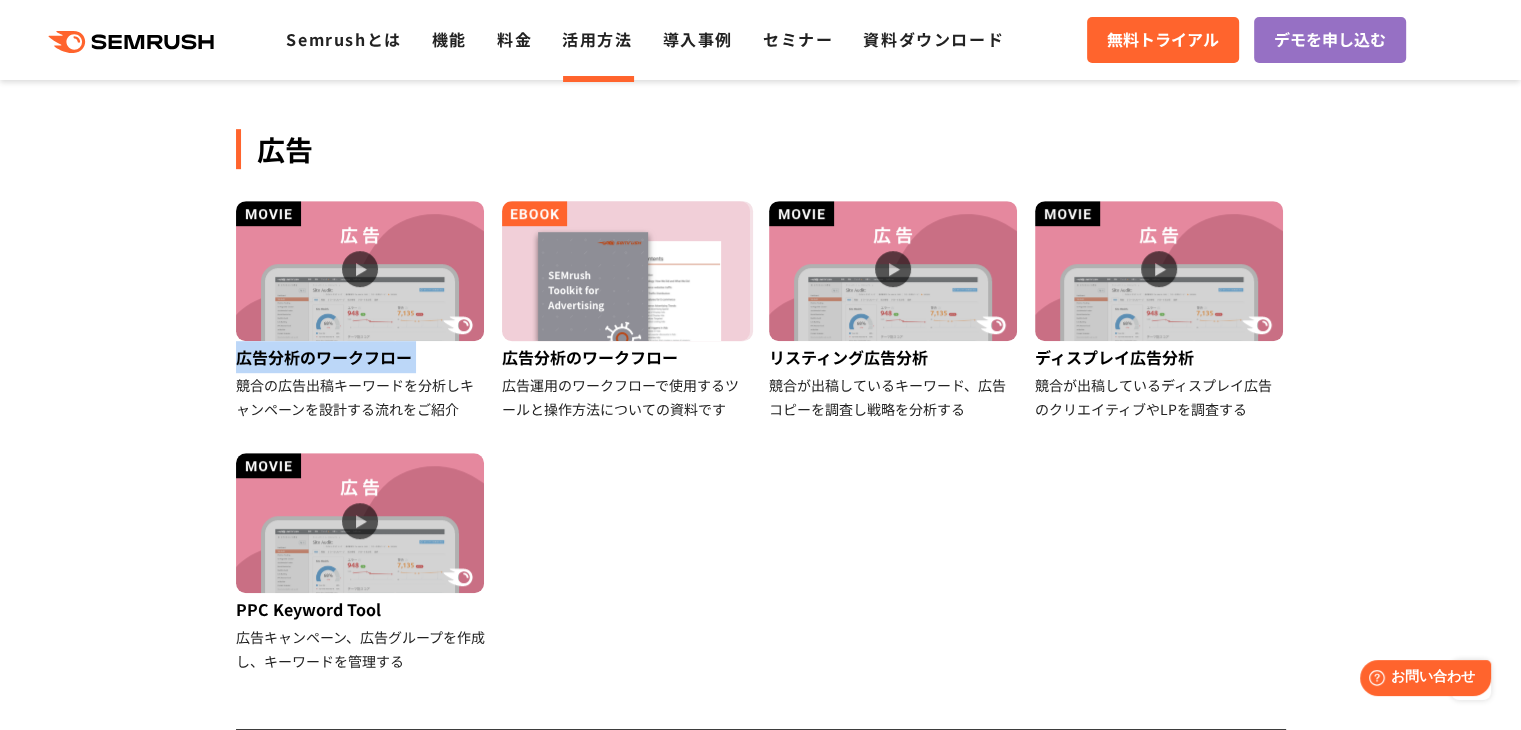 drag, startPoint x: 204, startPoint y: 379, endPoint x: 226, endPoint y: 366, distance: 25.553865 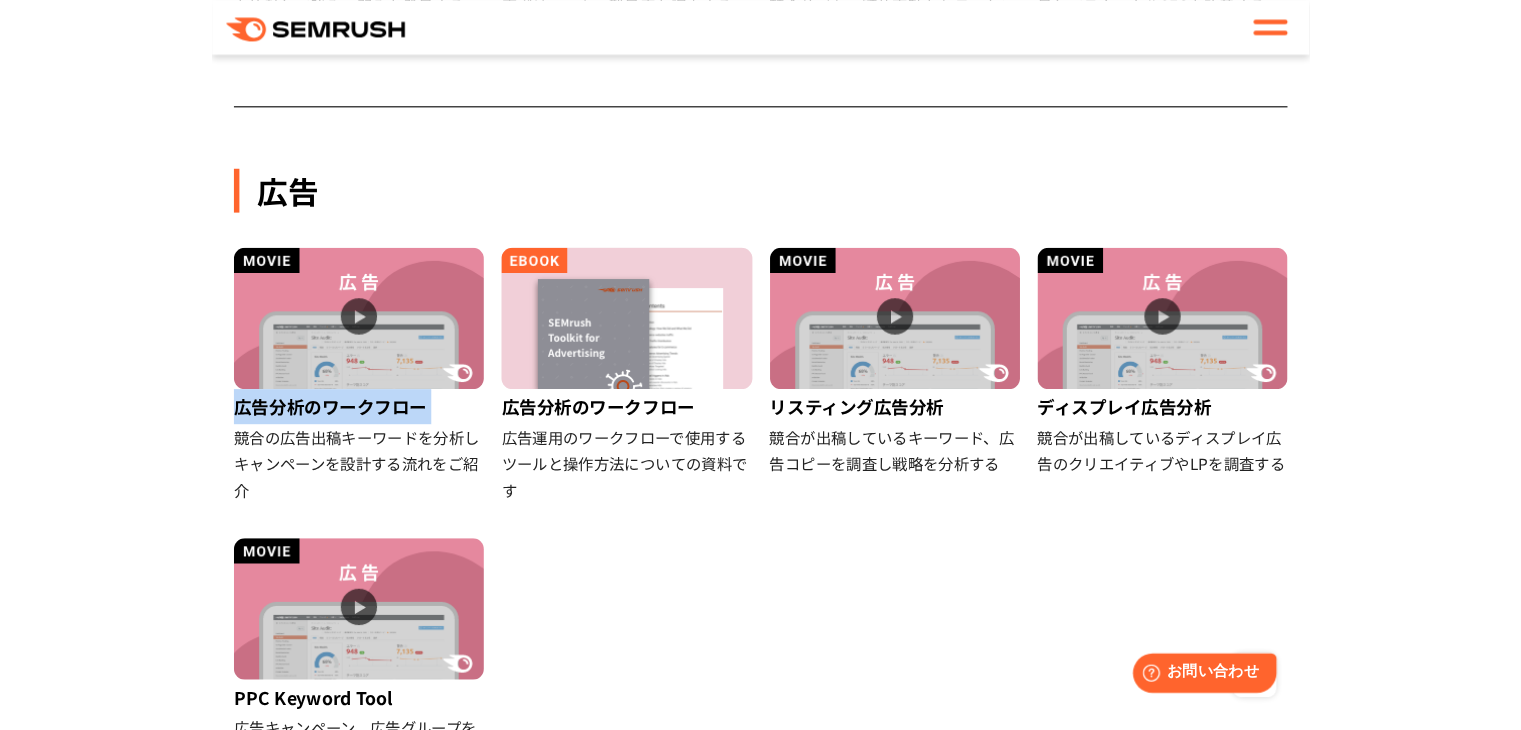 scroll, scrollTop: 1100, scrollLeft: 0, axis: vertical 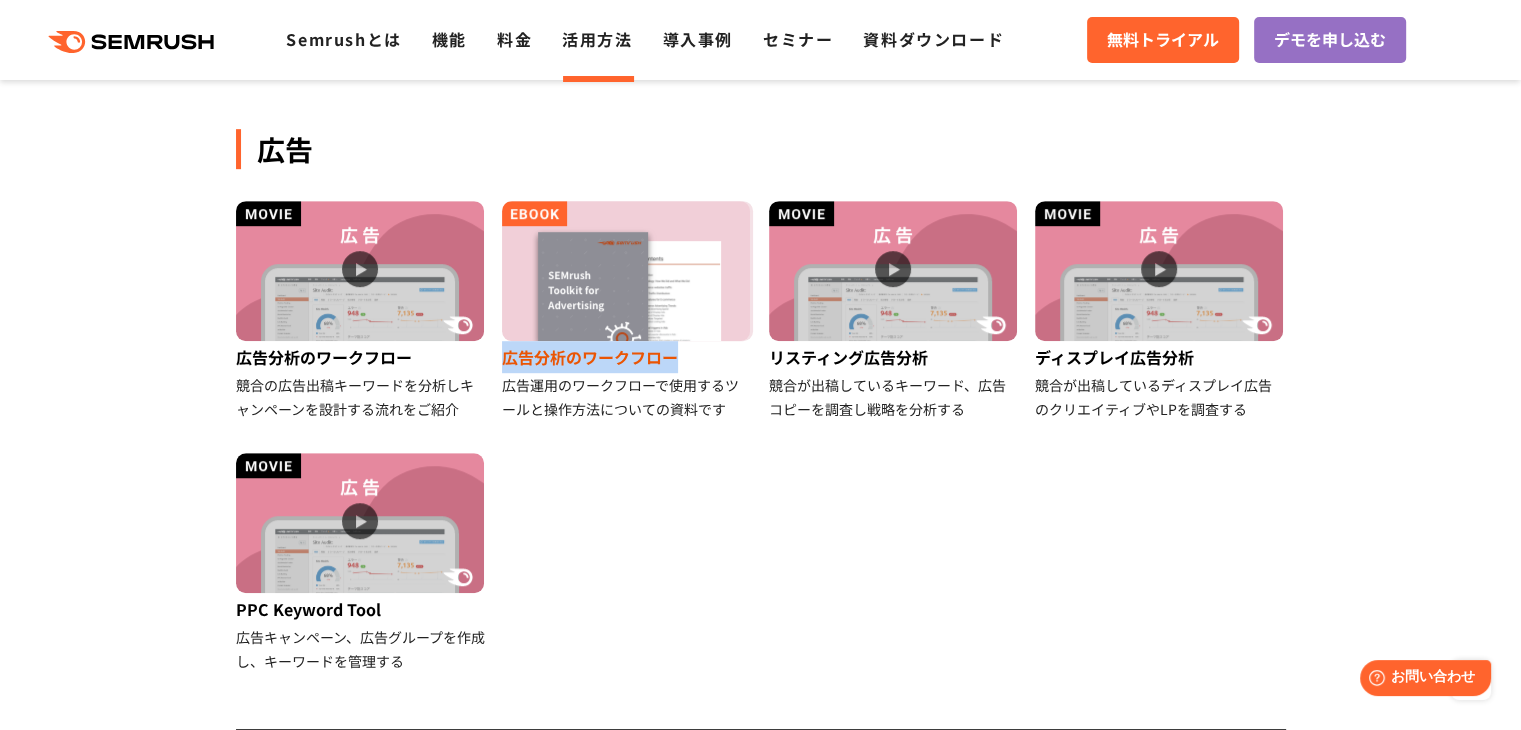 drag, startPoint x: 500, startPoint y: 359, endPoint x: 672, endPoint y: 357, distance: 172.01163 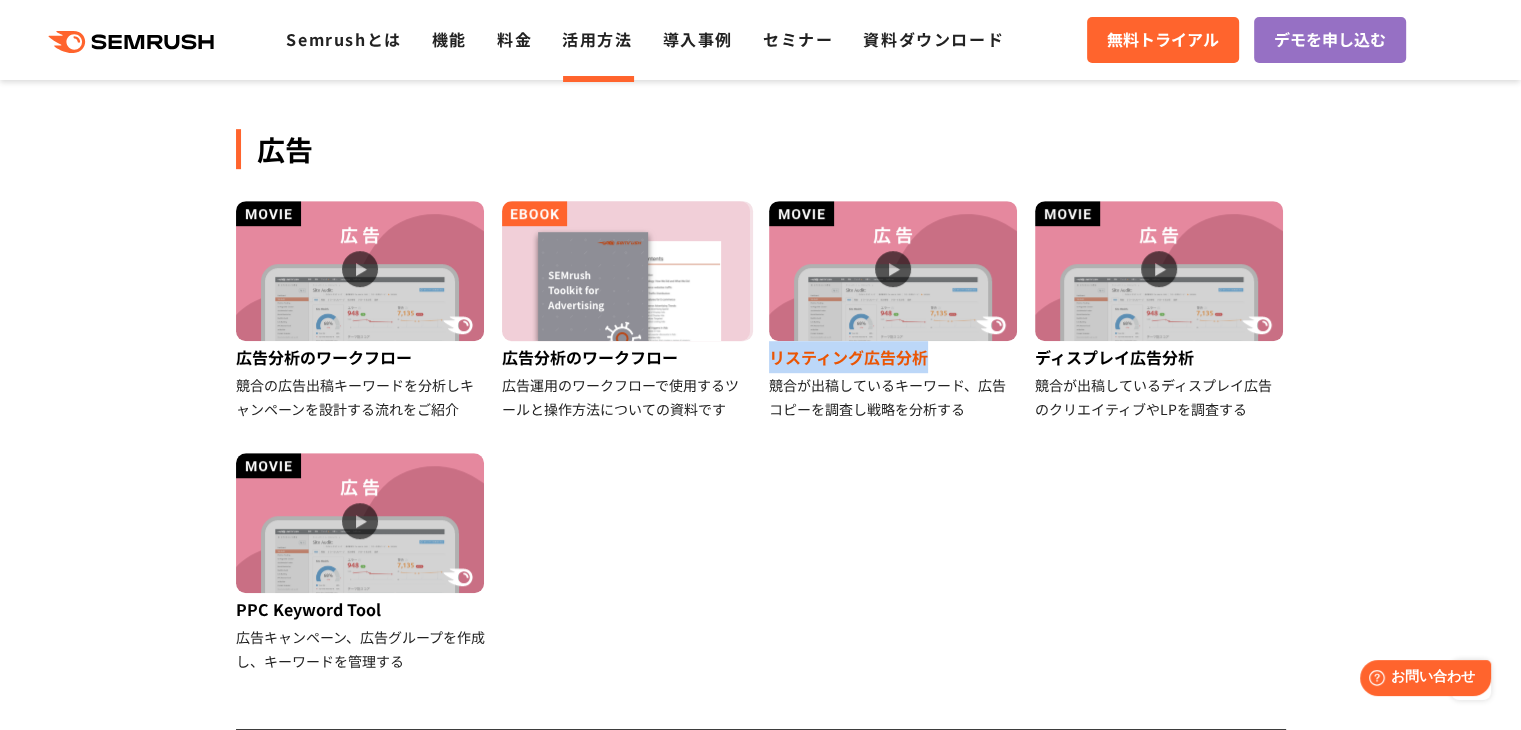 drag, startPoint x: 766, startPoint y: 357, endPoint x: 924, endPoint y: 365, distance: 158.20241 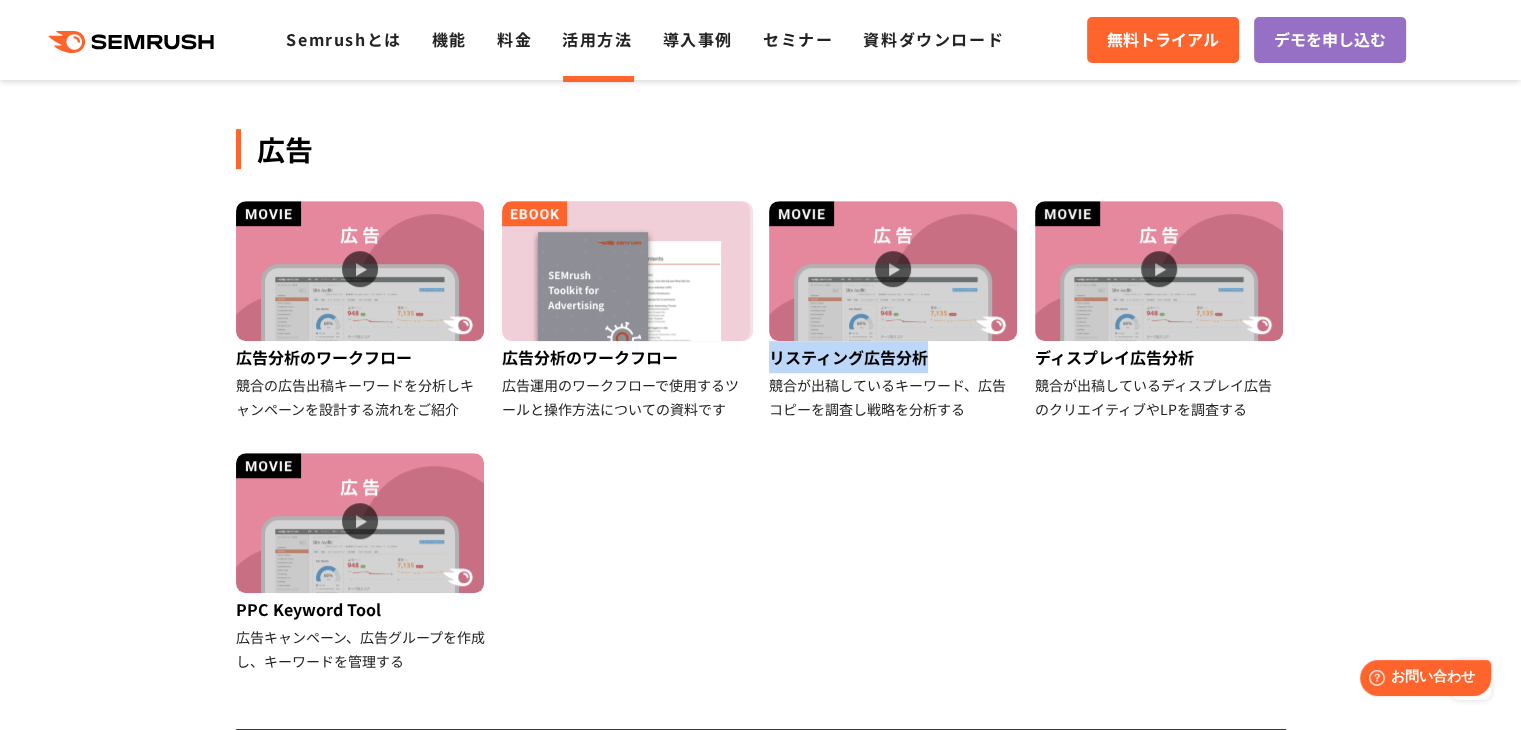 click at bounding box center (911, 369) 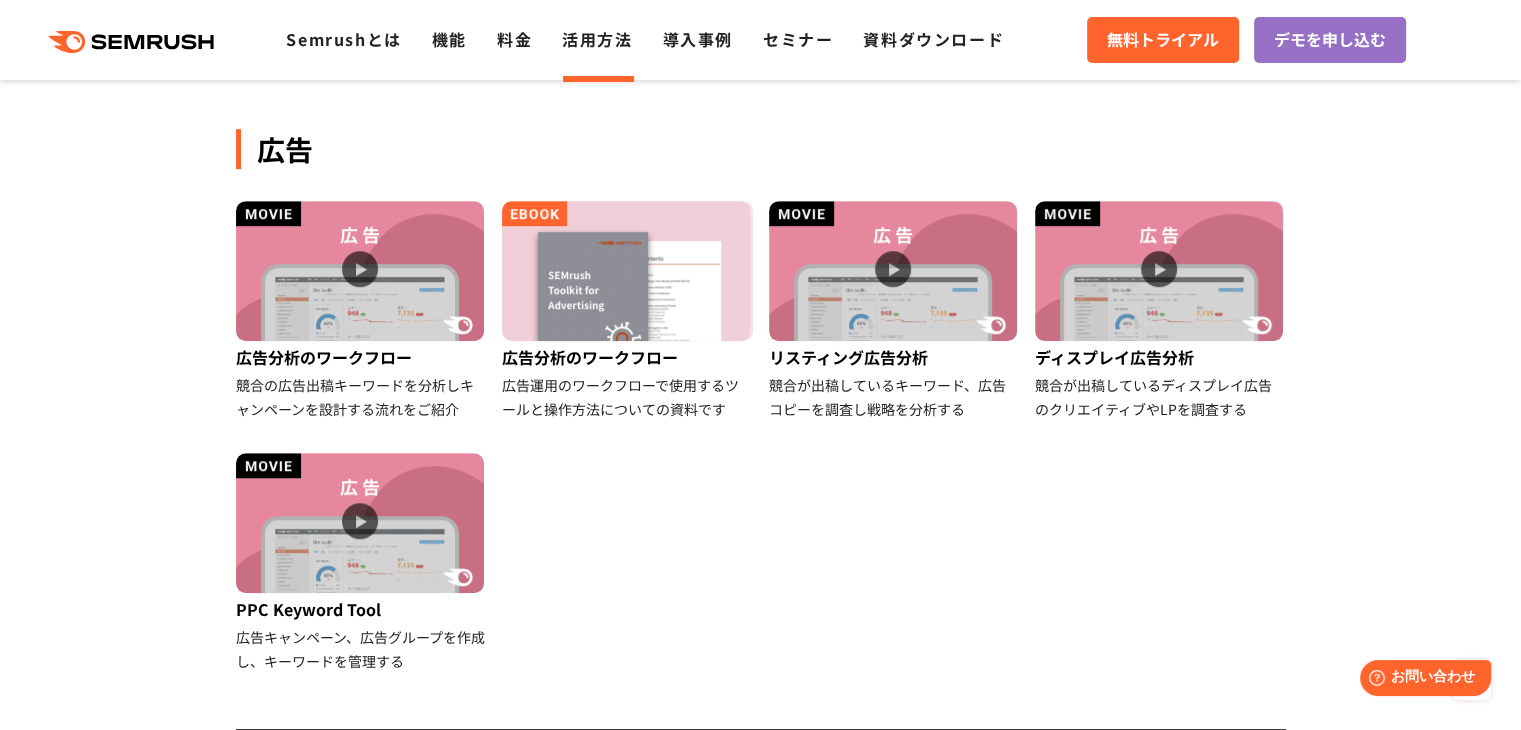 click at bounding box center [200, 2678] 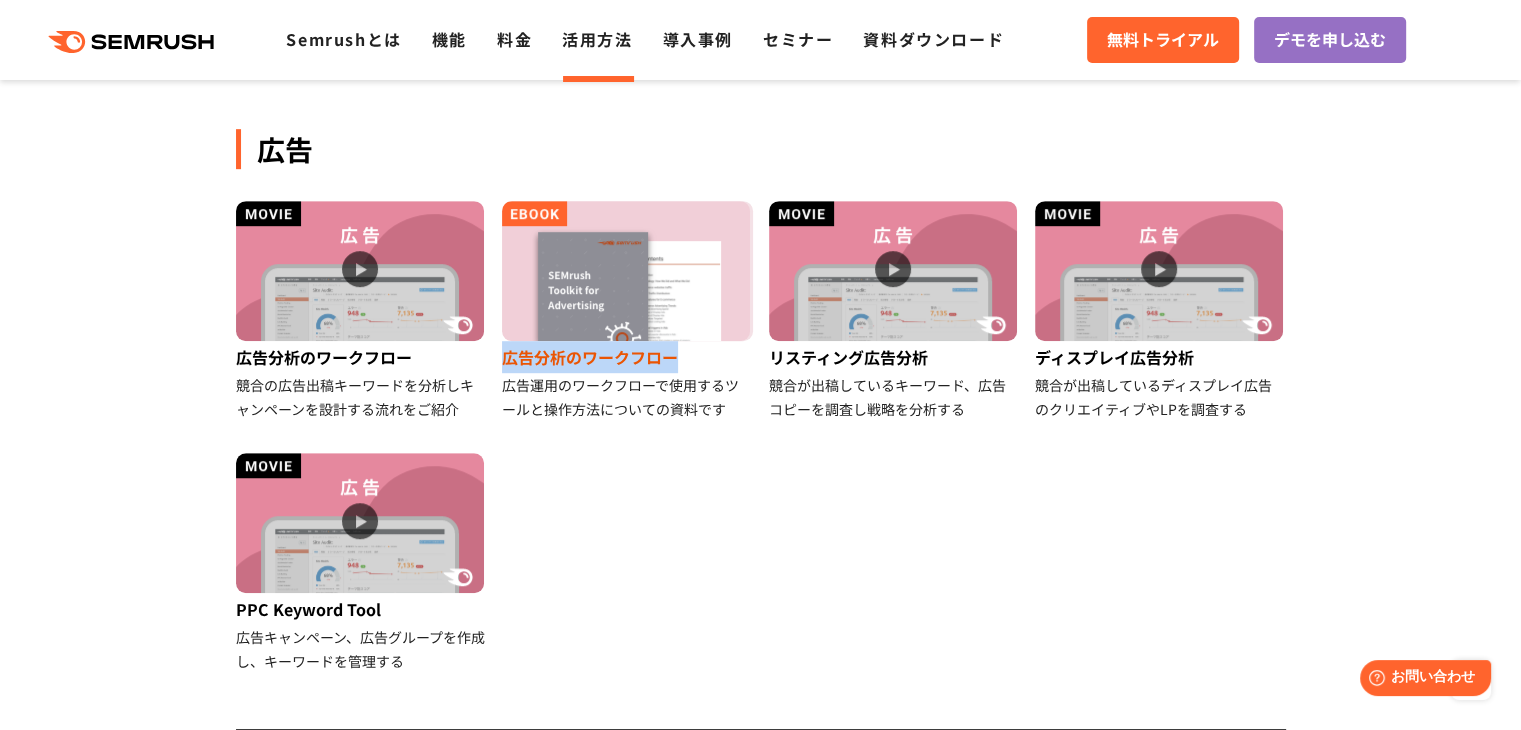 drag, startPoint x: 493, startPoint y: 364, endPoint x: 688, endPoint y: 361, distance: 195.02307 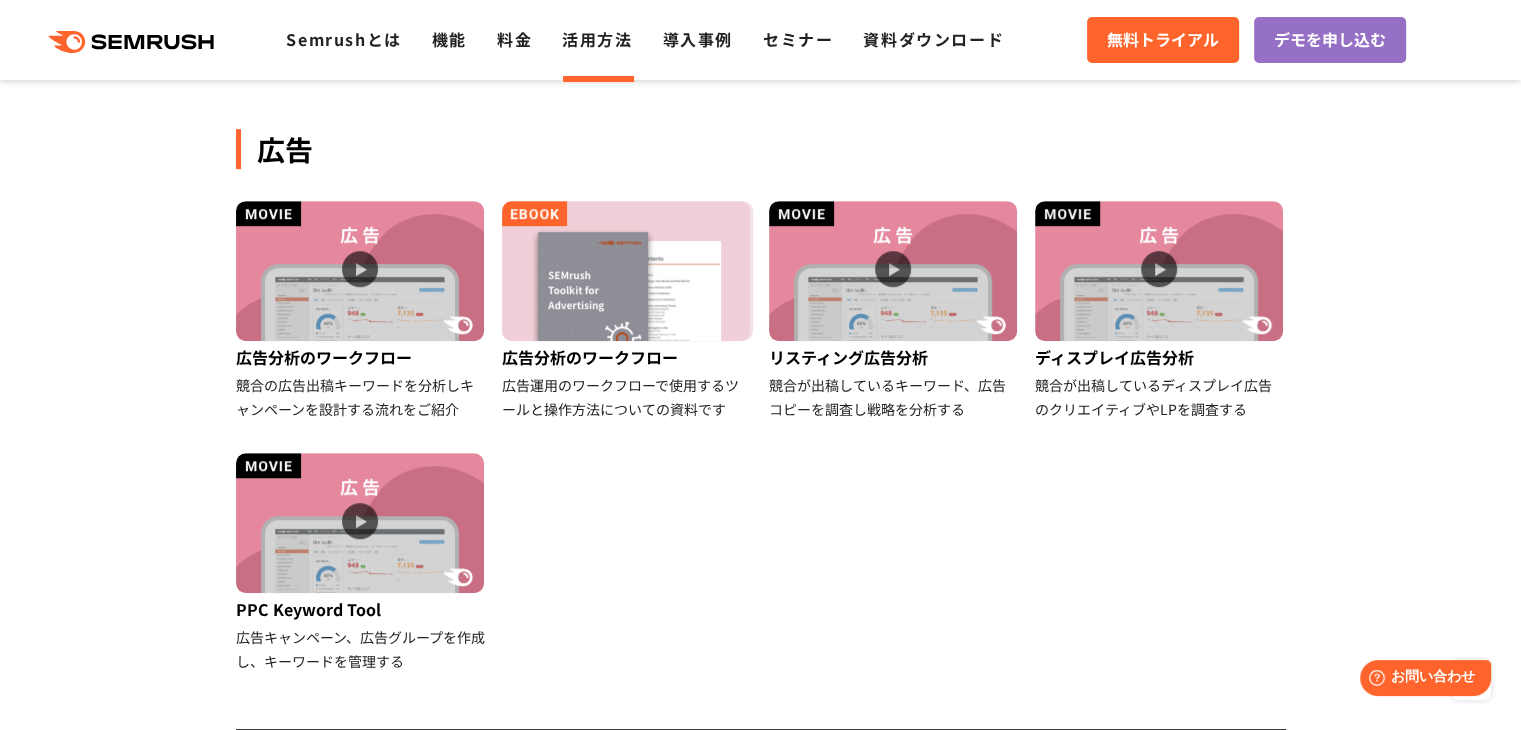 click on "広告分析のワークフロー
競合の広告出稿キーワードを分析しキャンペーンを設計する流れをご紹介
広告分析のワークフロー
広告運用のワークフローで使用するツールと操作方法についての資料です
リスティング広告分析
競合が出稿しているキーワード、広告コピーを調査し戦略を分析する" at bounding box center [761, 453] 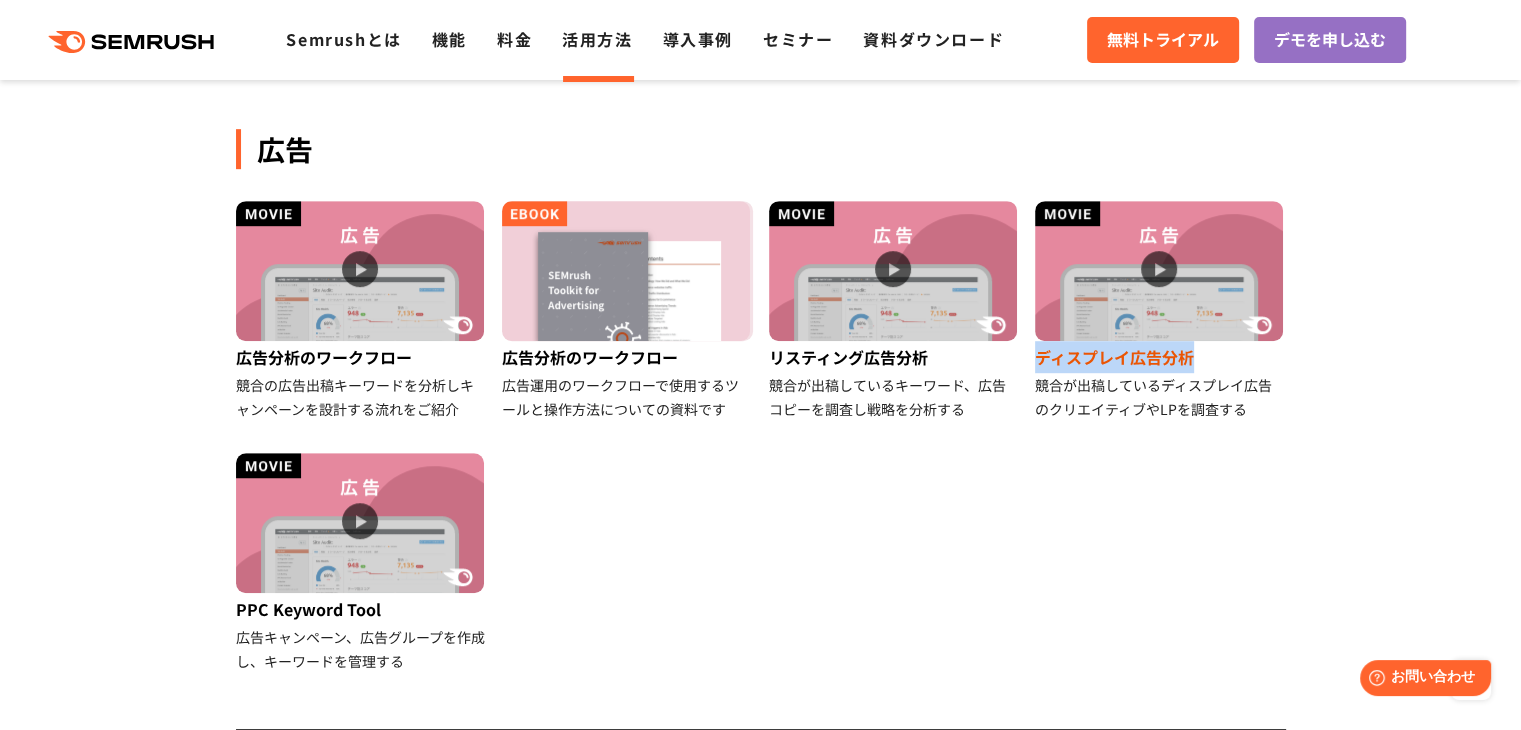 drag, startPoint x: 1032, startPoint y: 357, endPoint x: 1196, endPoint y: 361, distance: 164.04877 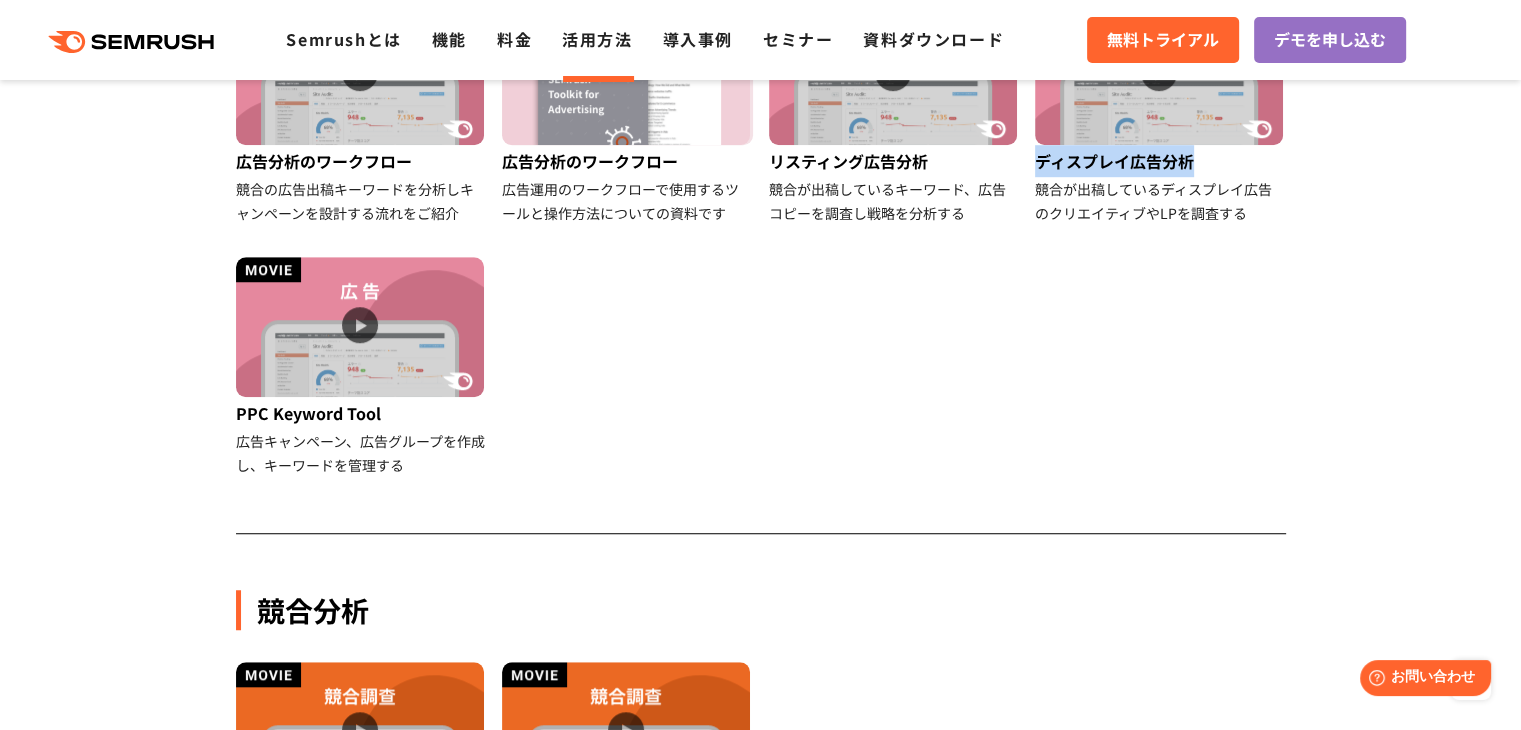 scroll, scrollTop: 1300, scrollLeft: 0, axis: vertical 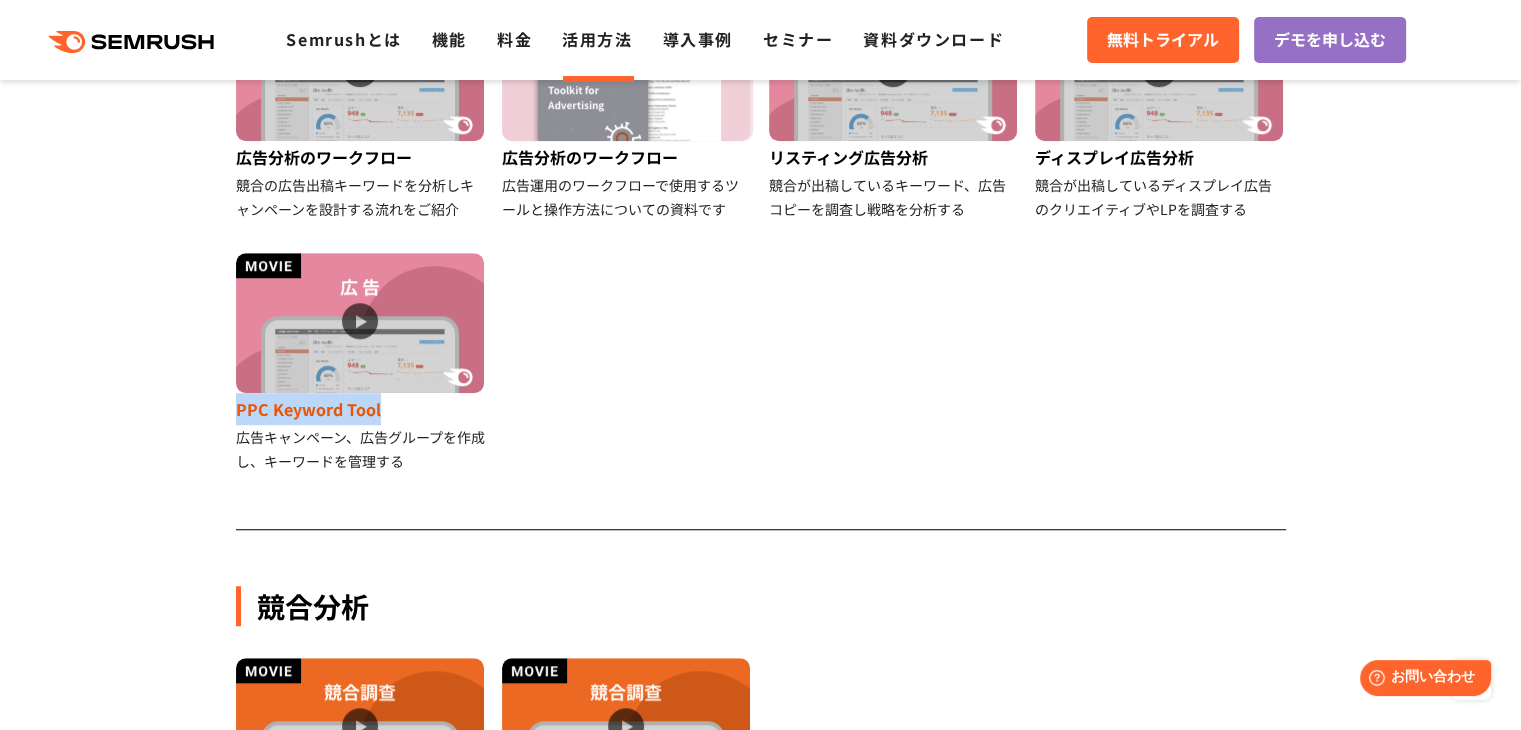 drag, startPoint x: 210, startPoint y: 402, endPoint x: 403, endPoint y: 412, distance: 193.2589 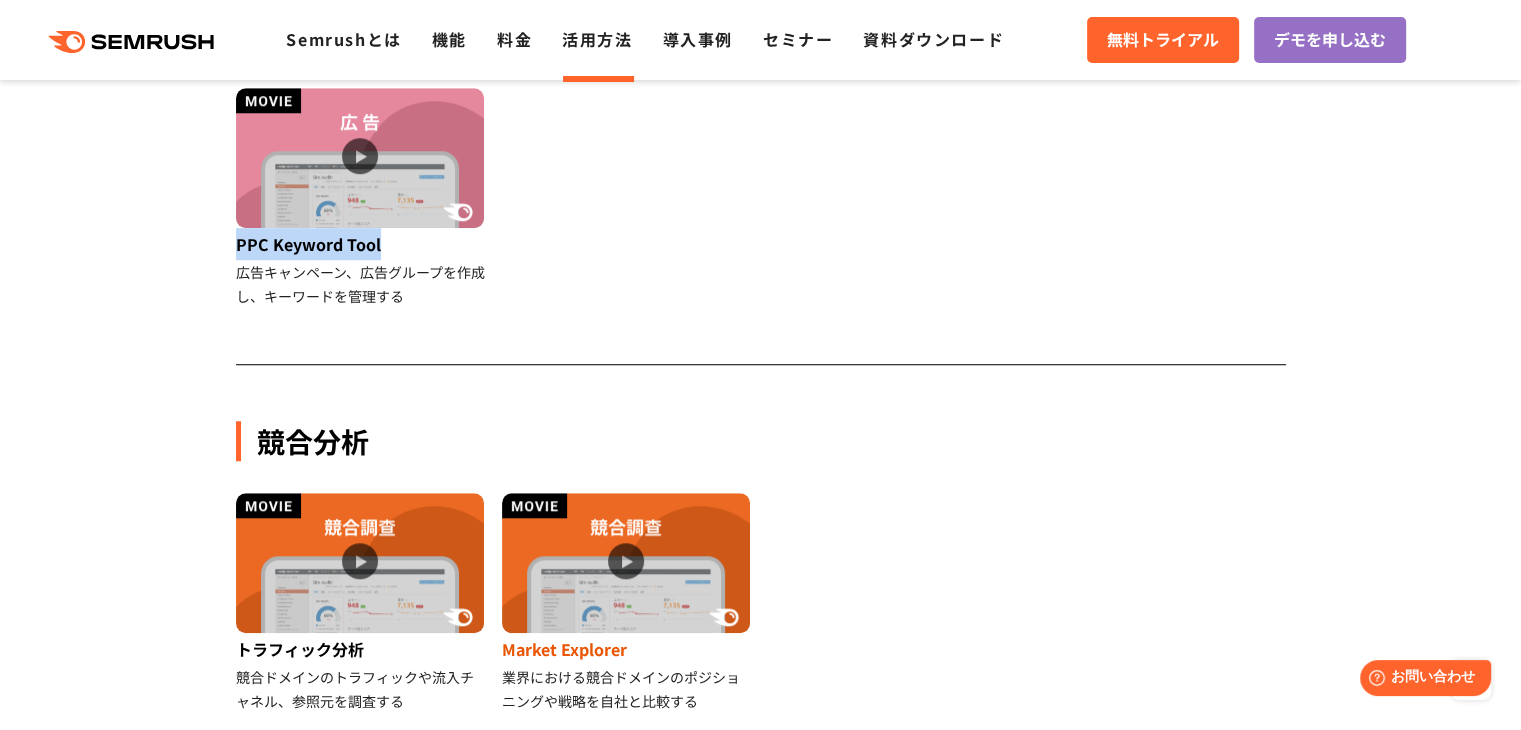 scroll, scrollTop: 1600, scrollLeft: 0, axis: vertical 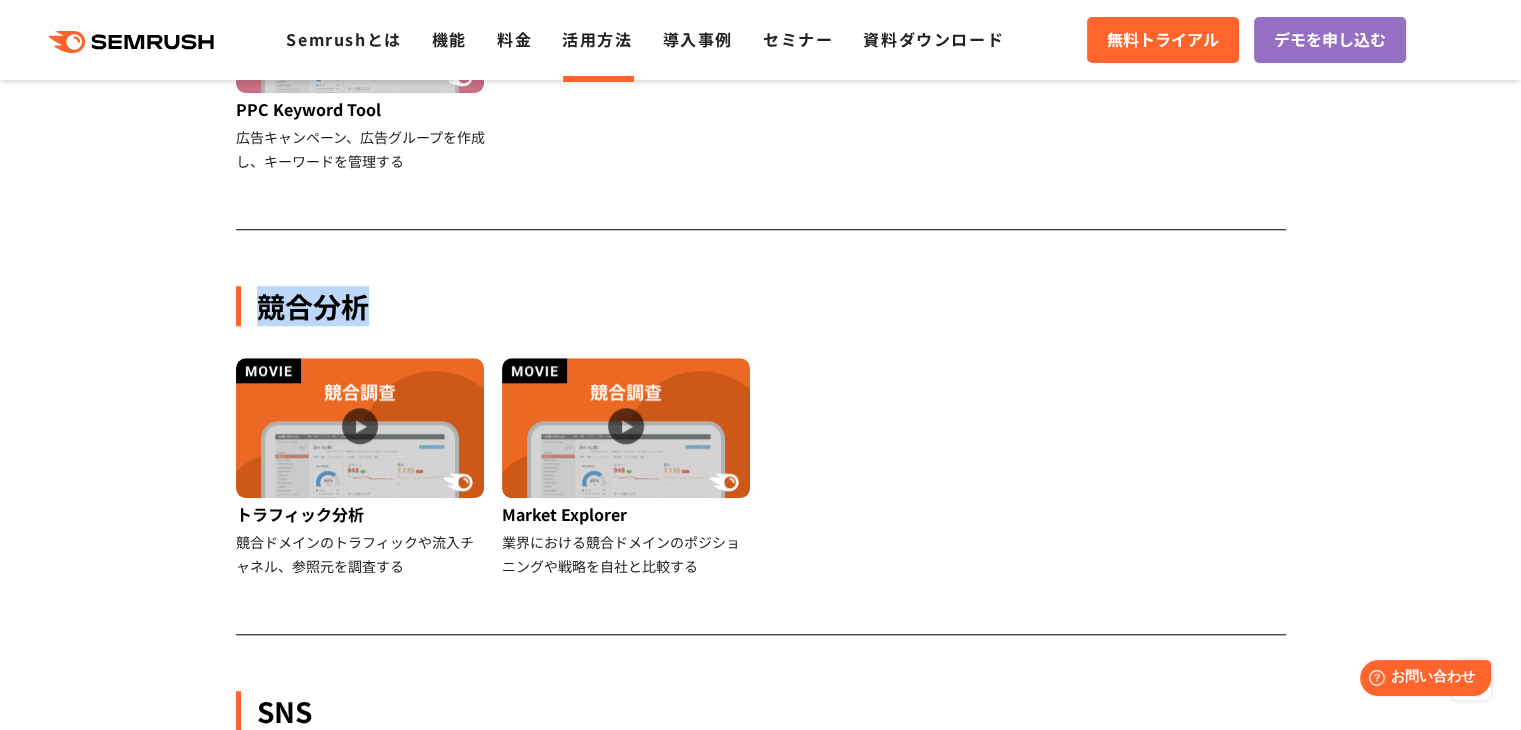 drag, startPoint x: 412, startPoint y: 299, endPoint x: 251, endPoint y: 304, distance: 161.07762 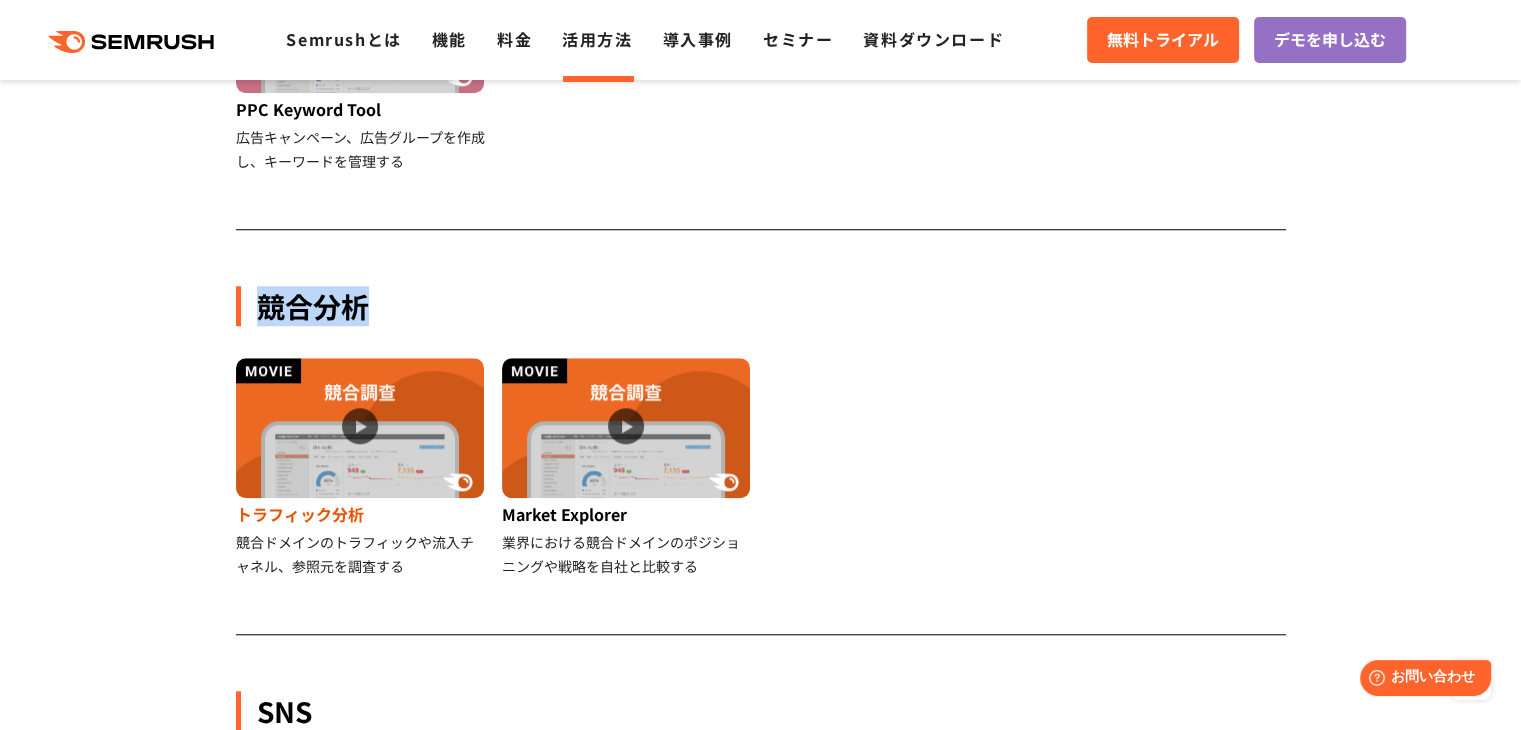 scroll, scrollTop: 1700, scrollLeft: 0, axis: vertical 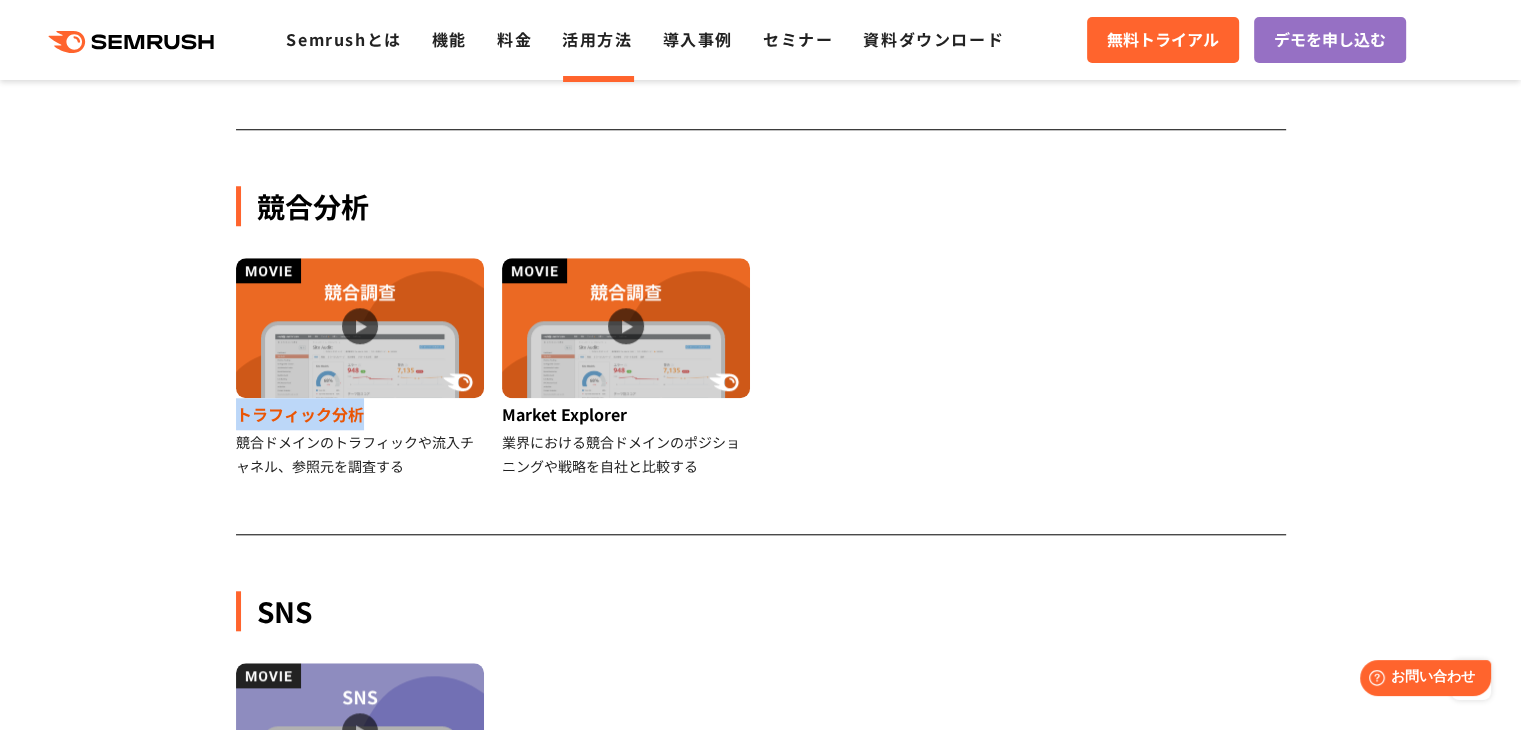 drag, startPoint x: 212, startPoint y: 413, endPoint x: 395, endPoint y: 413, distance: 183 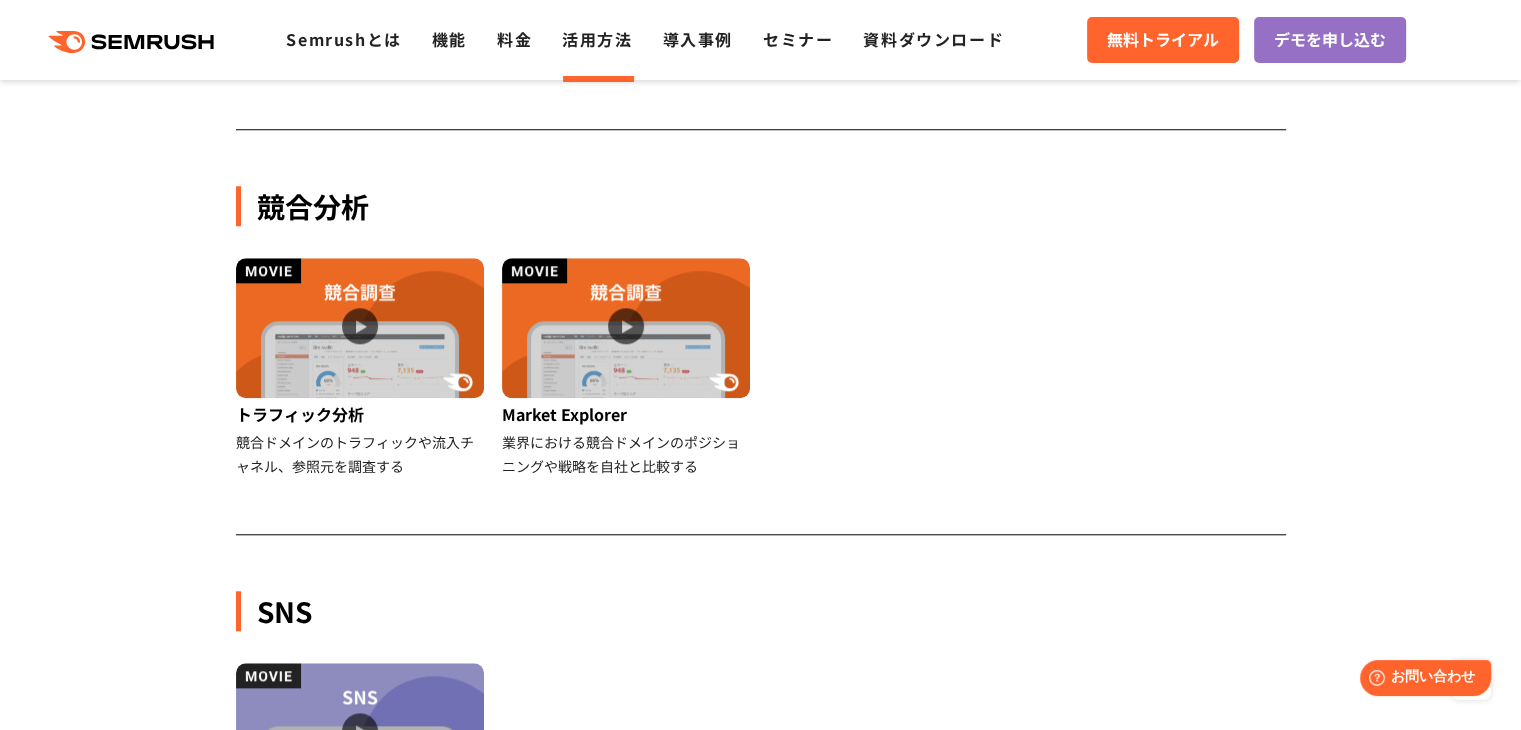 click on "SNS
Social Tracker
facebookやTwitterなど競合アカウントの投稿、エンゲージメントを分析" at bounding box center (761, 709) 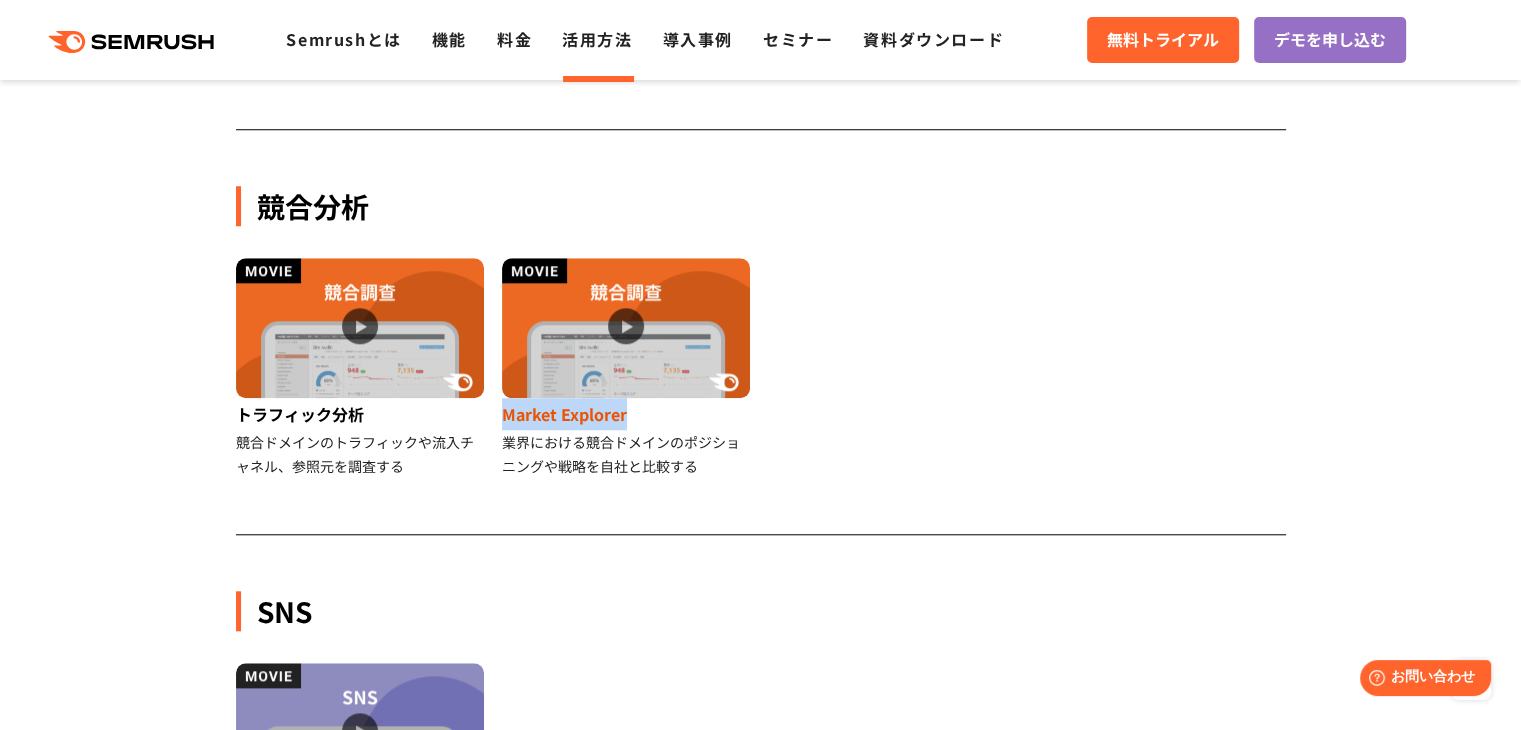 drag, startPoint x: 494, startPoint y: 425, endPoint x: 635, endPoint y: 419, distance: 141.12761 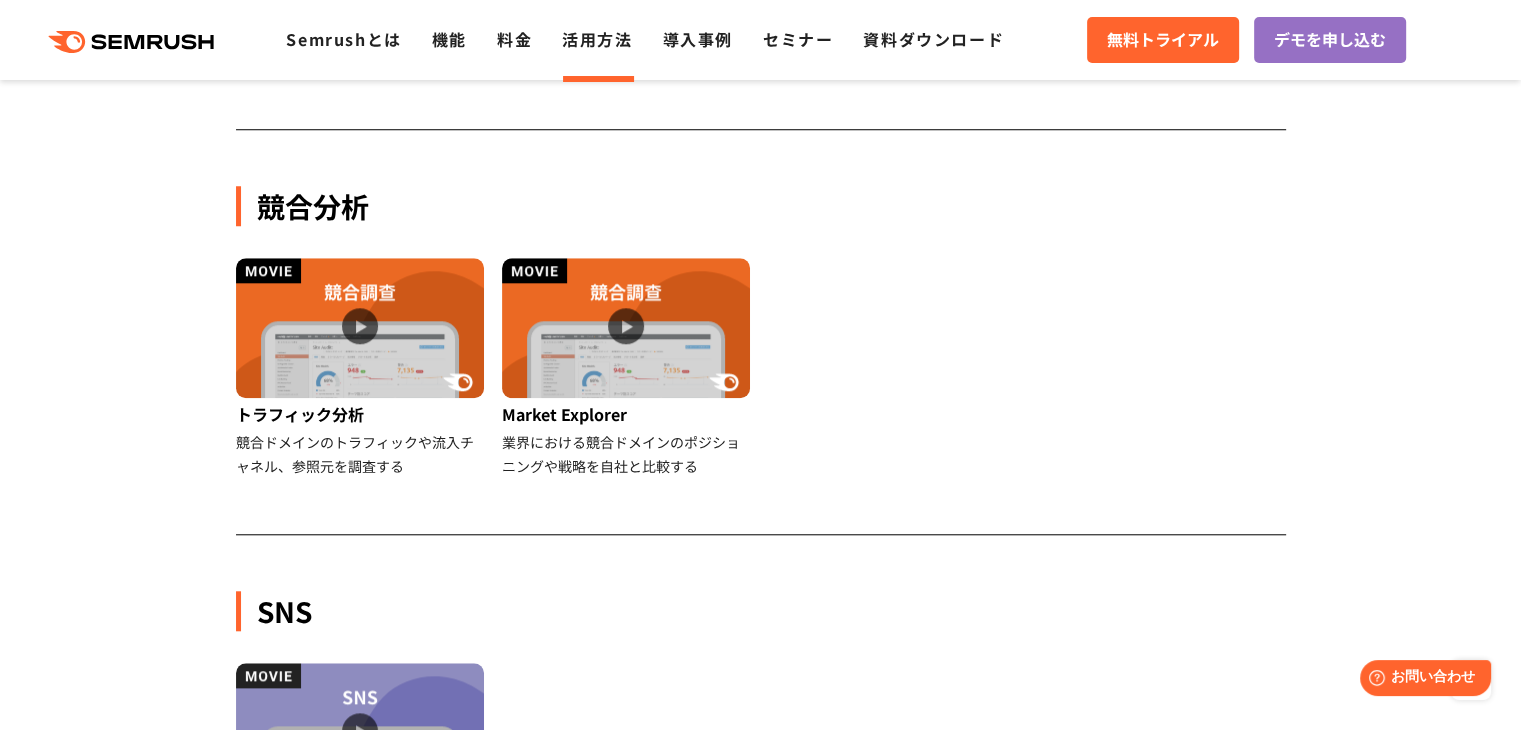 click on "SNS
Social Tracker
facebookやTwitterなど競合アカウントの投稿、エンゲージメントを分析" at bounding box center [761, 709] 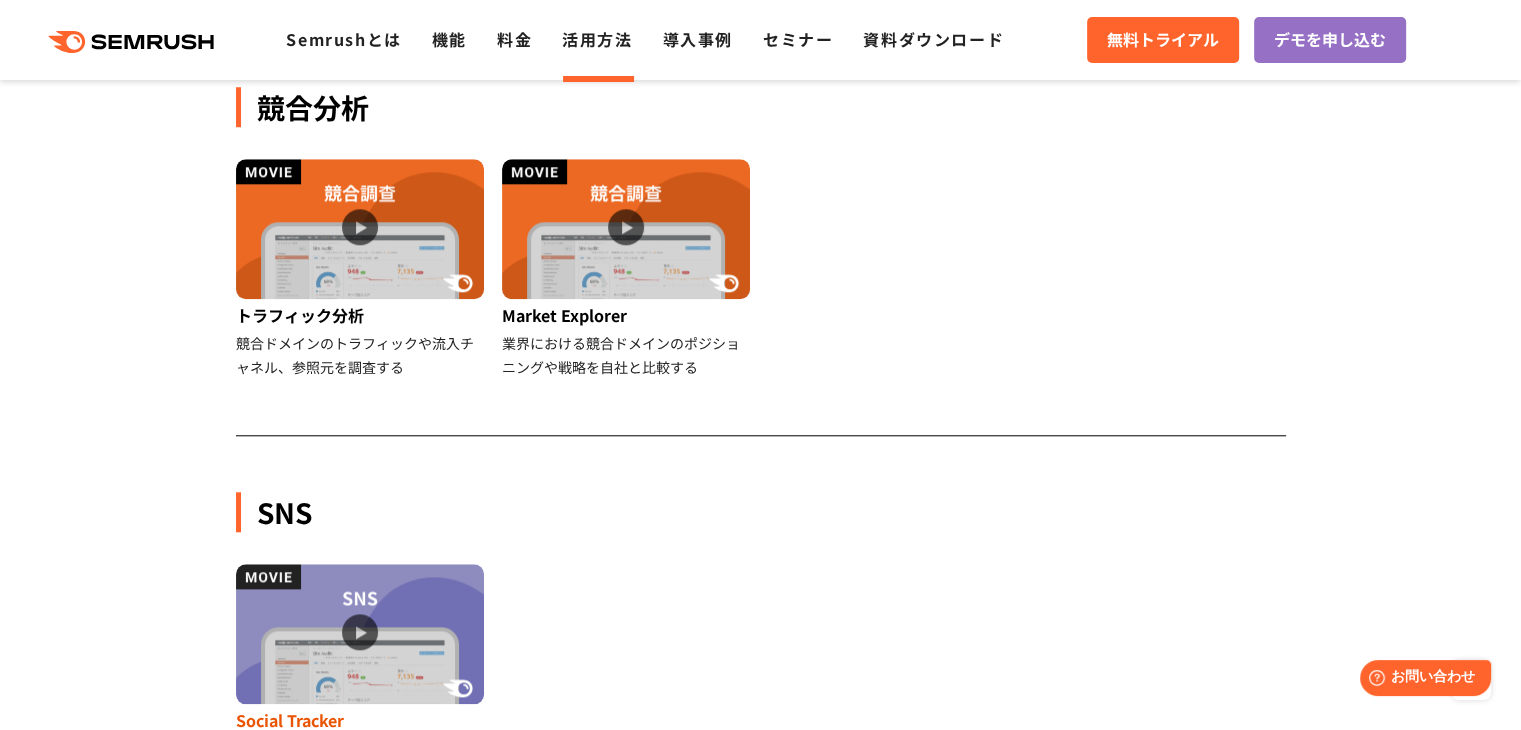scroll, scrollTop: 1900, scrollLeft: 0, axis: vertical 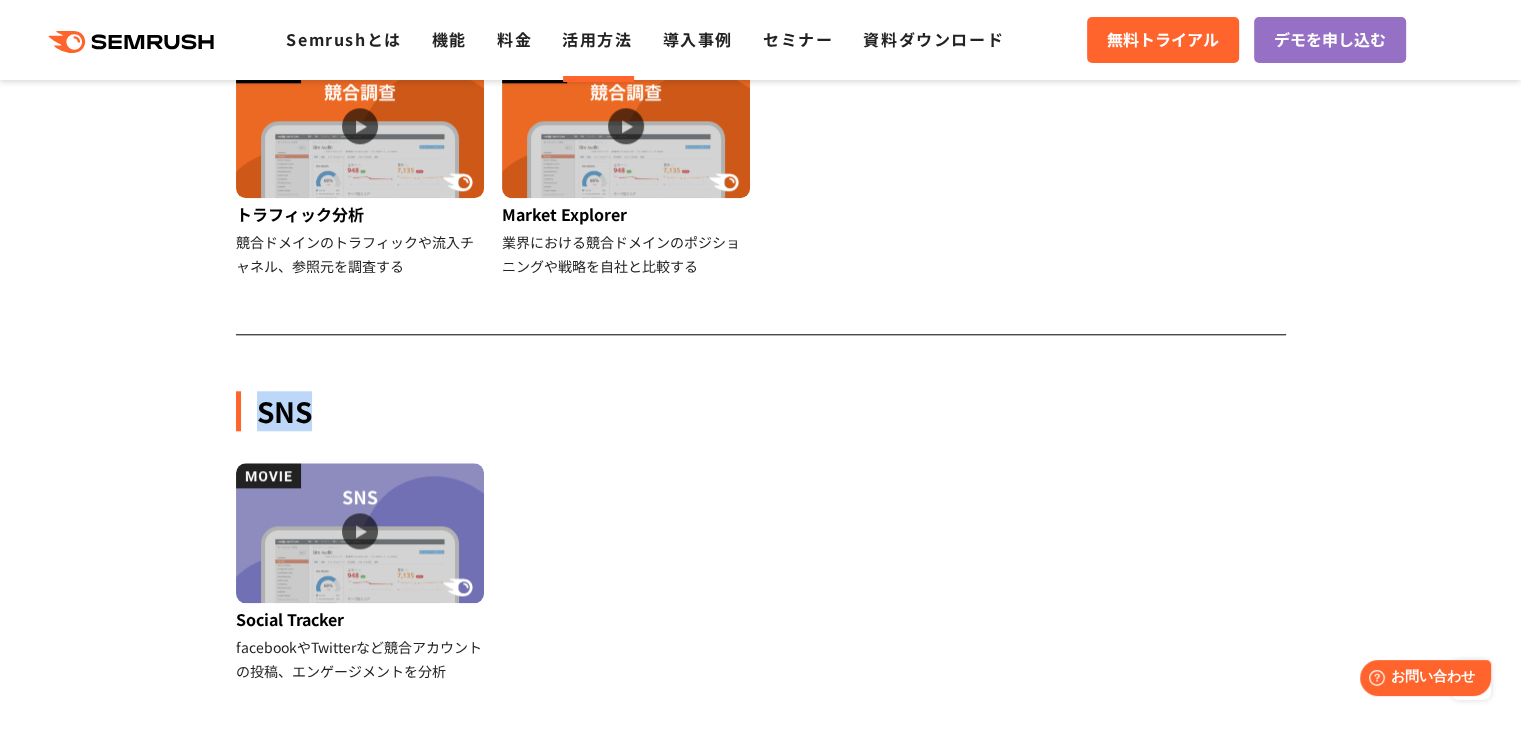 drag, startPoint x: 356, startPoint y: 429, endPoint x: 257, endPoint y: 429, distance: 99 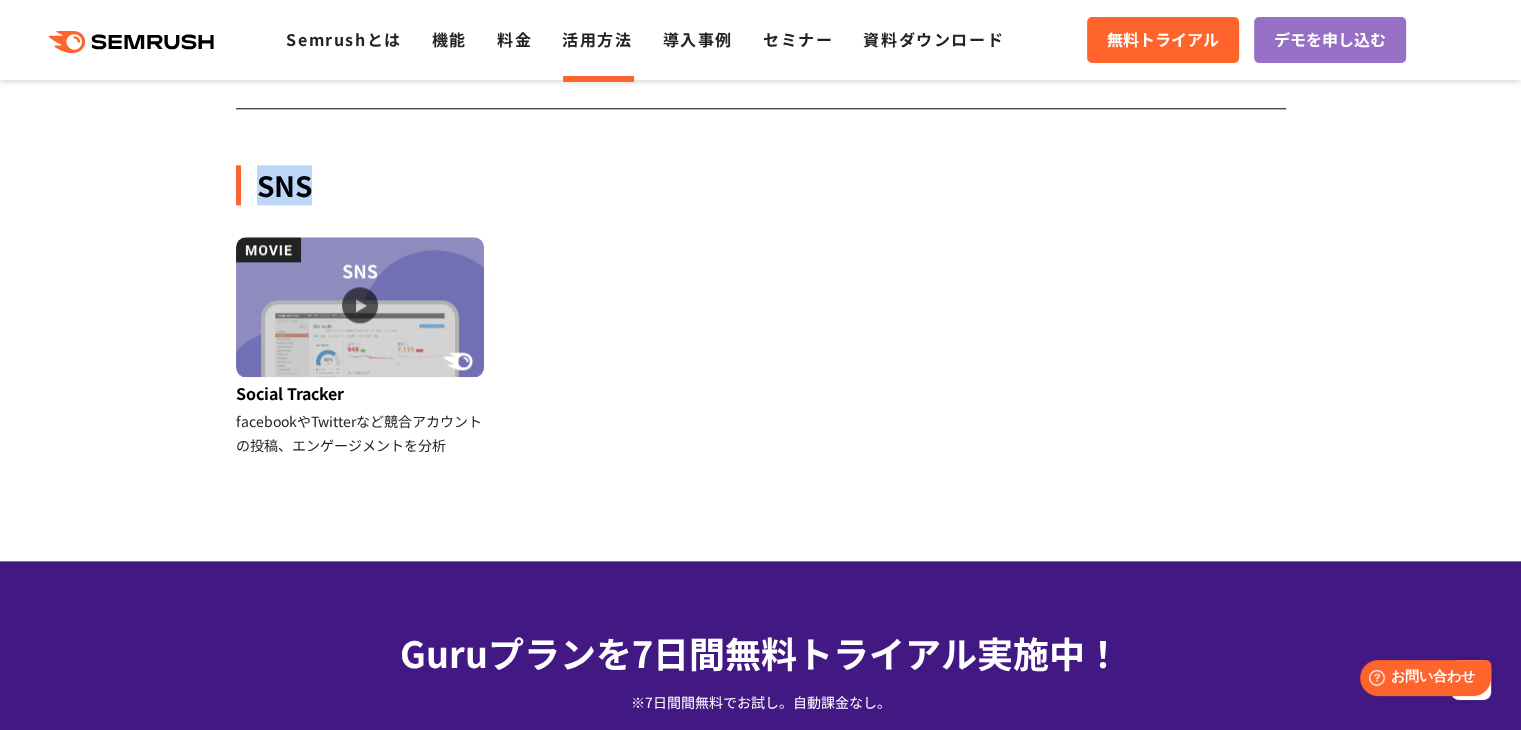 scroll, scrollTop: 2200, scrollLeft: 0, axis: vertical 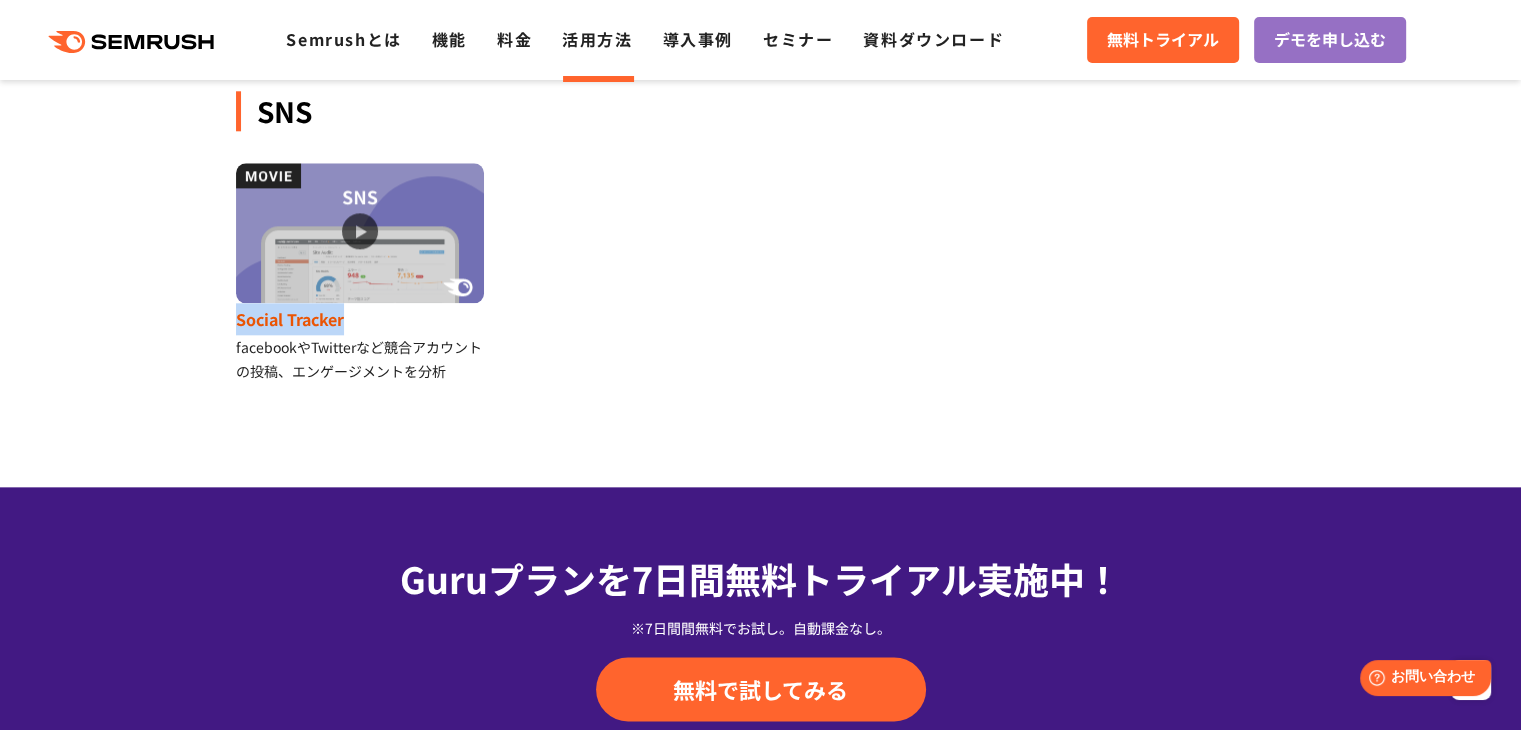 drag, startPoint x: 222, startPoint y: 318, endPoint x: 367, endPoint y: 309, distance: 145.27904 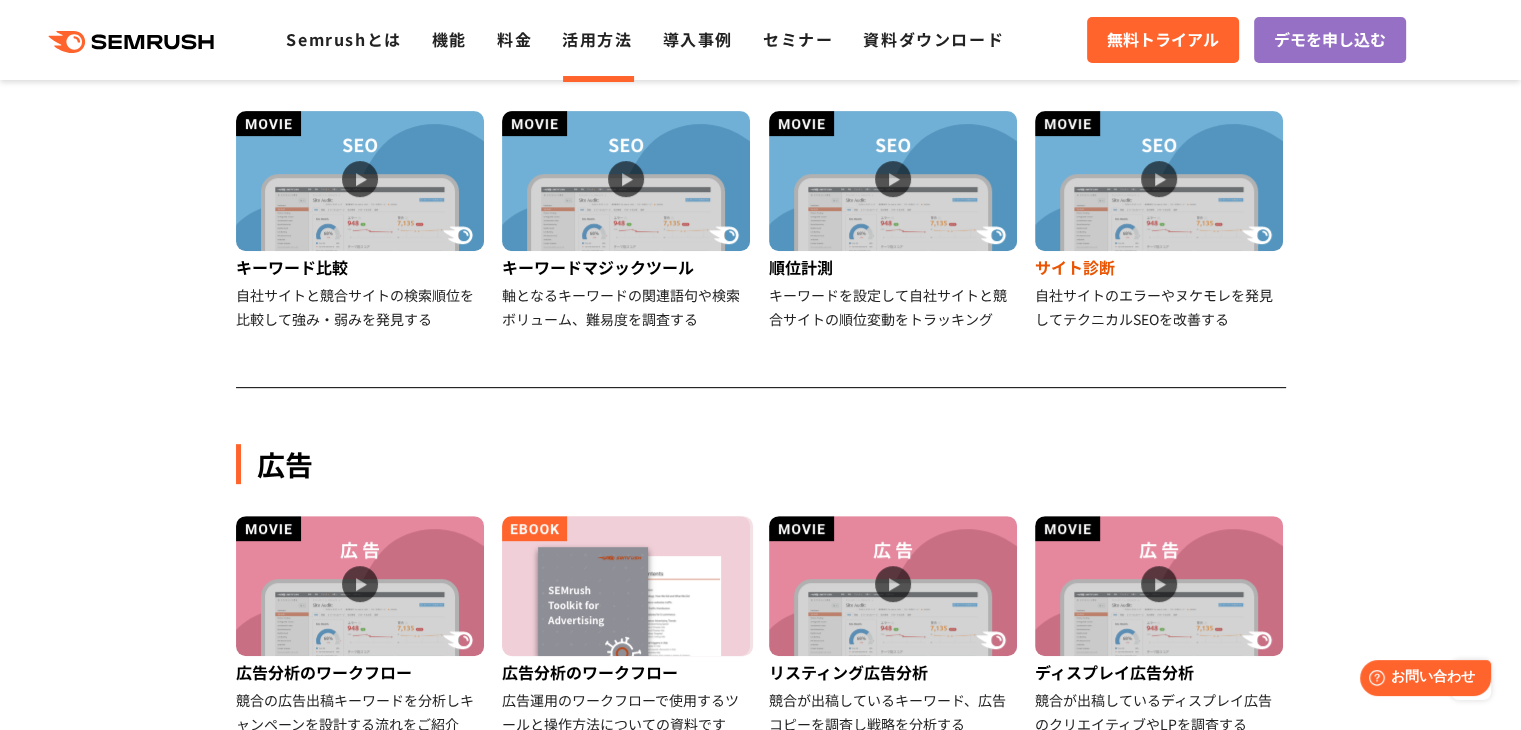 scroll, scrollTop: 700, scrollLeft: 0, axis: vertical 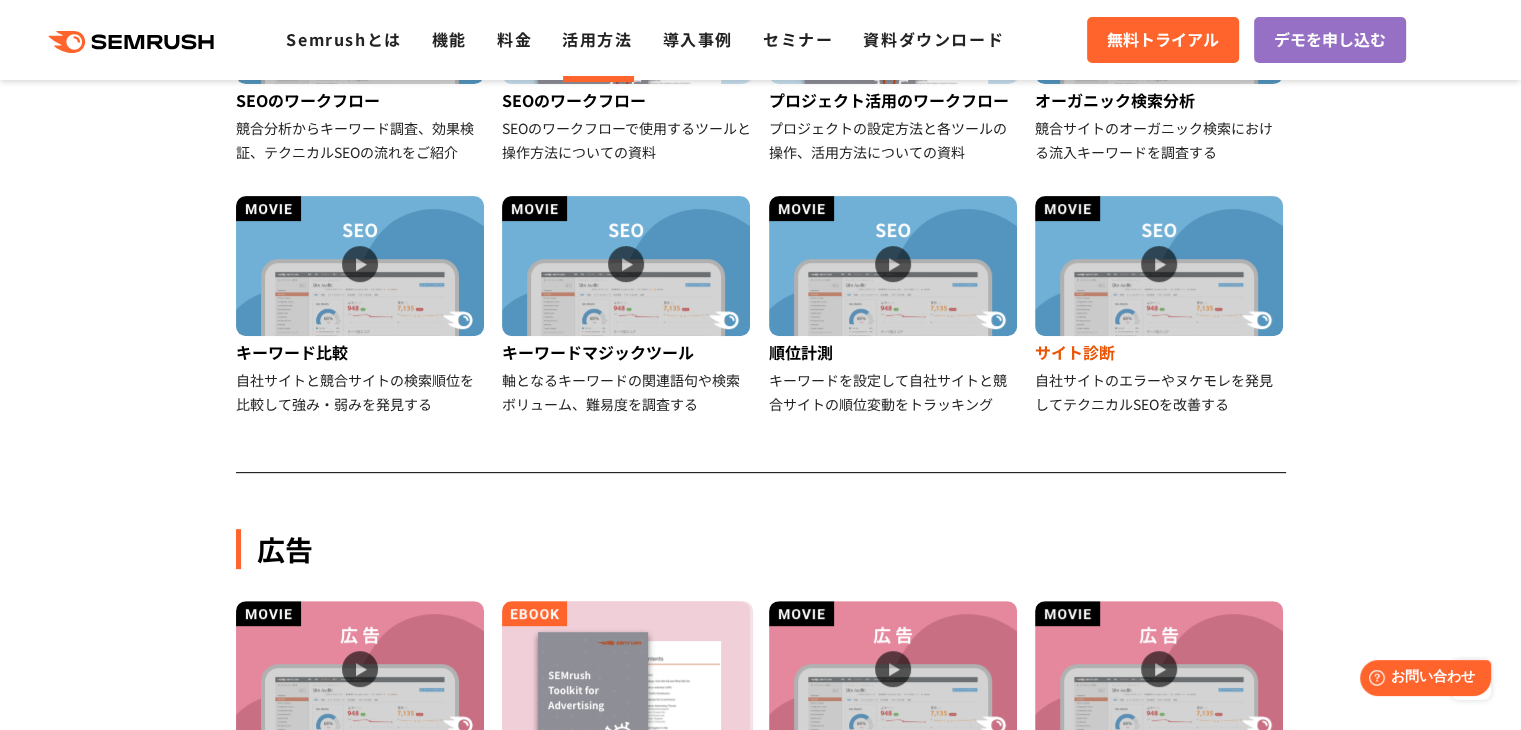 click at bounding box center (1159, 266) 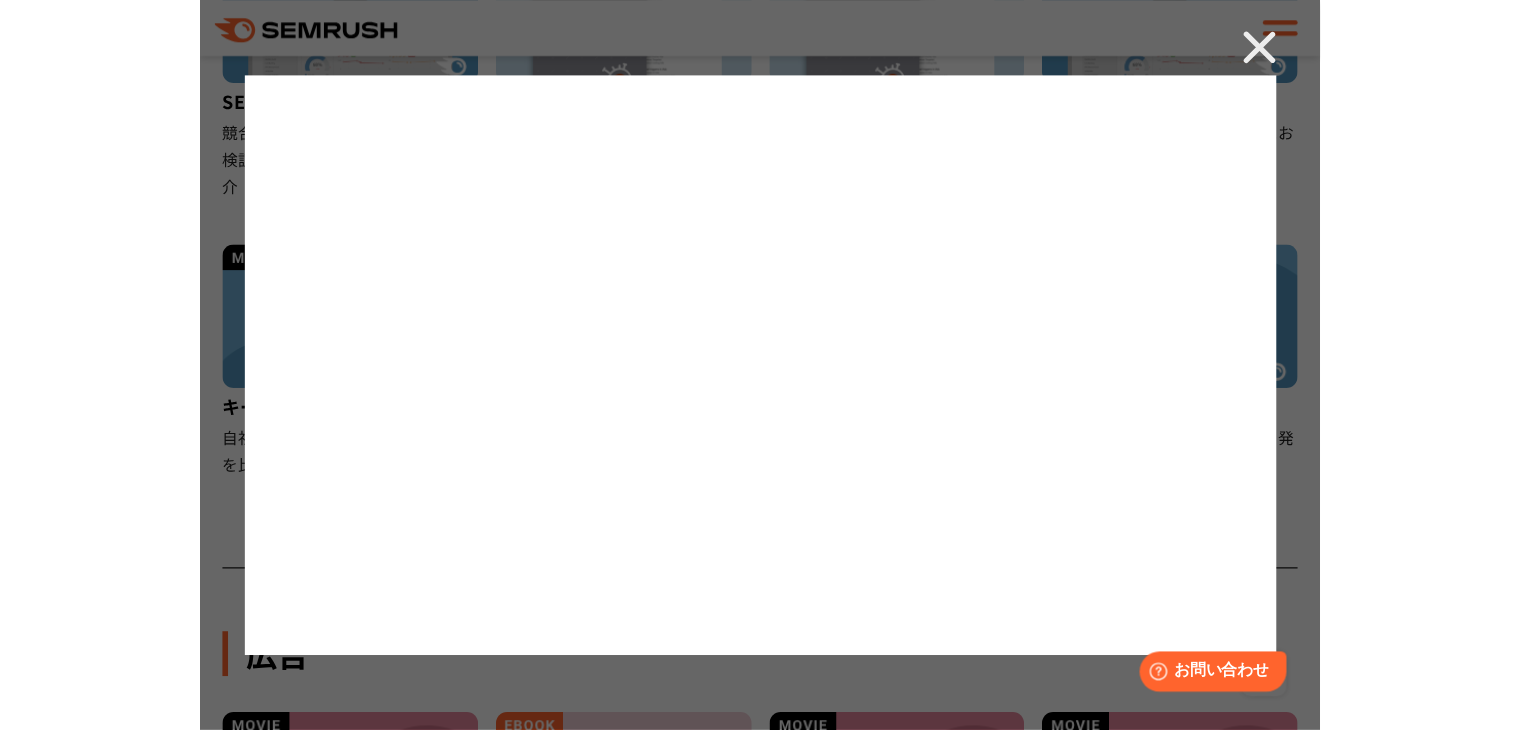 scroll, scrollTop: 700, scrollLeft: 0, axis: vertical 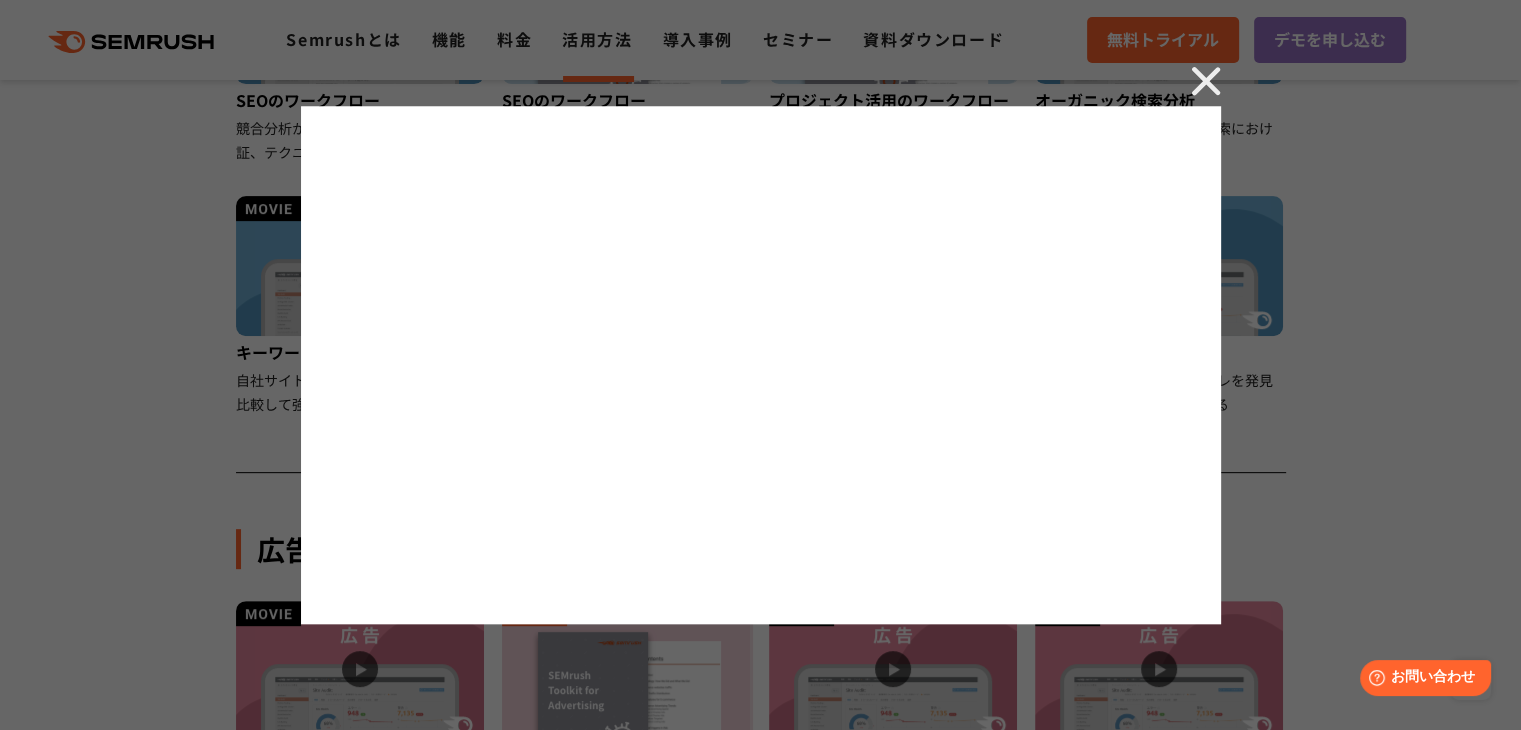 click at bounding box center (1206, 81) 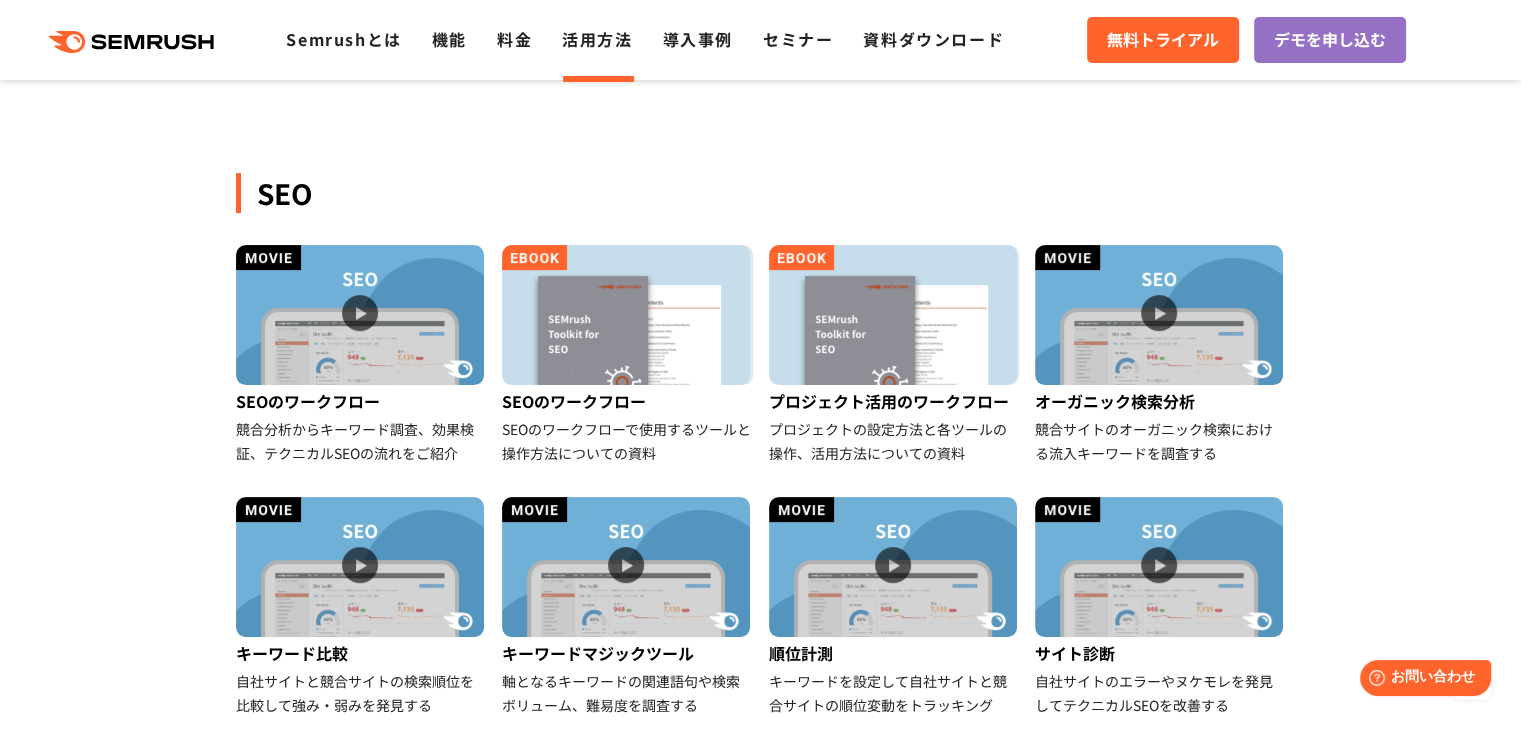 scroll, scrollTop: 392, scrollLeft: 0, axis: vertical 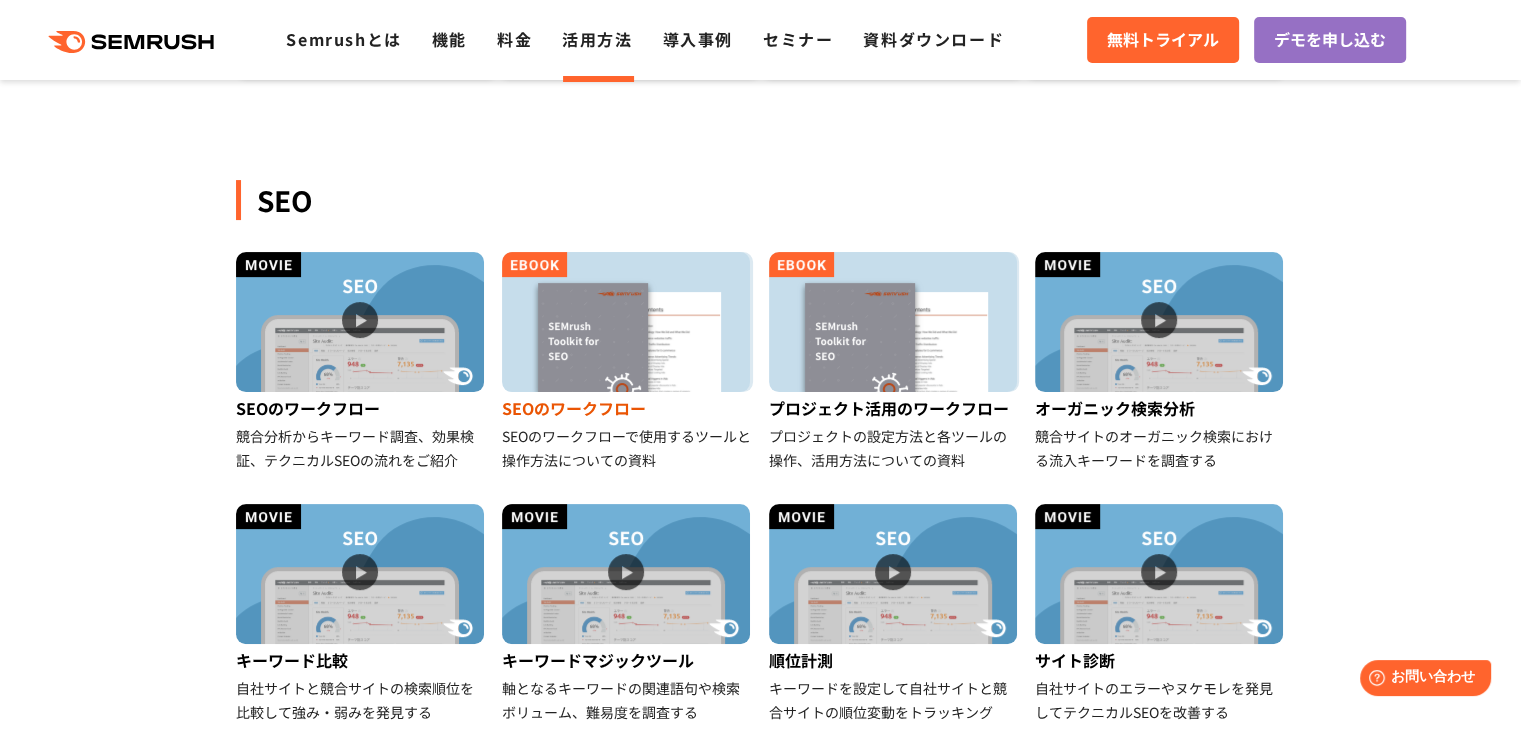 click at bounding box center (626, 322) 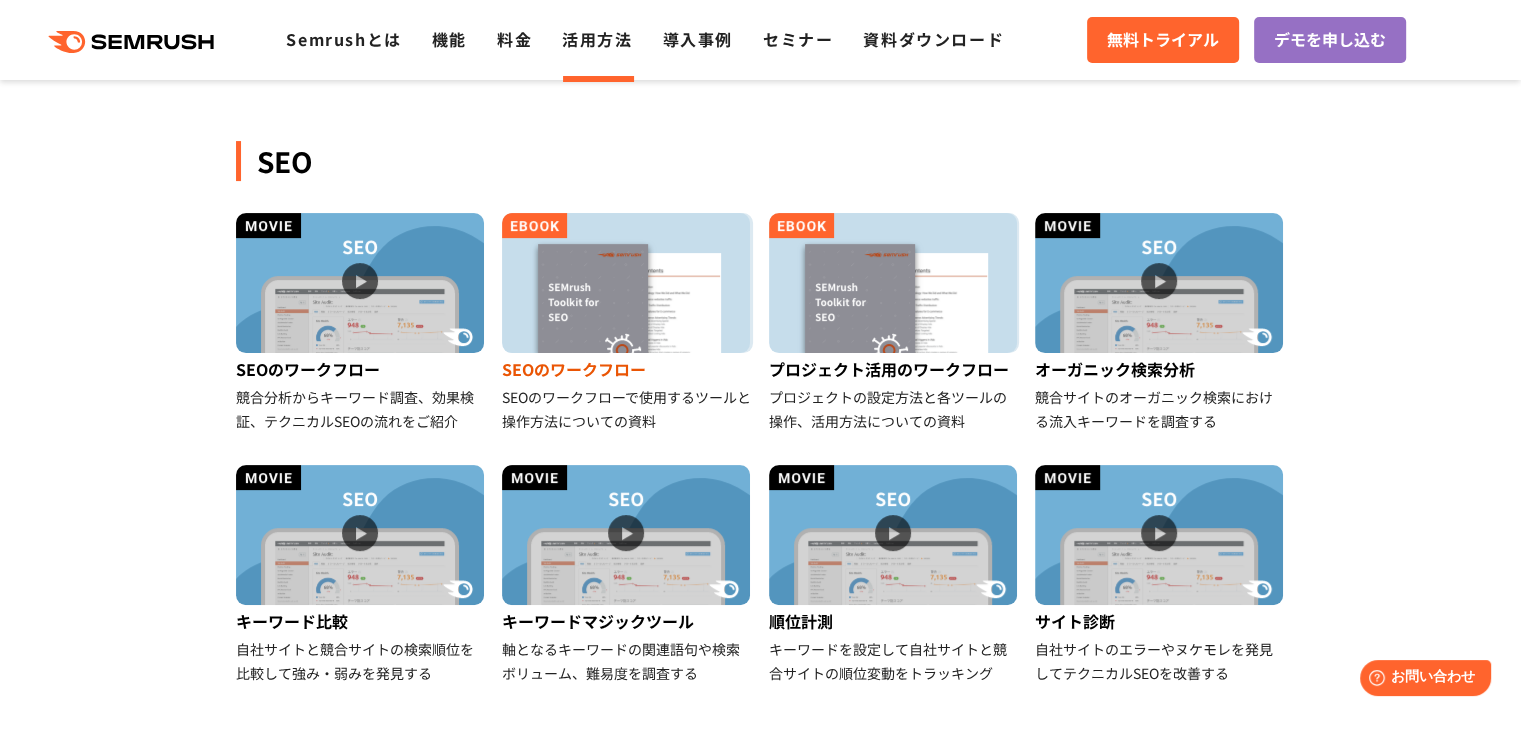 scroll, scrollTop: 438, scrollLeft: 0, axis: vertical 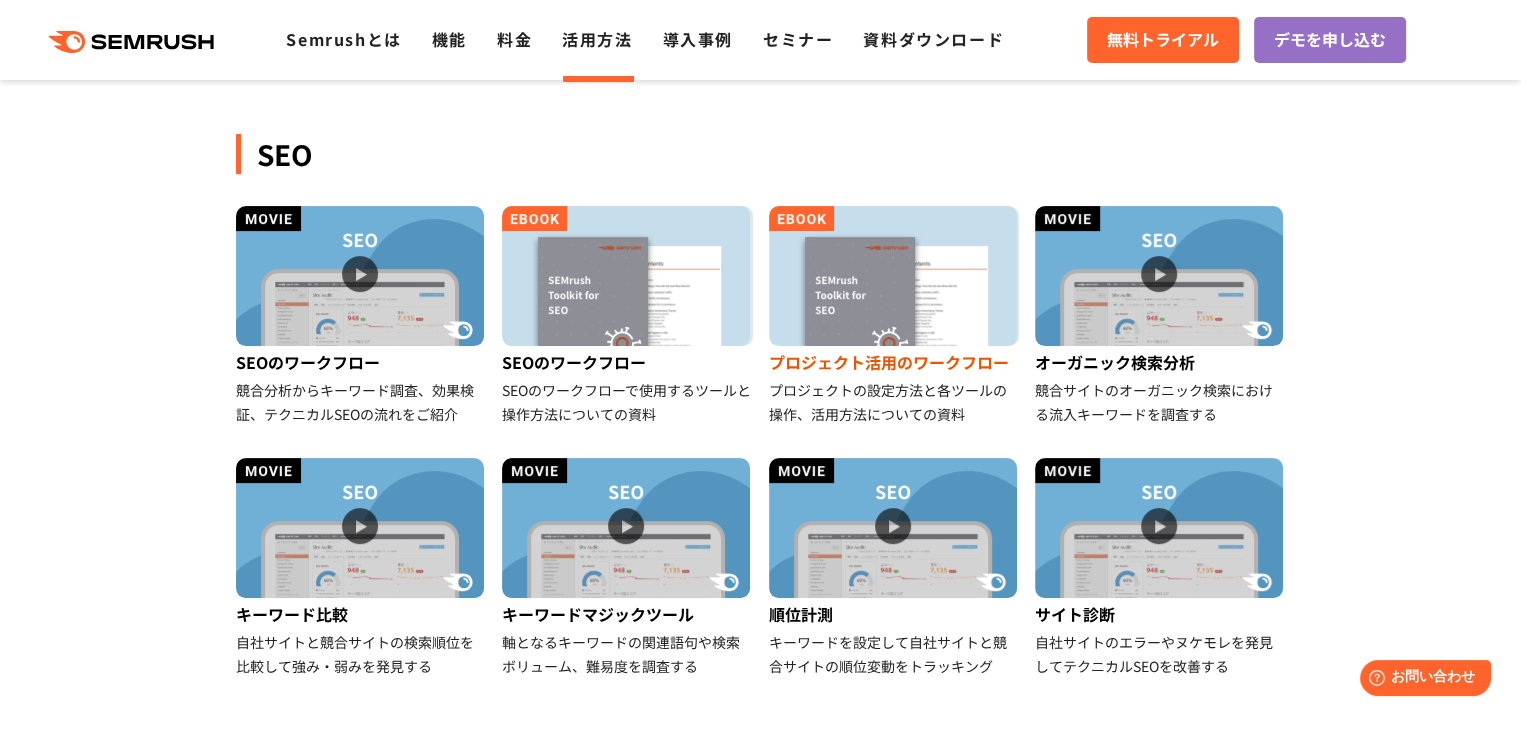 click at bounding box center (893, 276) 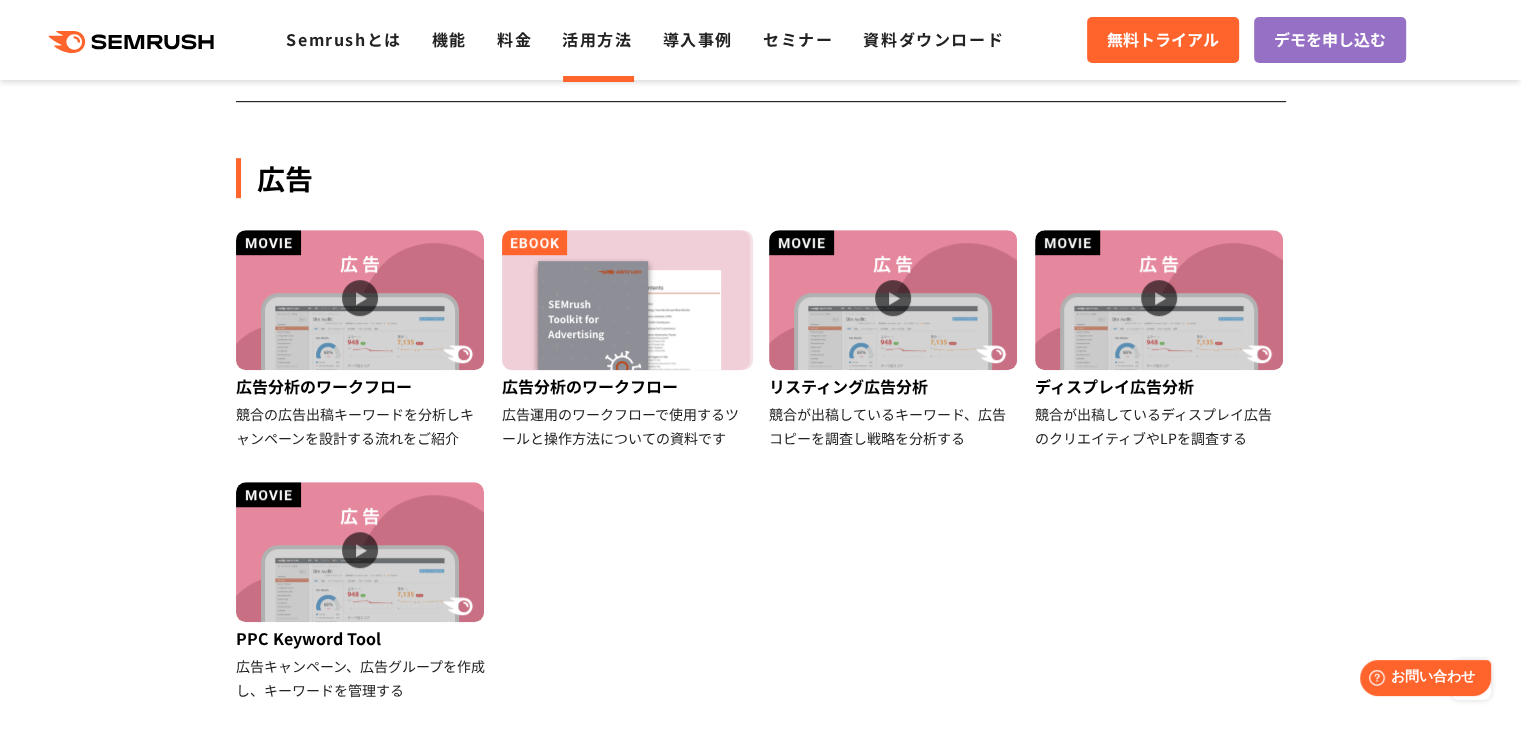 scroll, scrollTop: 1074, scrollLeft: 0, axis: vertical 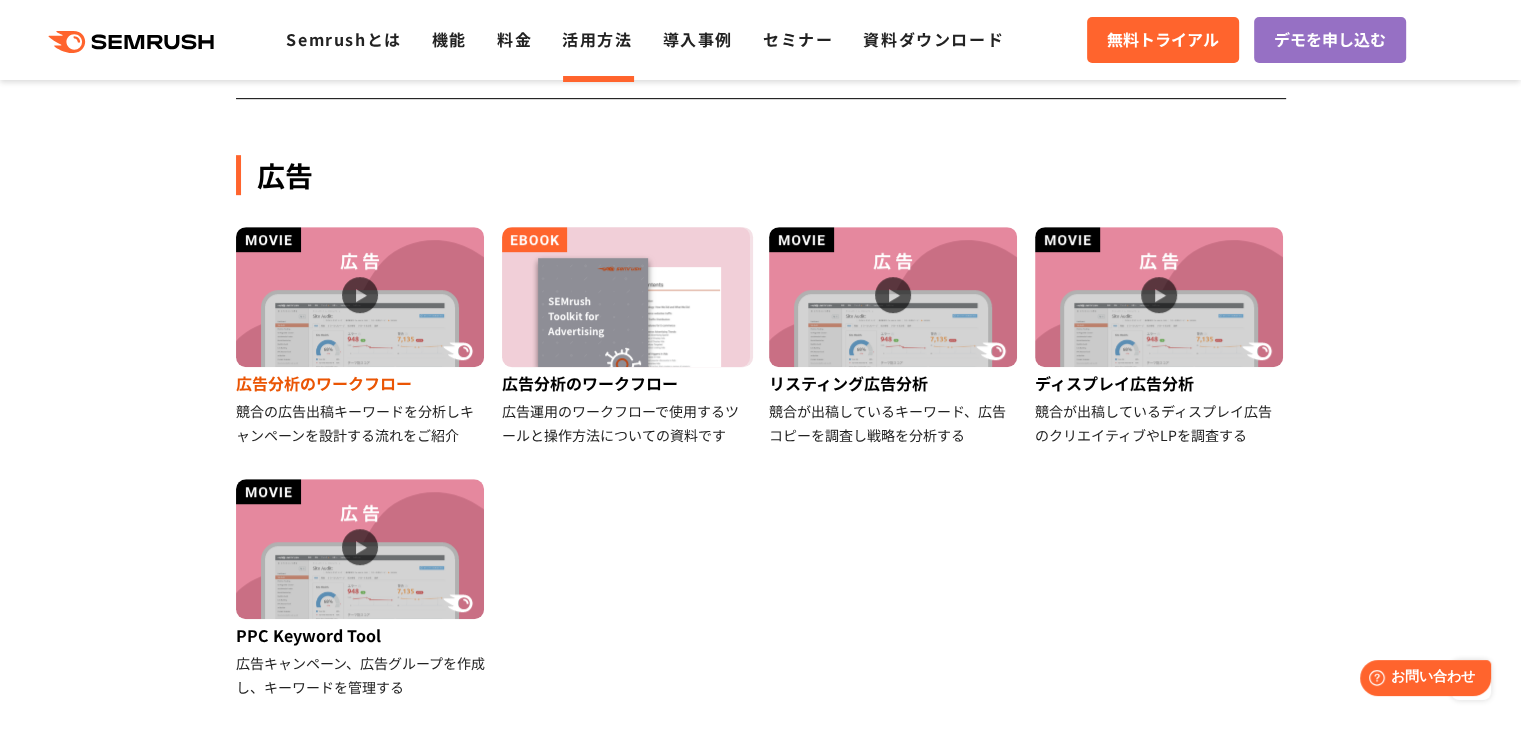click at bounding box center [360, 297] 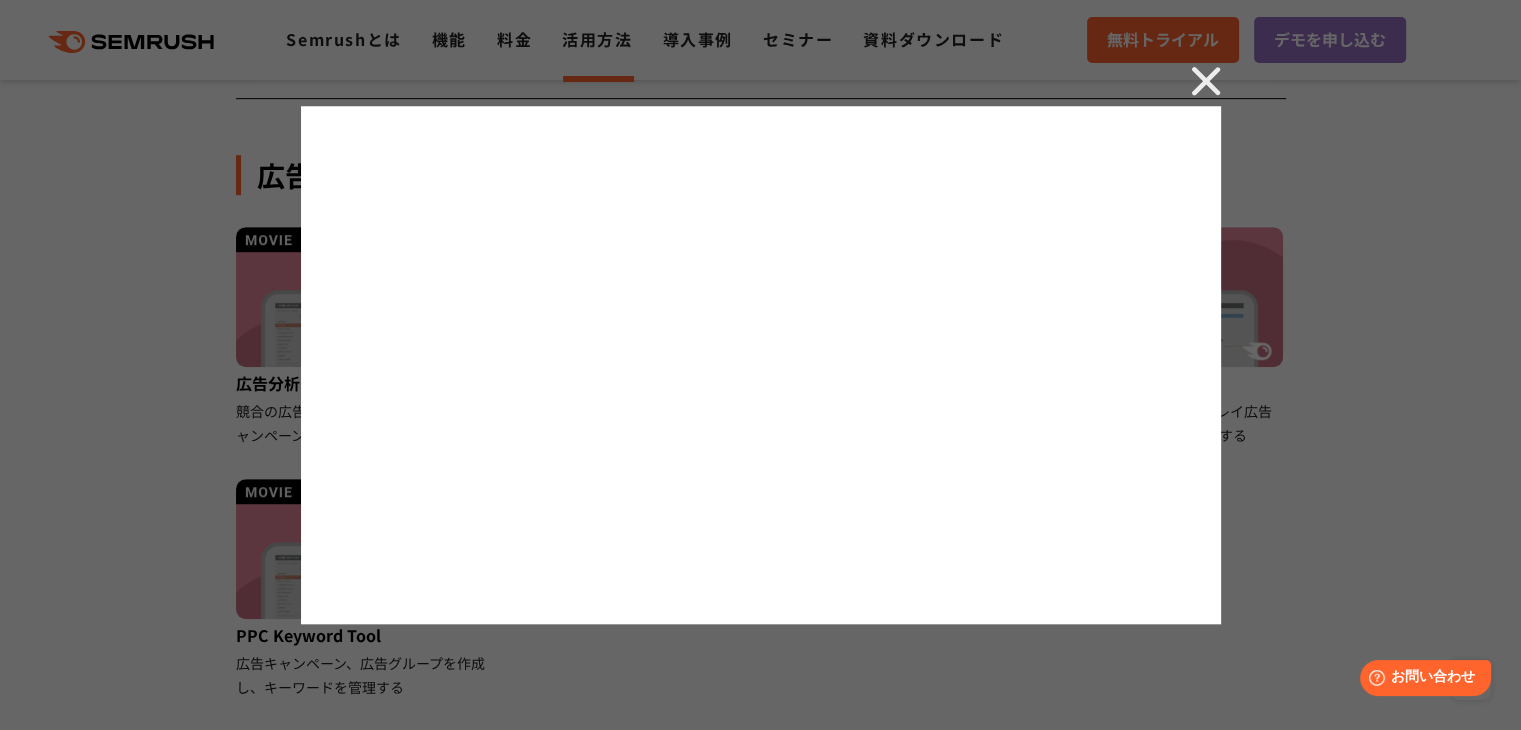 click at bounding box center [1206, 81] 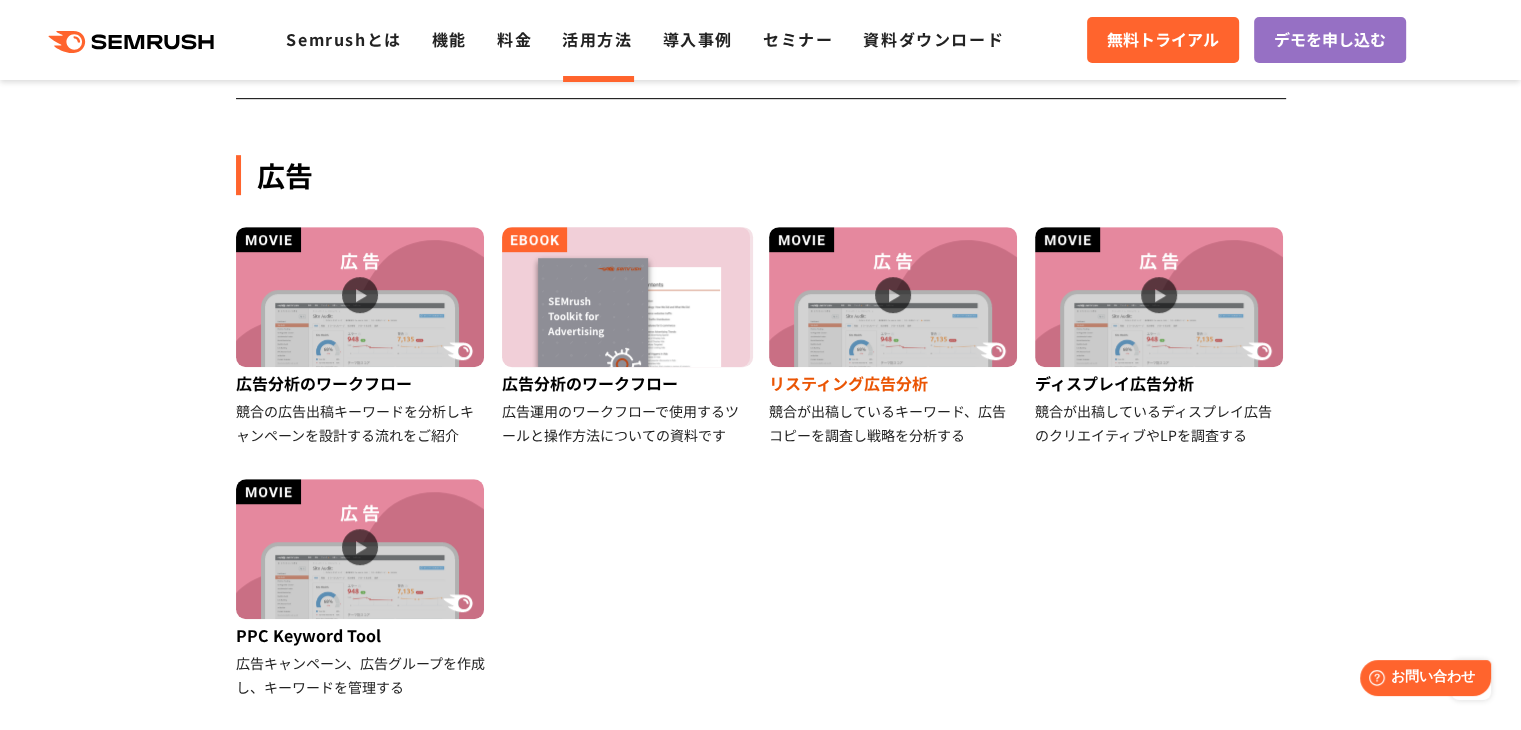 click at bounding box center [893, 297] 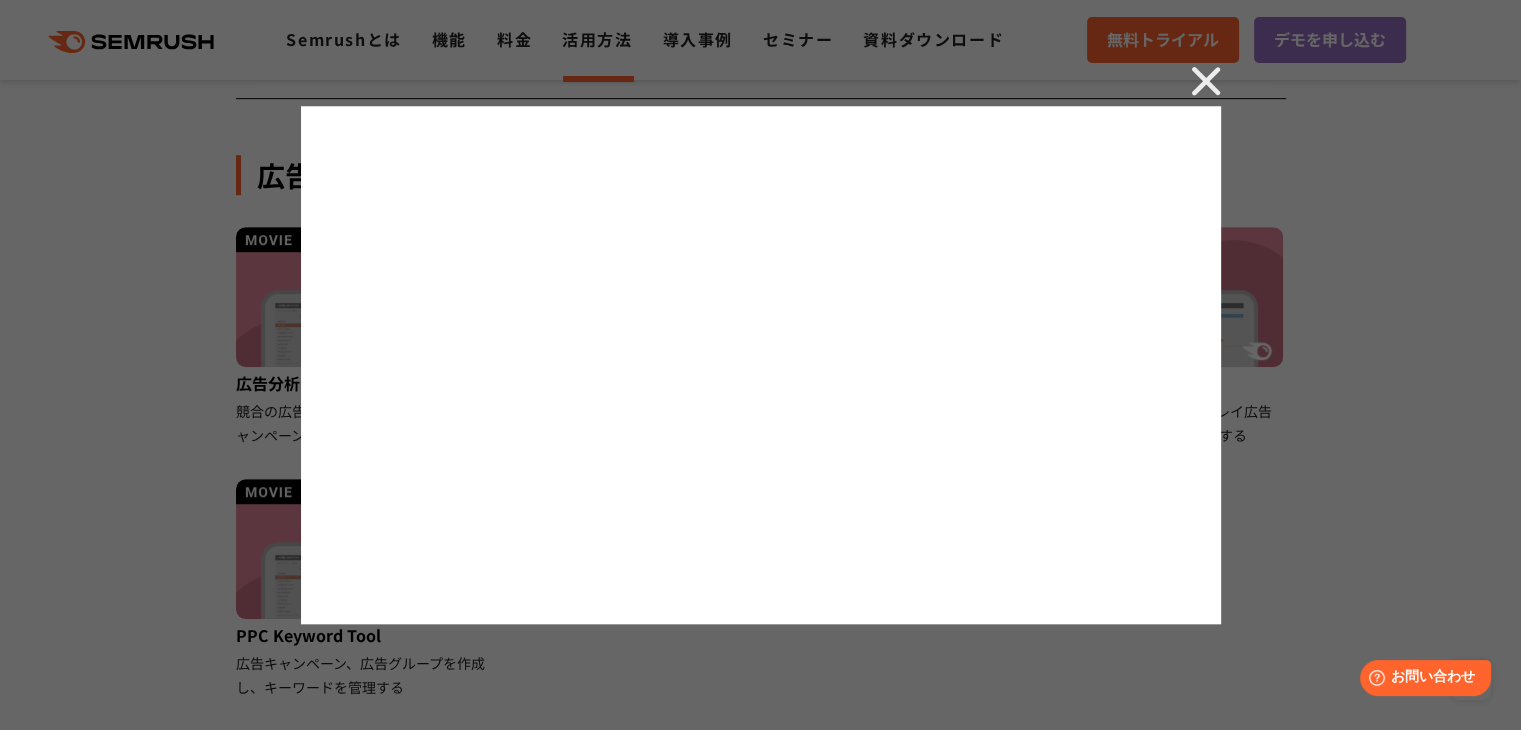 click at bounding box center [1206, 81] 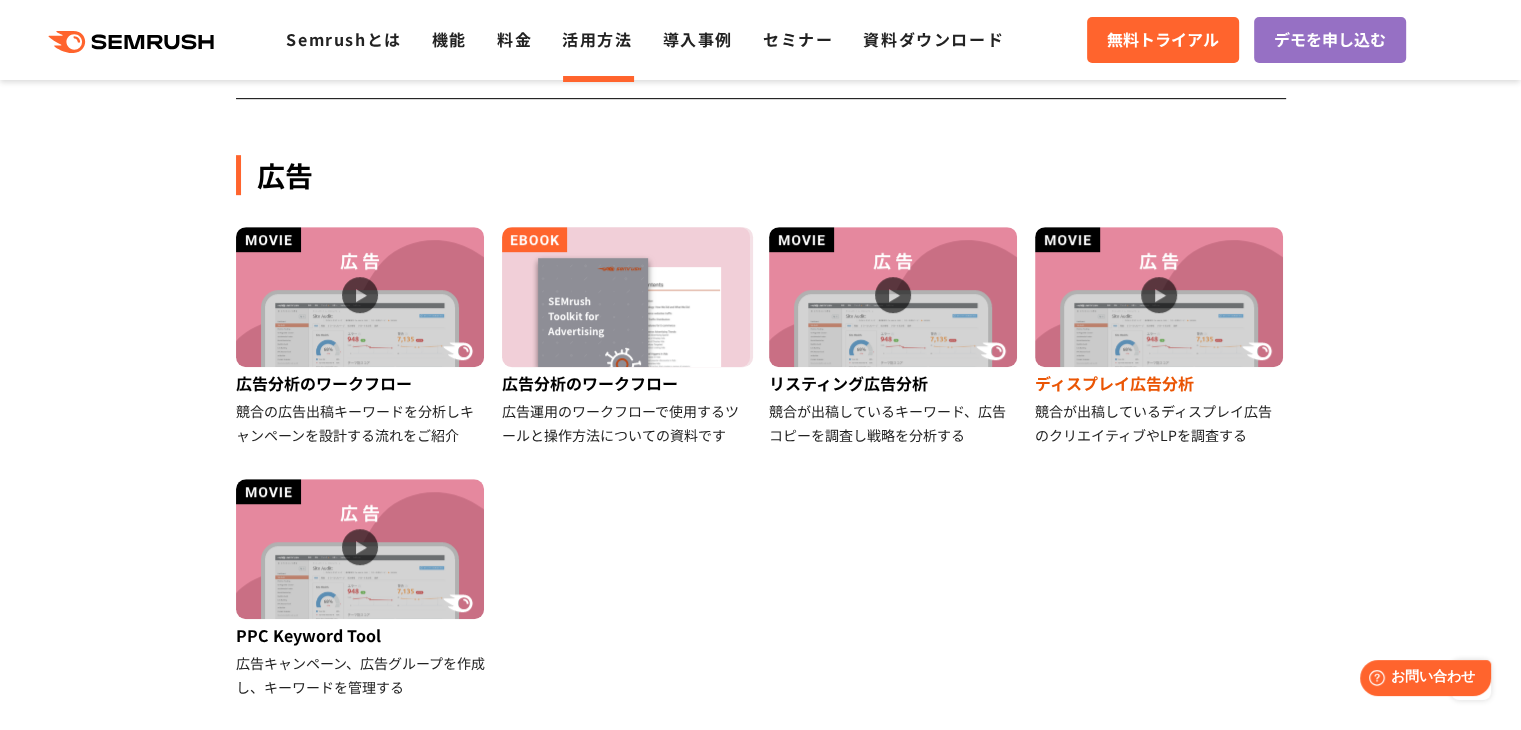 click at bounding box center [1159, 297] 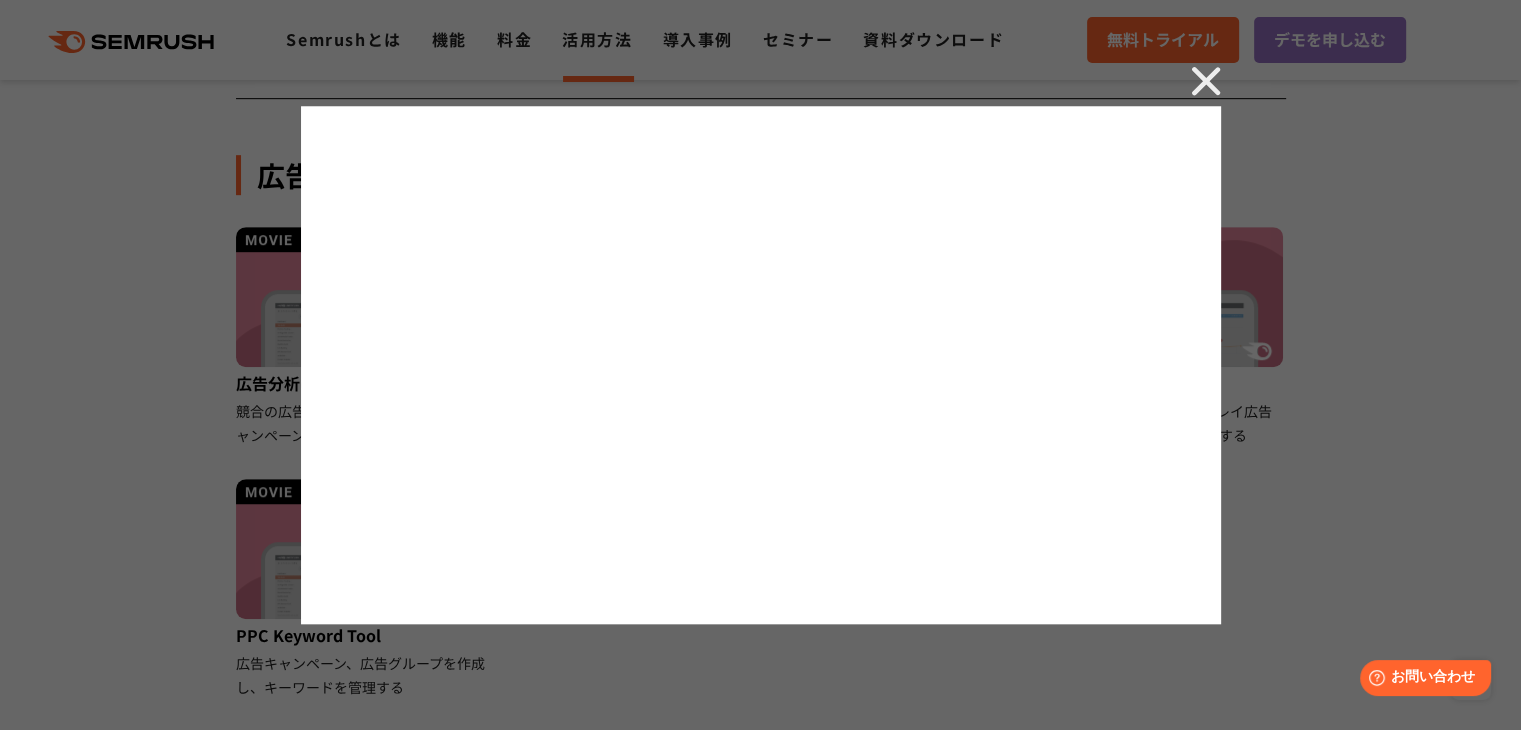 click at bounding box center (1206, 81) 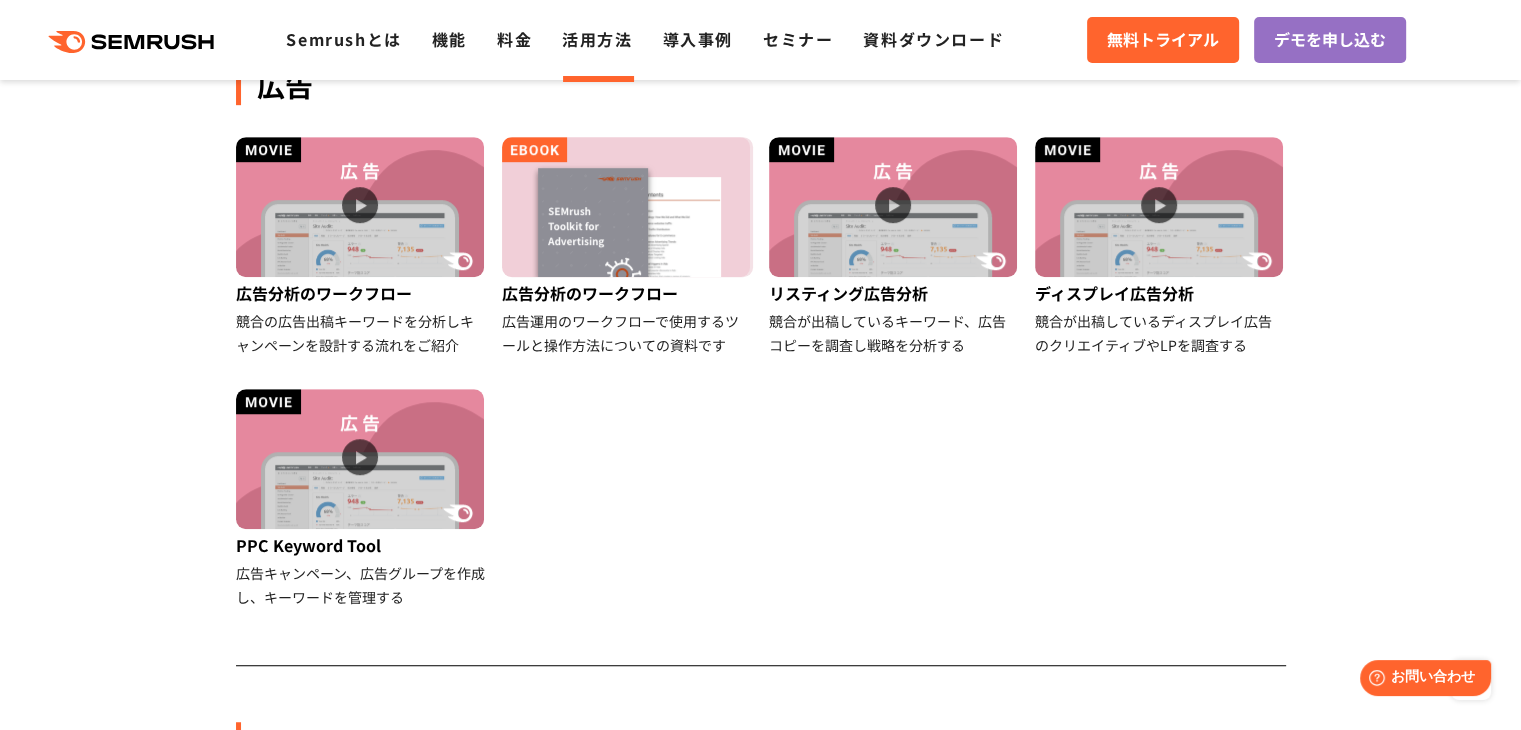 scroll, scrollTop: 1167, scrollLeft: 0, axis: vertical 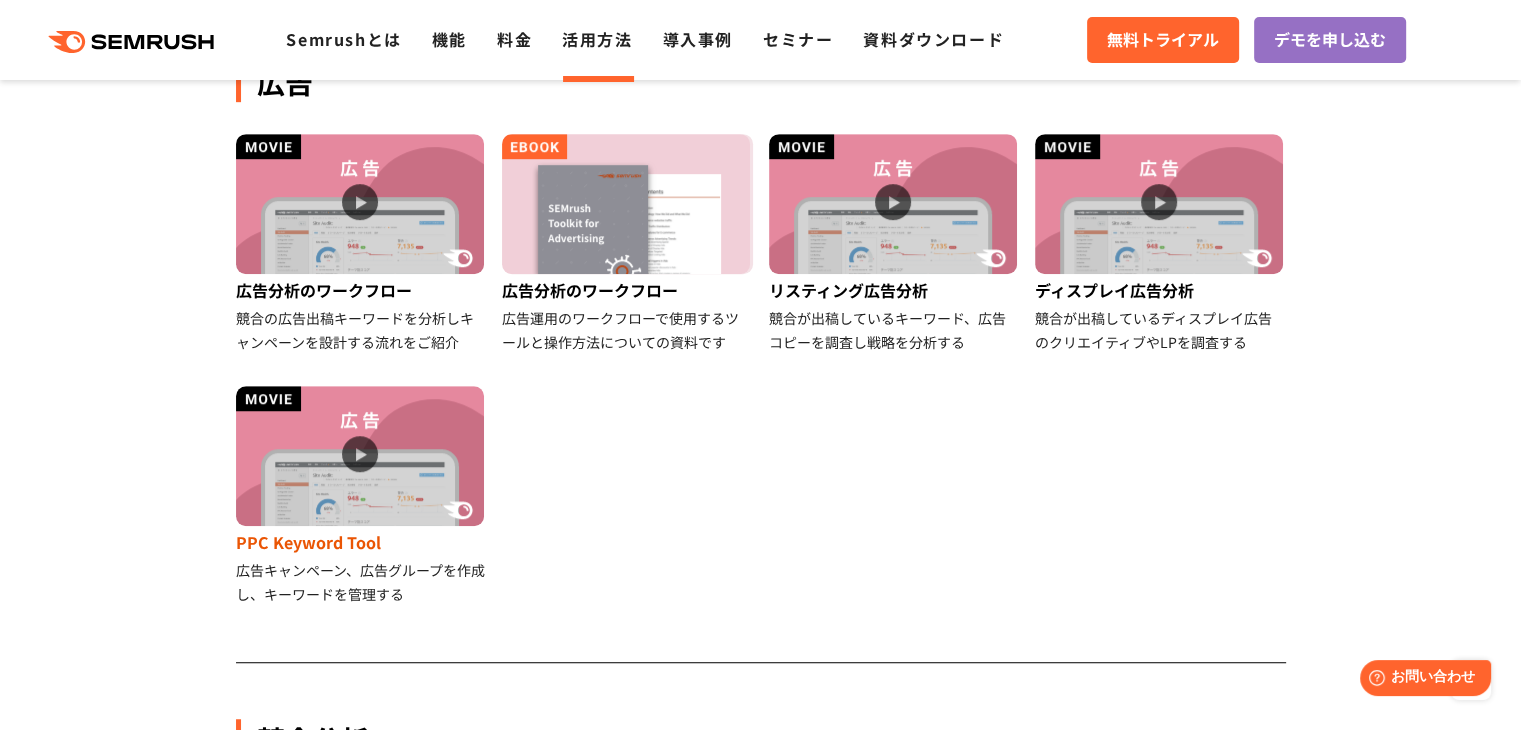 click at bounding box center [360, 456] 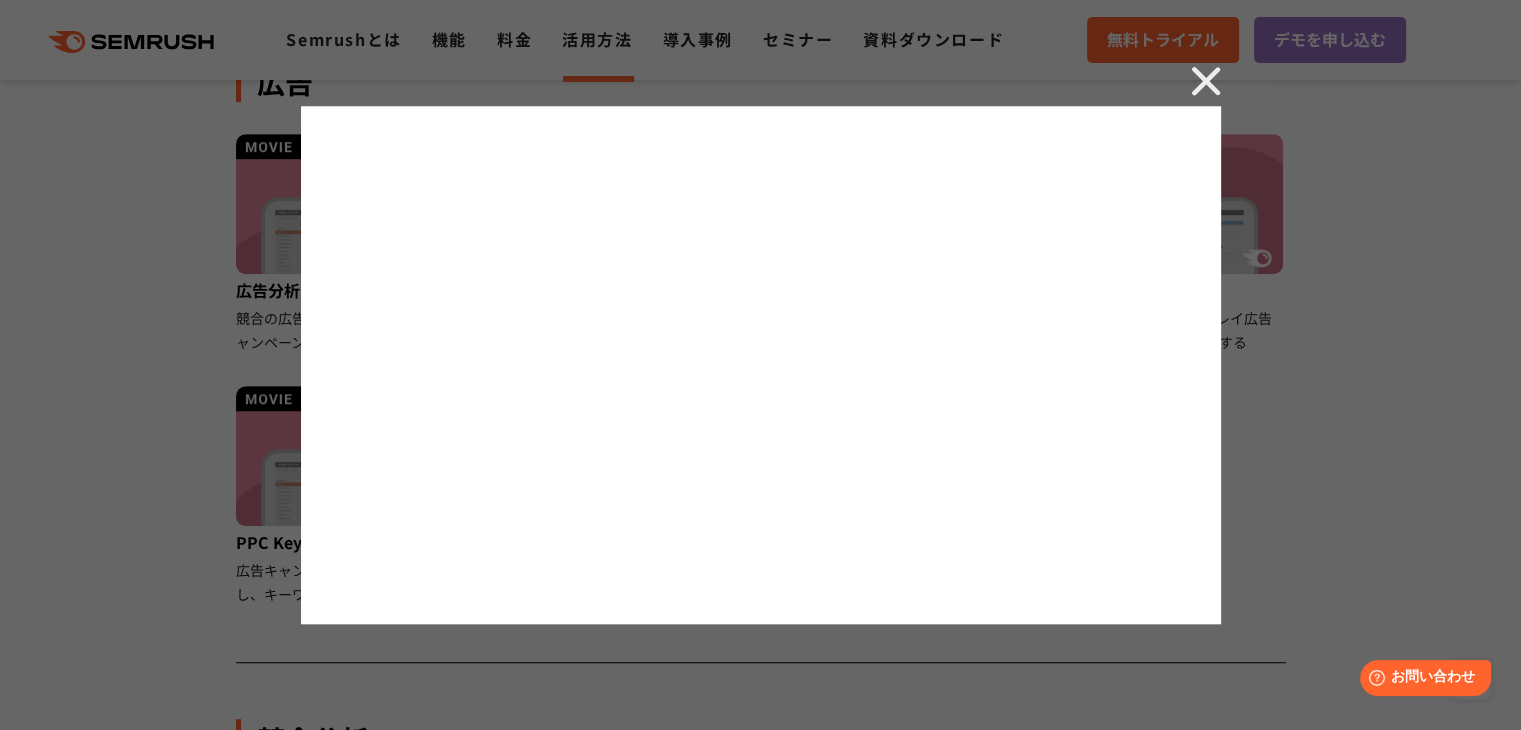 click at bounding box center [1206, 81] 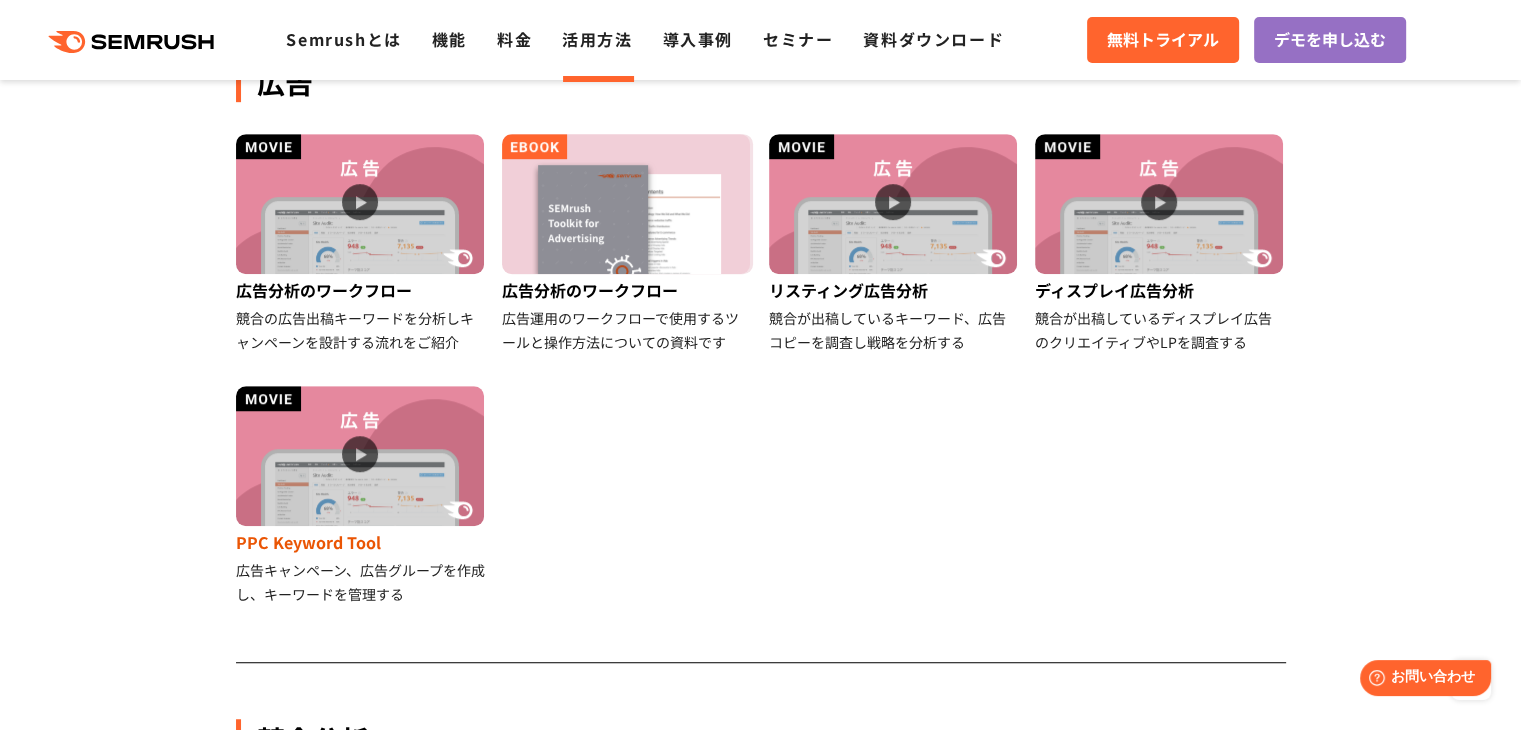 click on "PPC Keyword Tool" at bounding box center [361, 542] 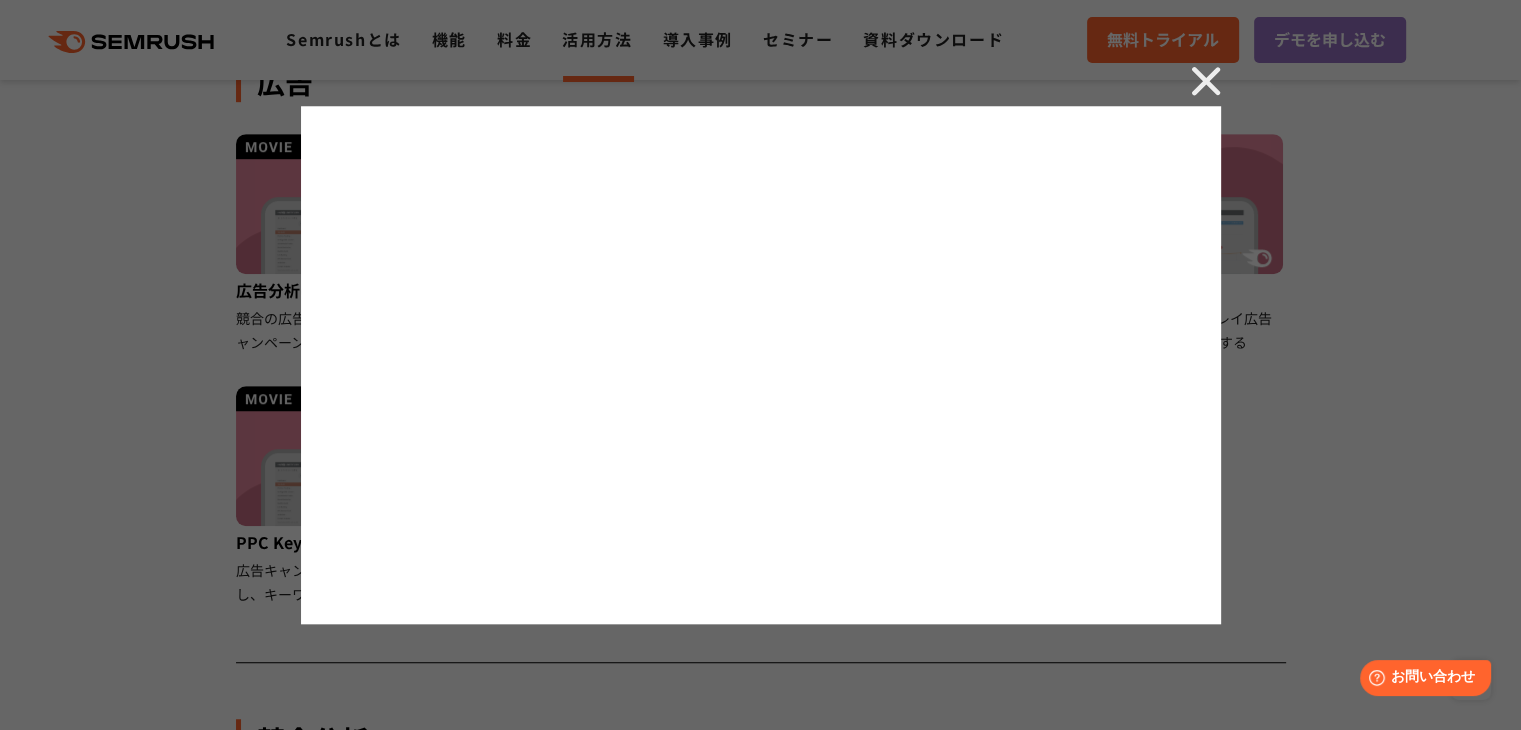 click at bounding box center [1206, 81] 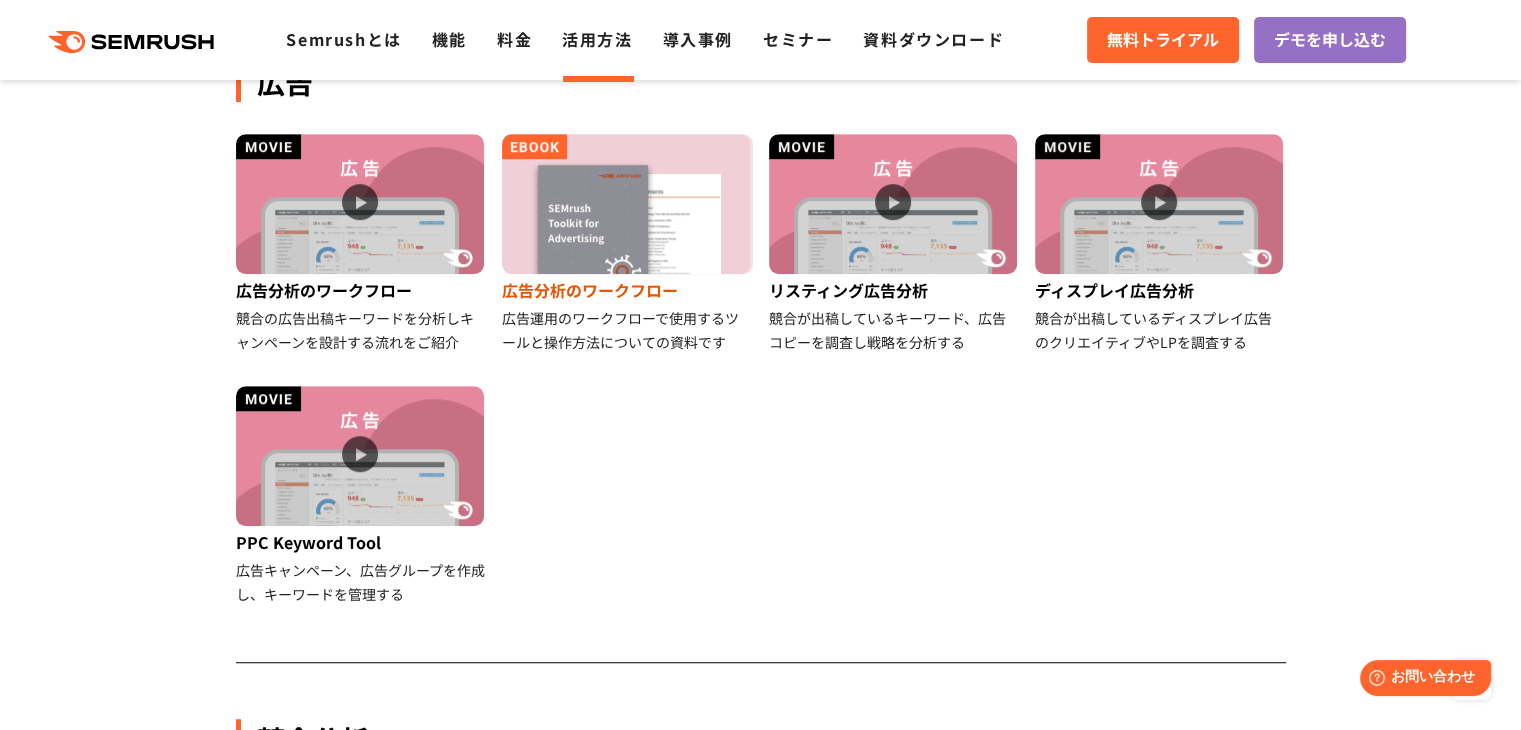 click at bounding box center [626, 204] 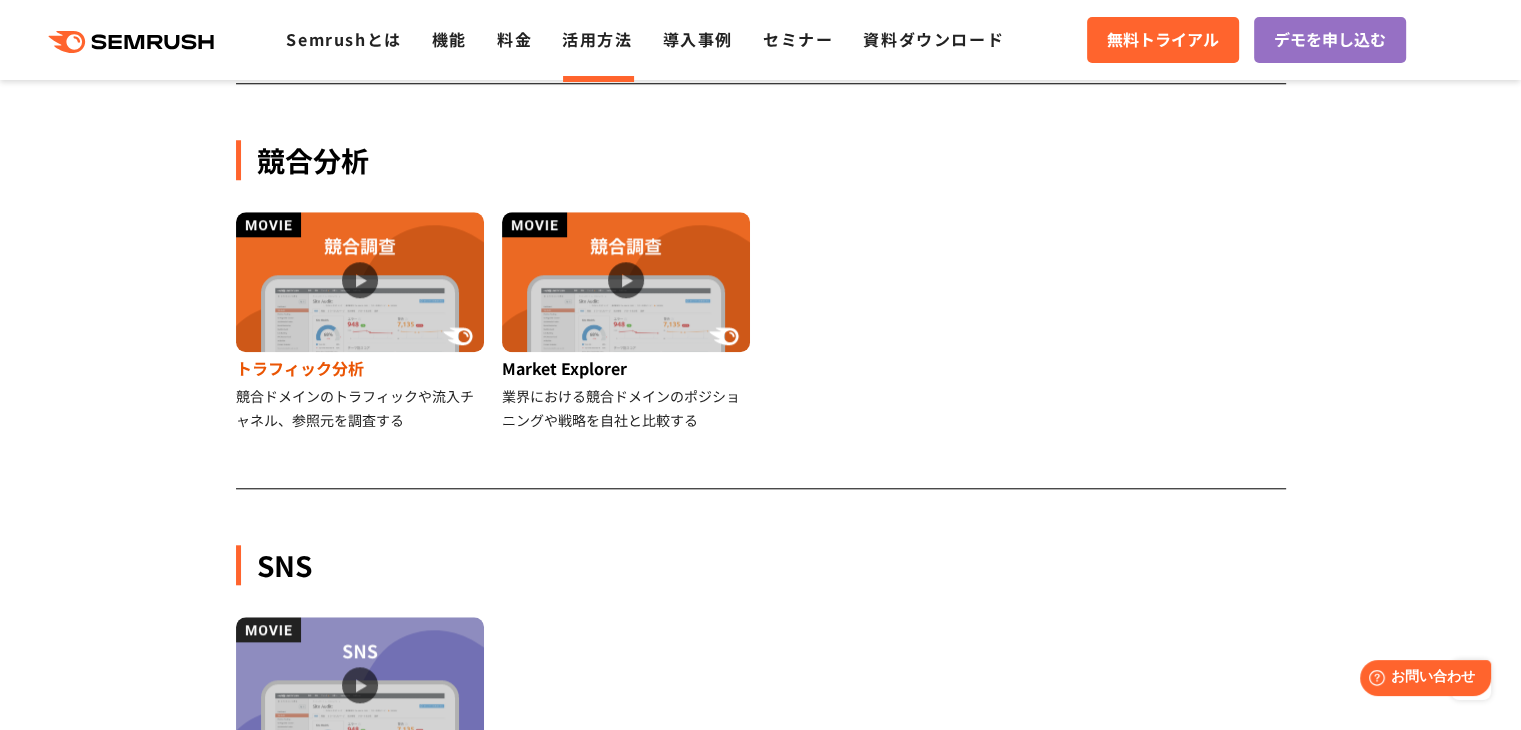 scroll, scrollTop: 1747, scrollLeft: 0, axis: vertical 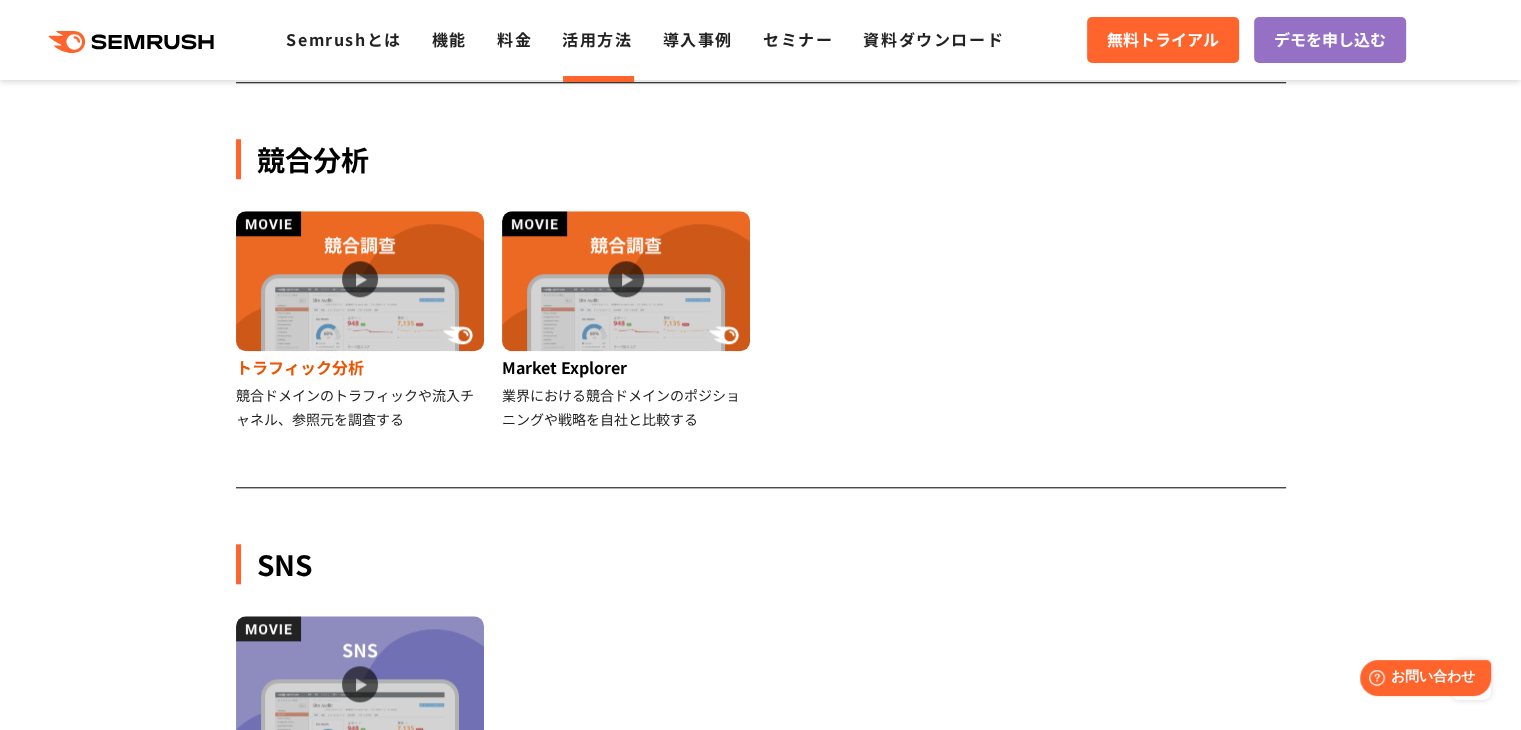 click at bounding box center (360, 281) 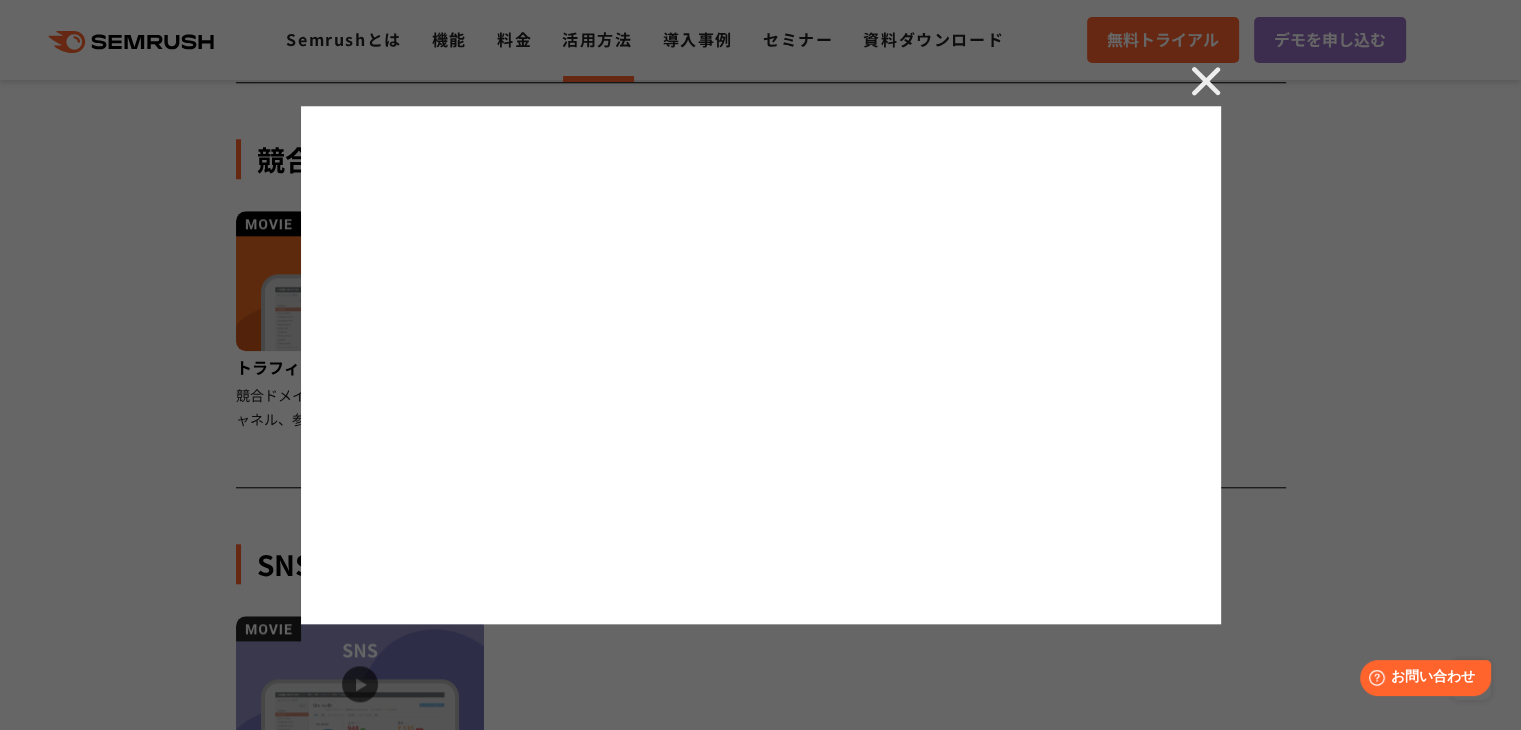 click at bounding box center [1206, 81] 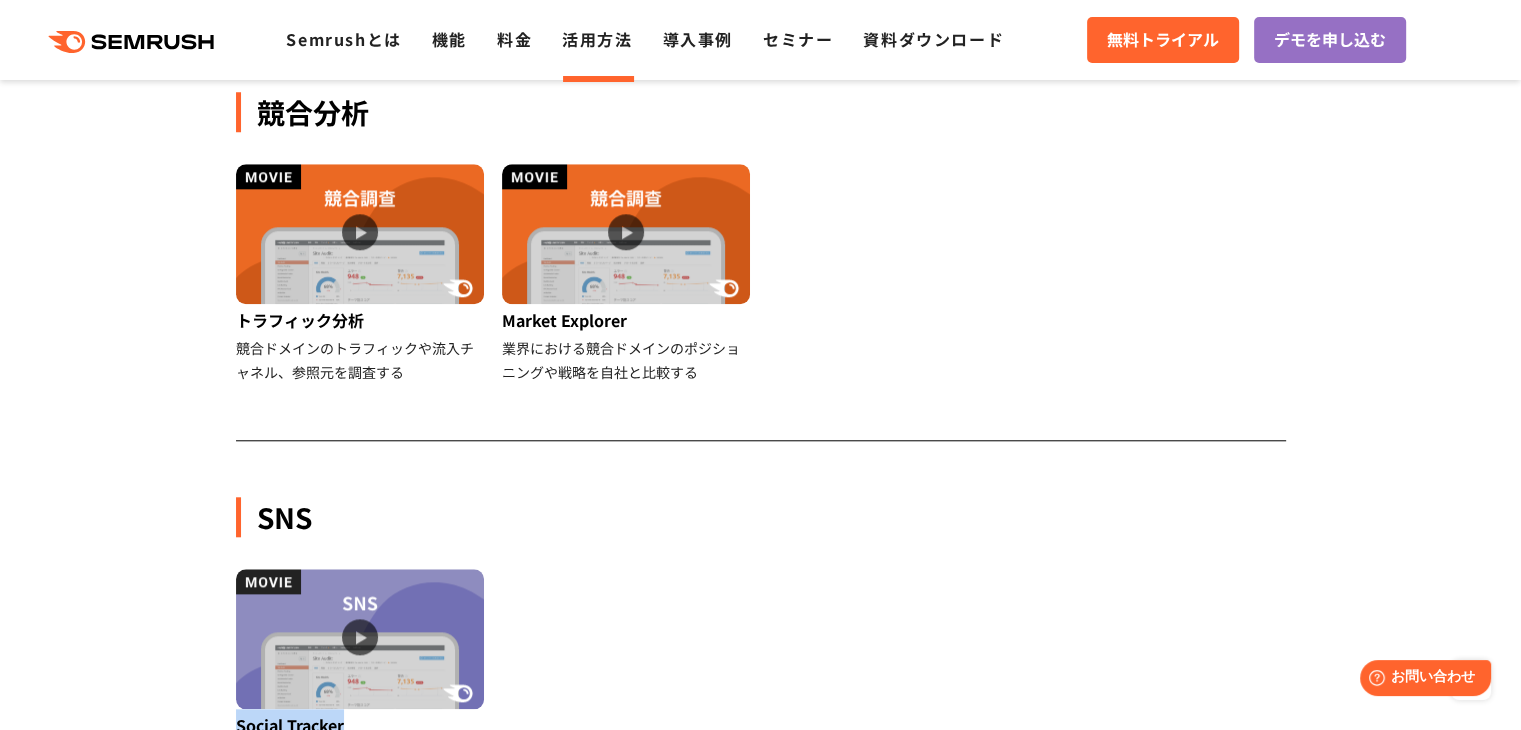 scroll, scrollTop: 1795, scrollLeft: 0, axis: vertical 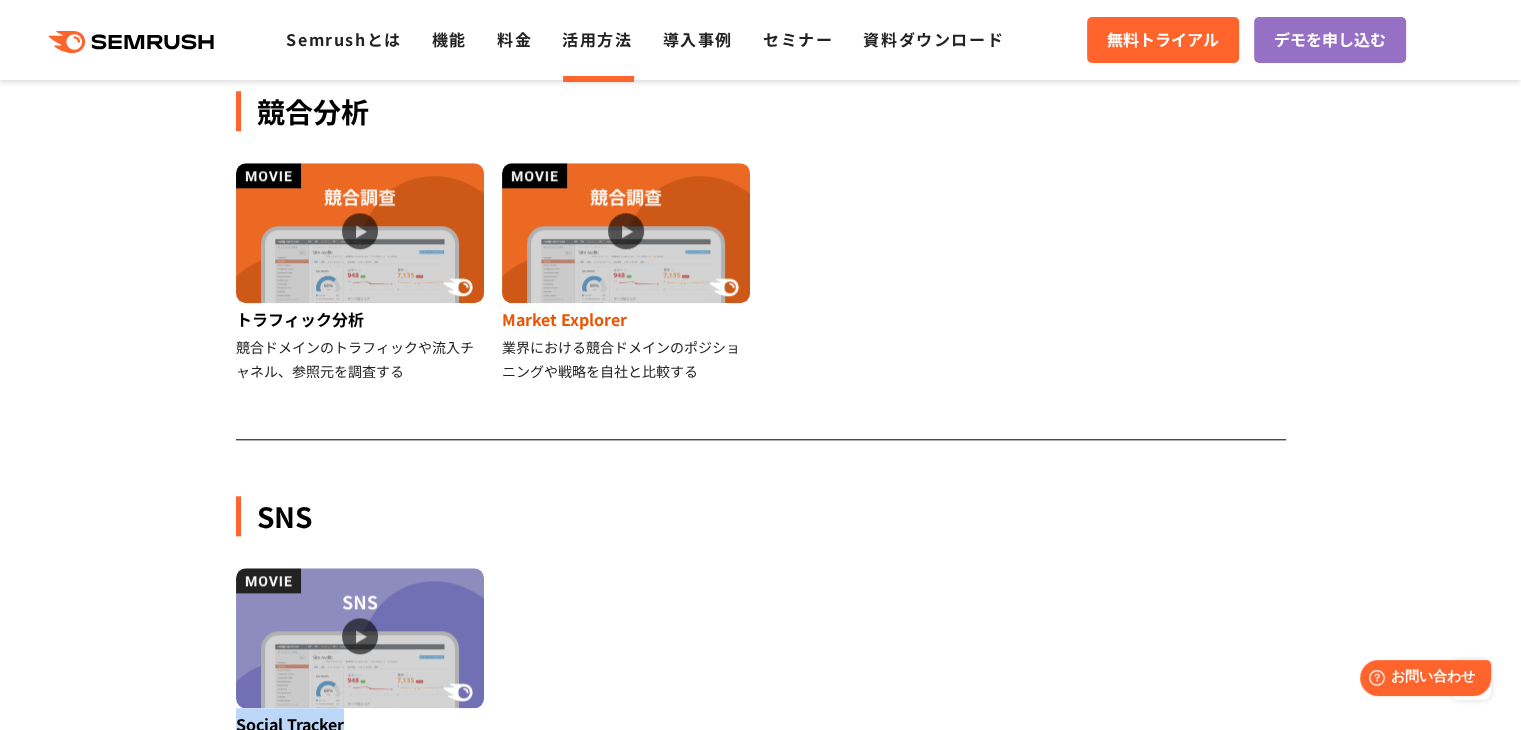 click on "Market Explorer" at bounding box center (627, 319) 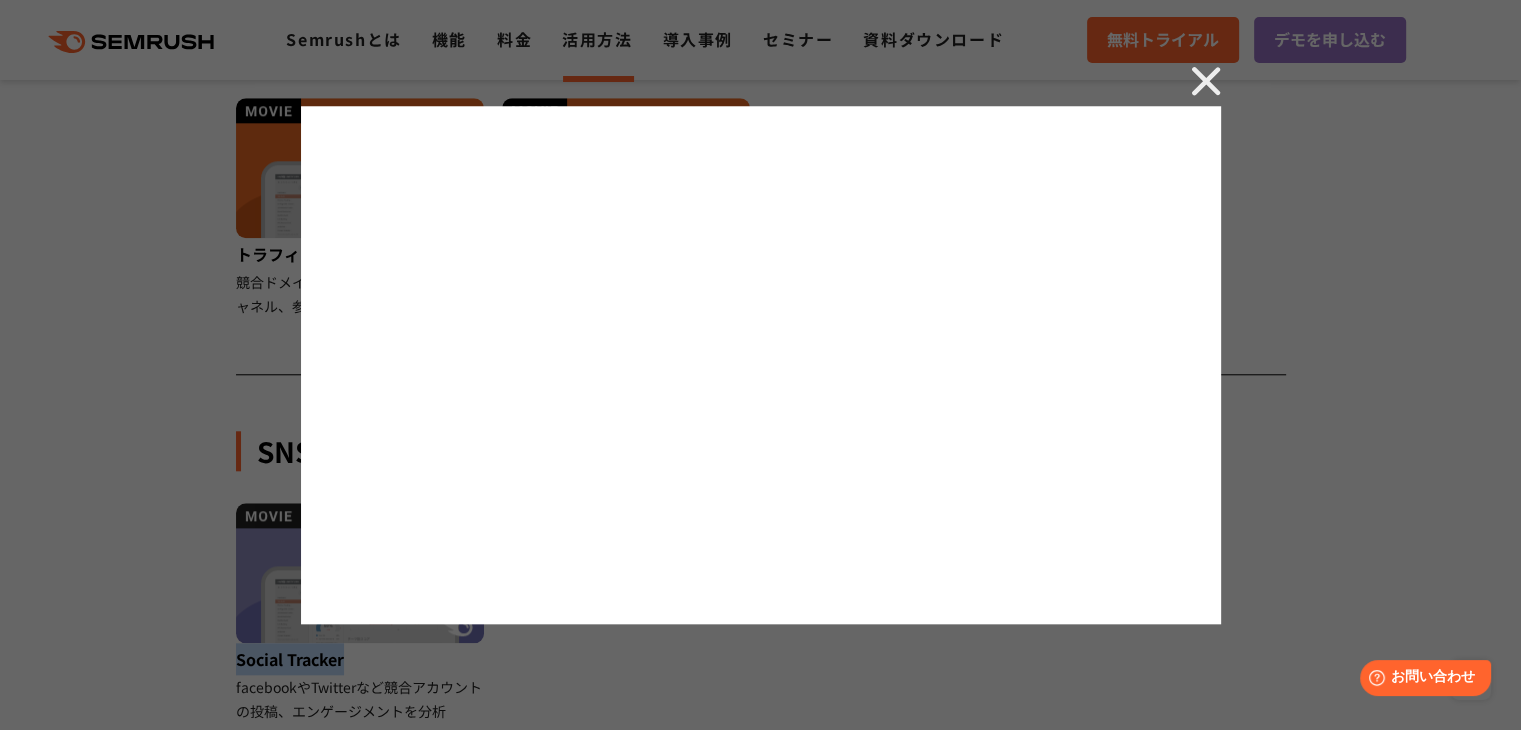 scroll, scrollTop: 1860, scrollLeft: 0, axis: vertical 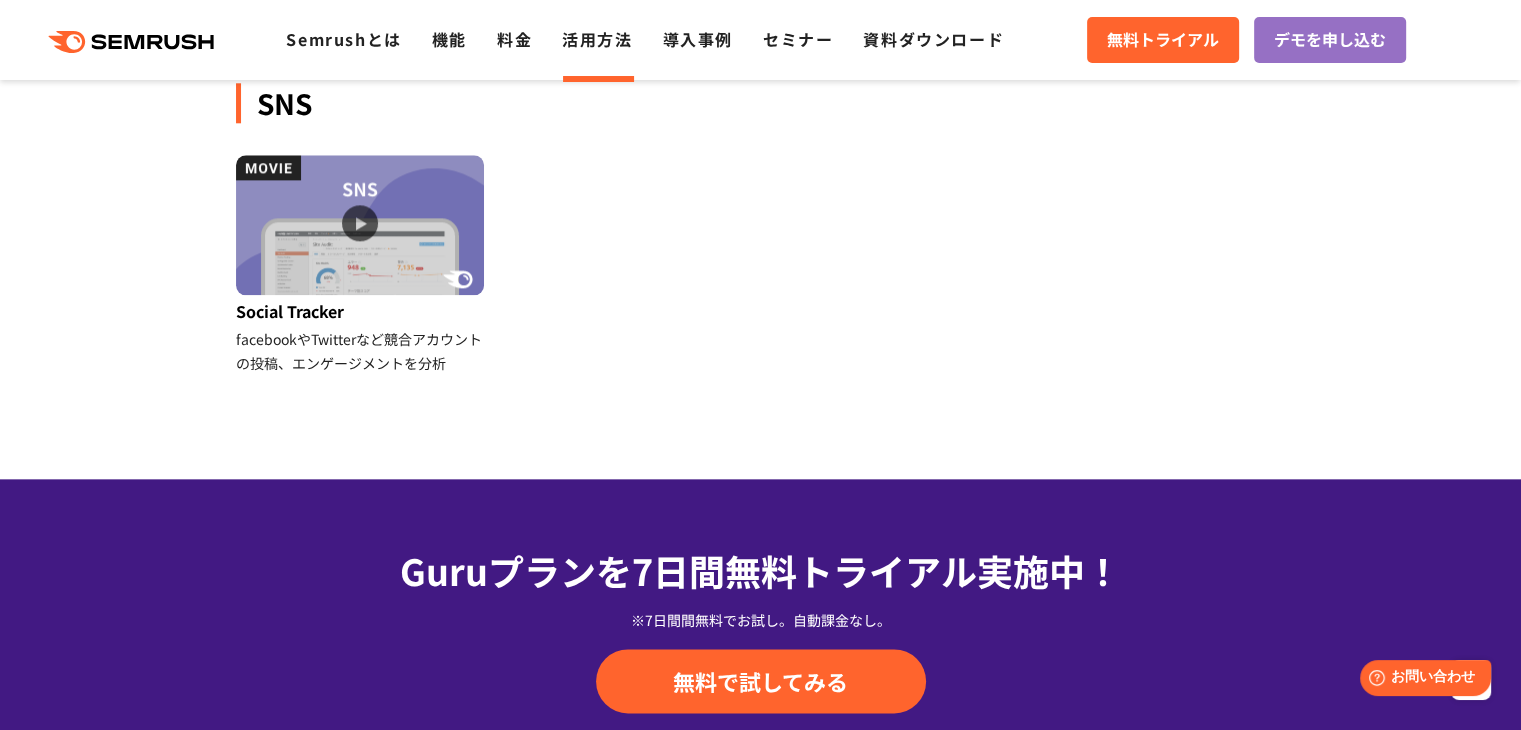 click on "Social Tracker
facebookやTwitterなど競合アカウントの投稿、エンゲージメントを分析" at bounding box center (761, 281) 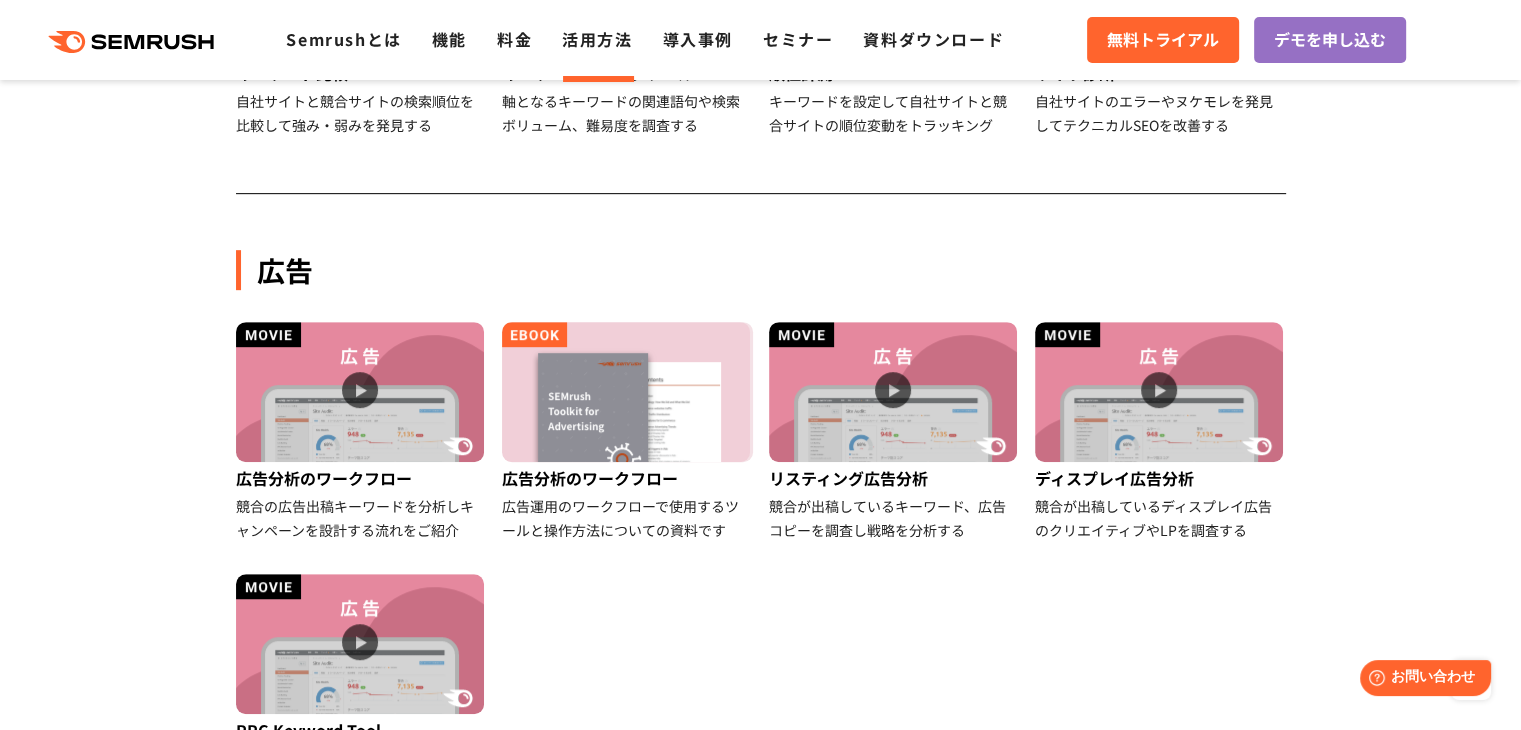 scroll, scrollTop: 950, scrollLeft: 0, axis: vertical 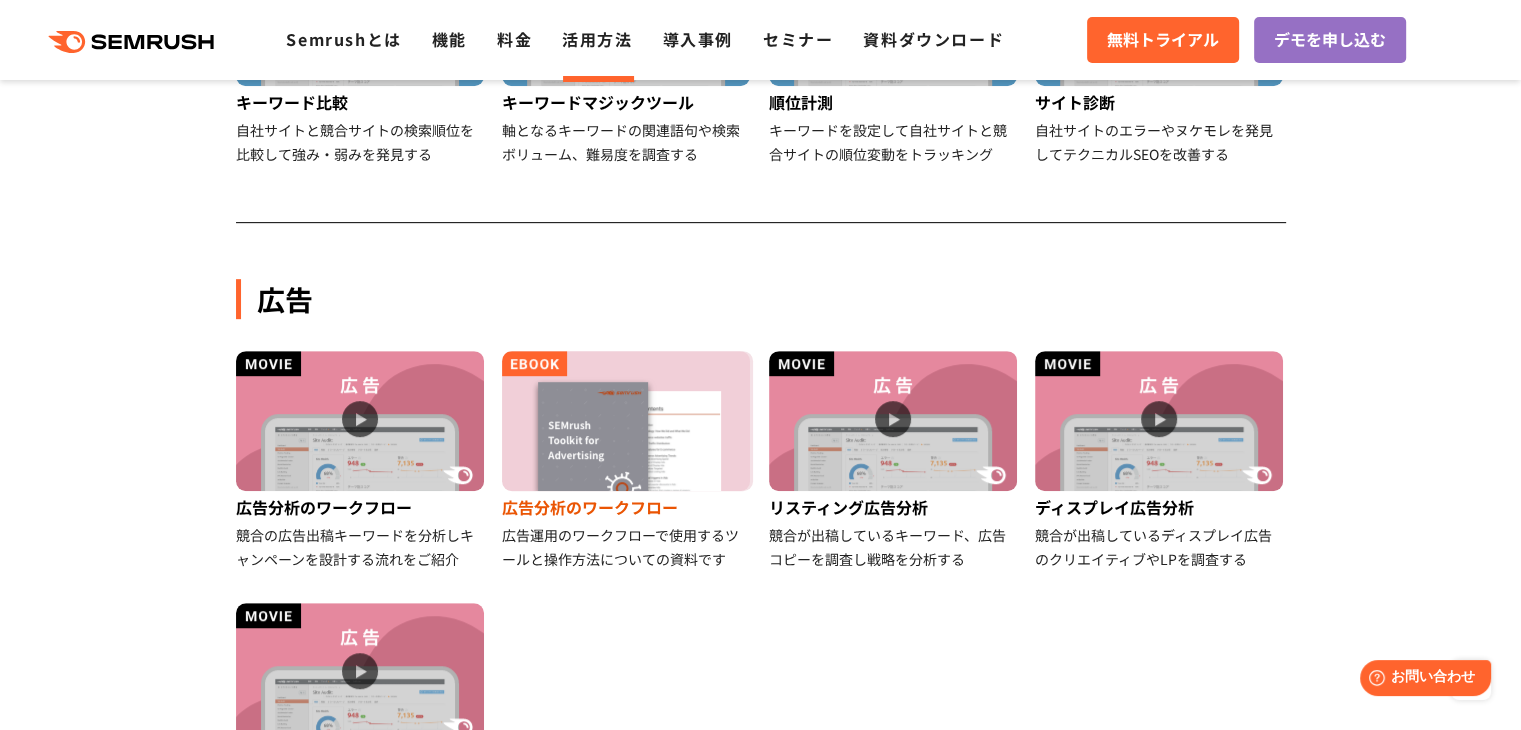 click at bounding box center (626, 421) 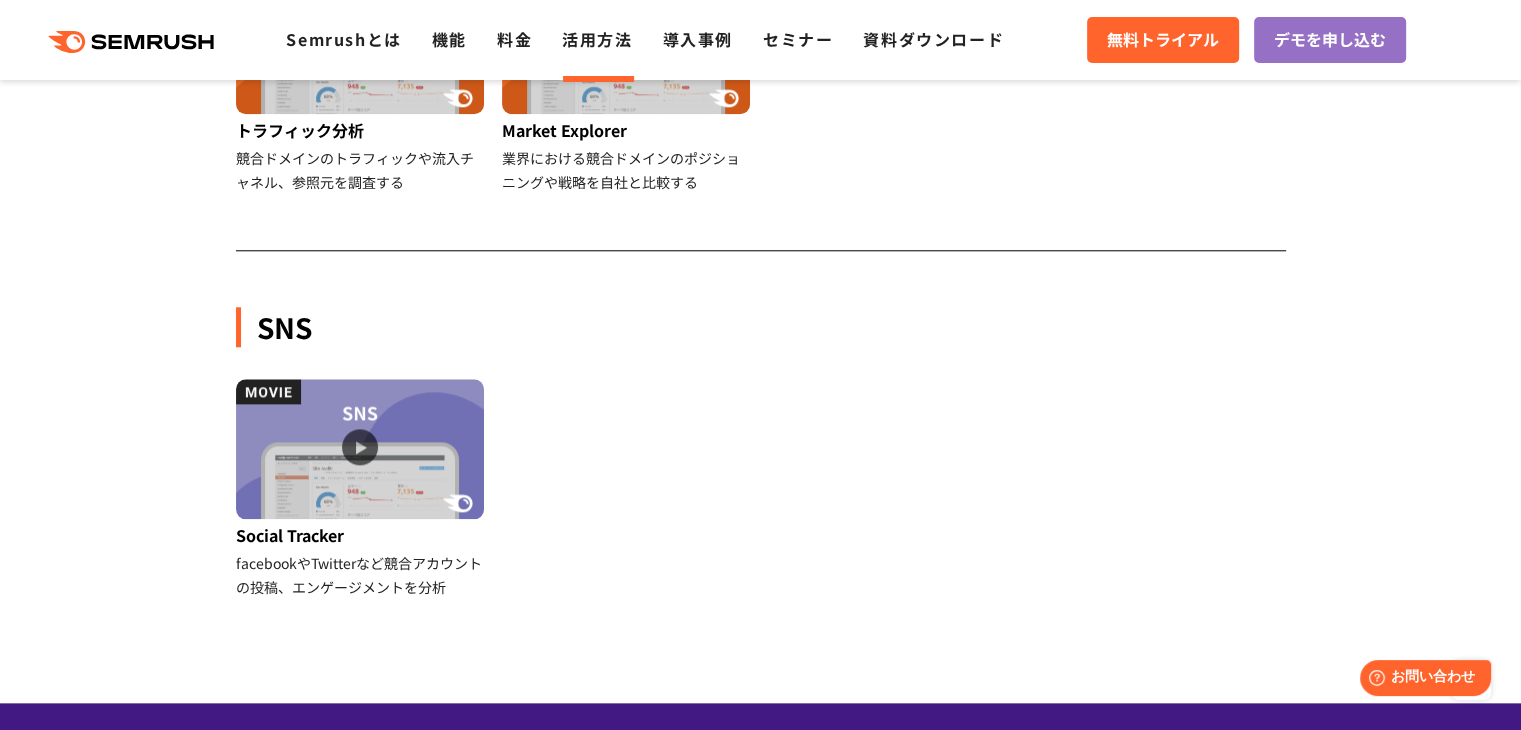 scroll, scrollTop: 1994, scrollLeft: 0, axis: vertical 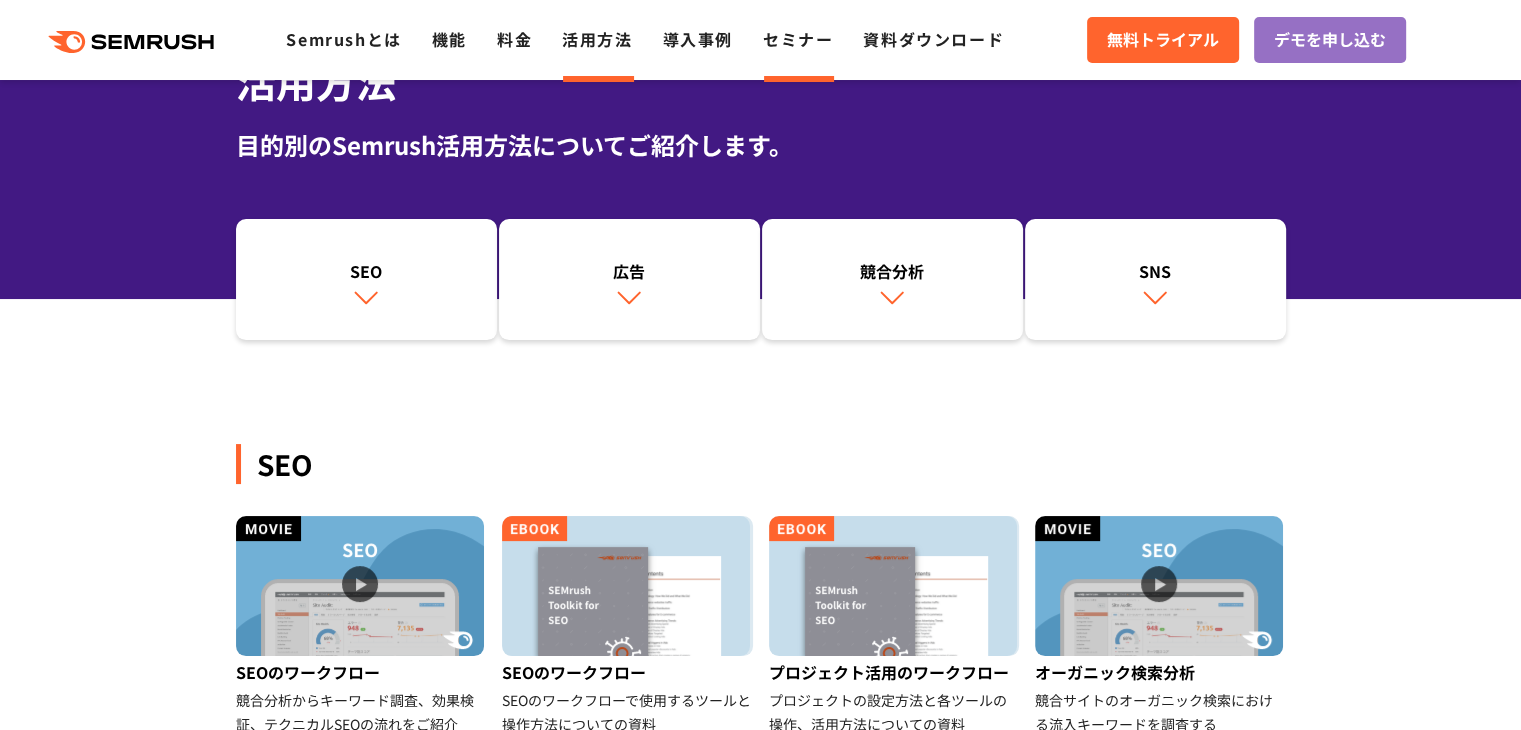 click on "セミナー" at bounding box center [798, 39] 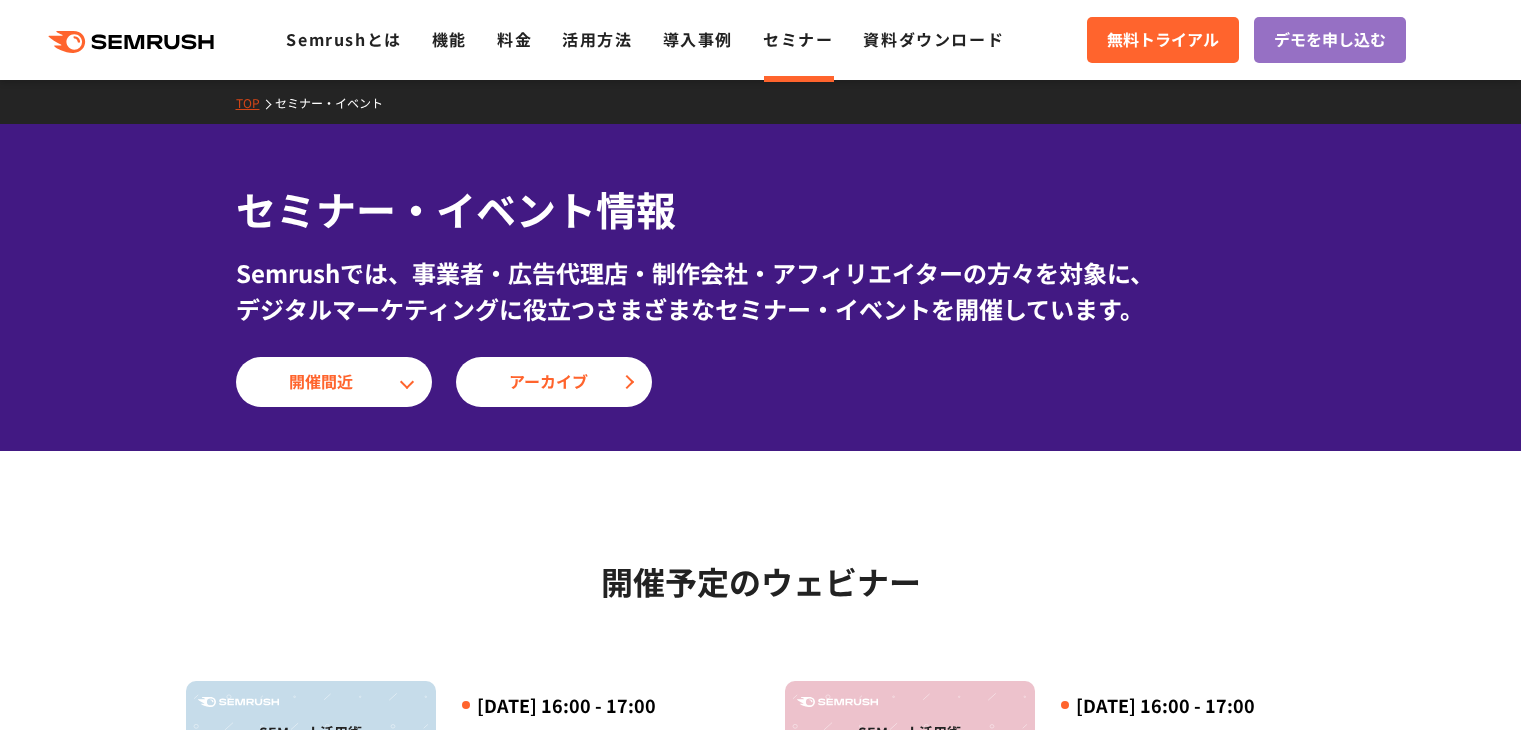 scroll, scrollTop: 0, scrollLeft: 0, axis: both 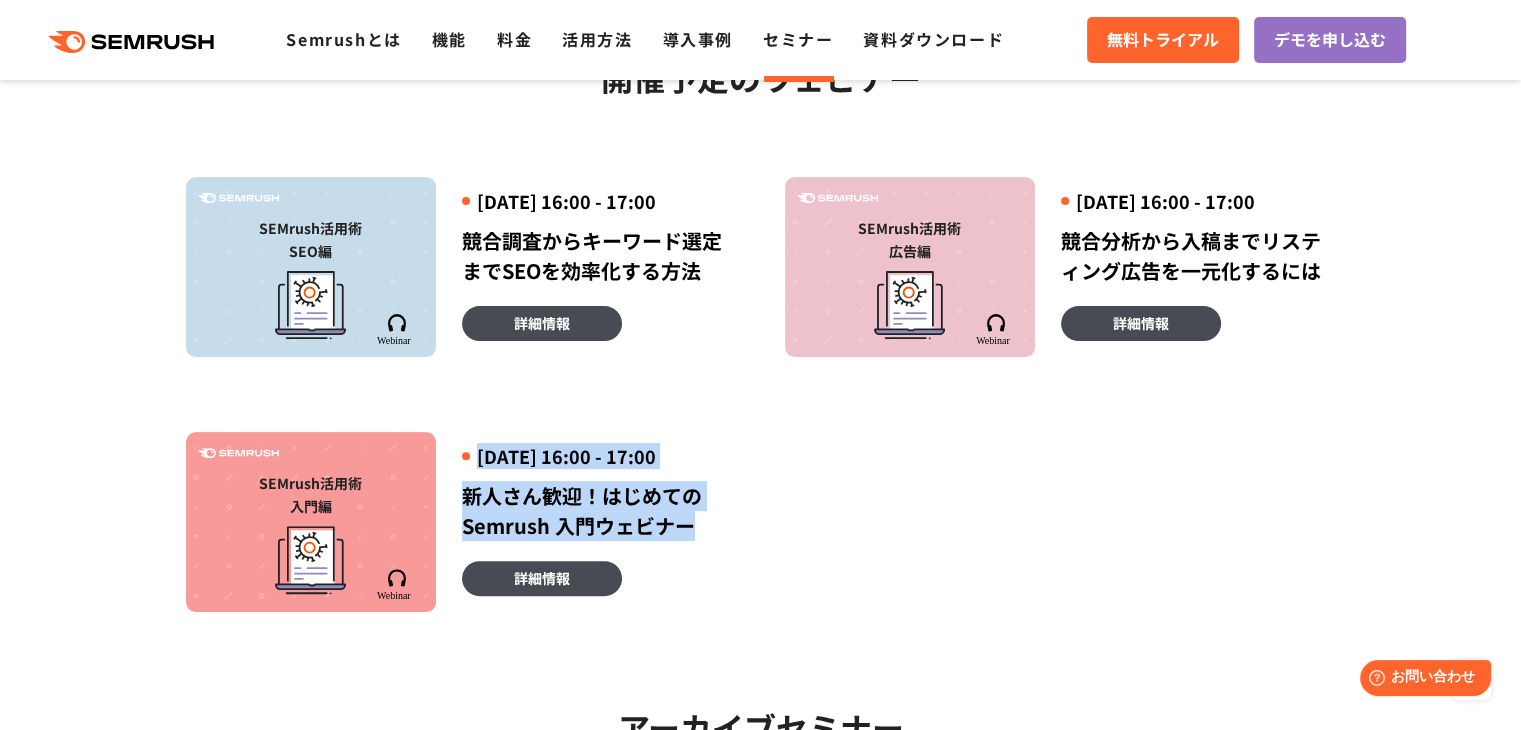 drag, startPoint x: 474, startPoint y: 473, endPoint x: 700, endPoint y: 555, distance: 240.4163 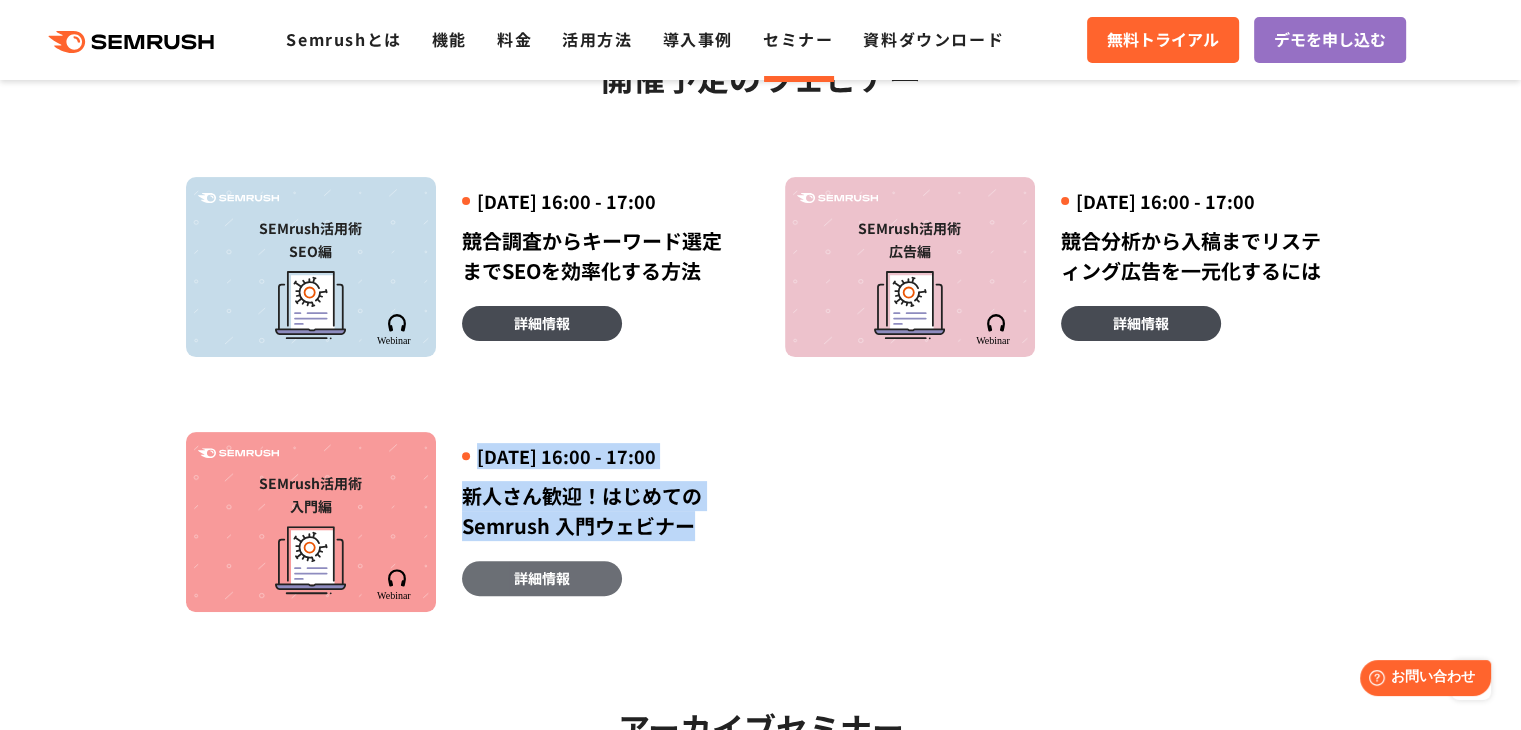 click on "詳細情報" at bounding box center (542, 578) 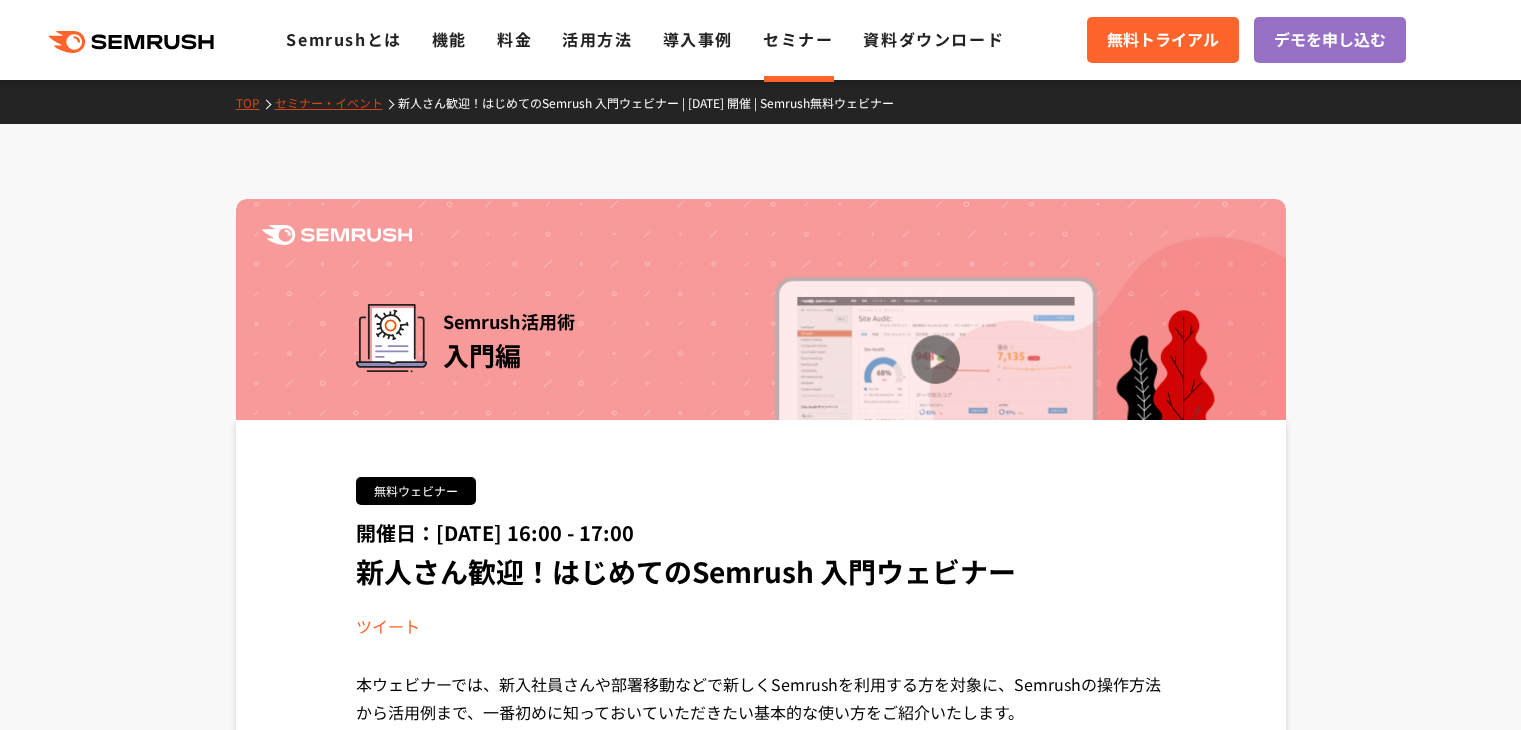 scroll, scrollTop: 0, scrollLeft: 0, axis: both 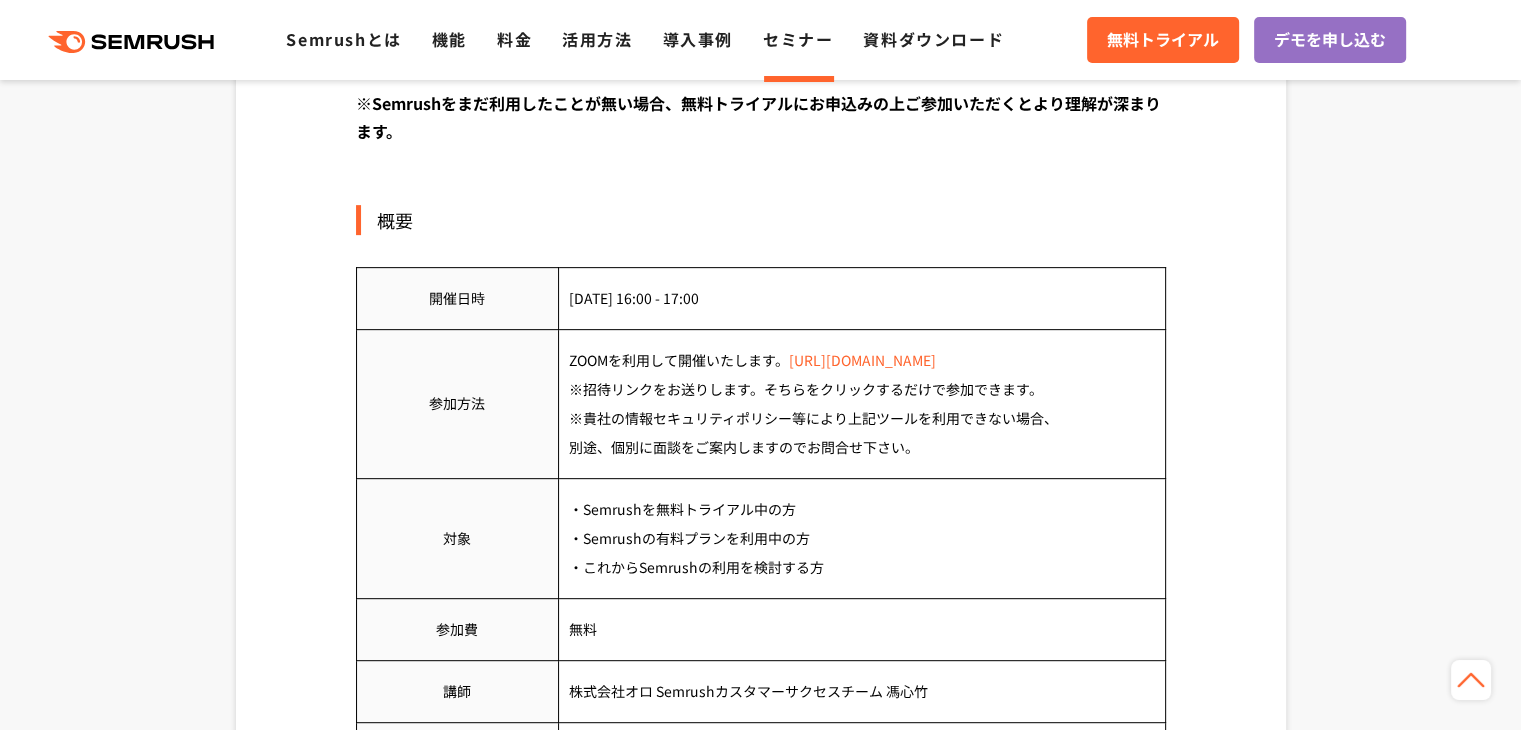 drag, startPoint x: 576, startPoint y: 383, endPoint x: 1078, endPoint y: 398, distance: 502.22406 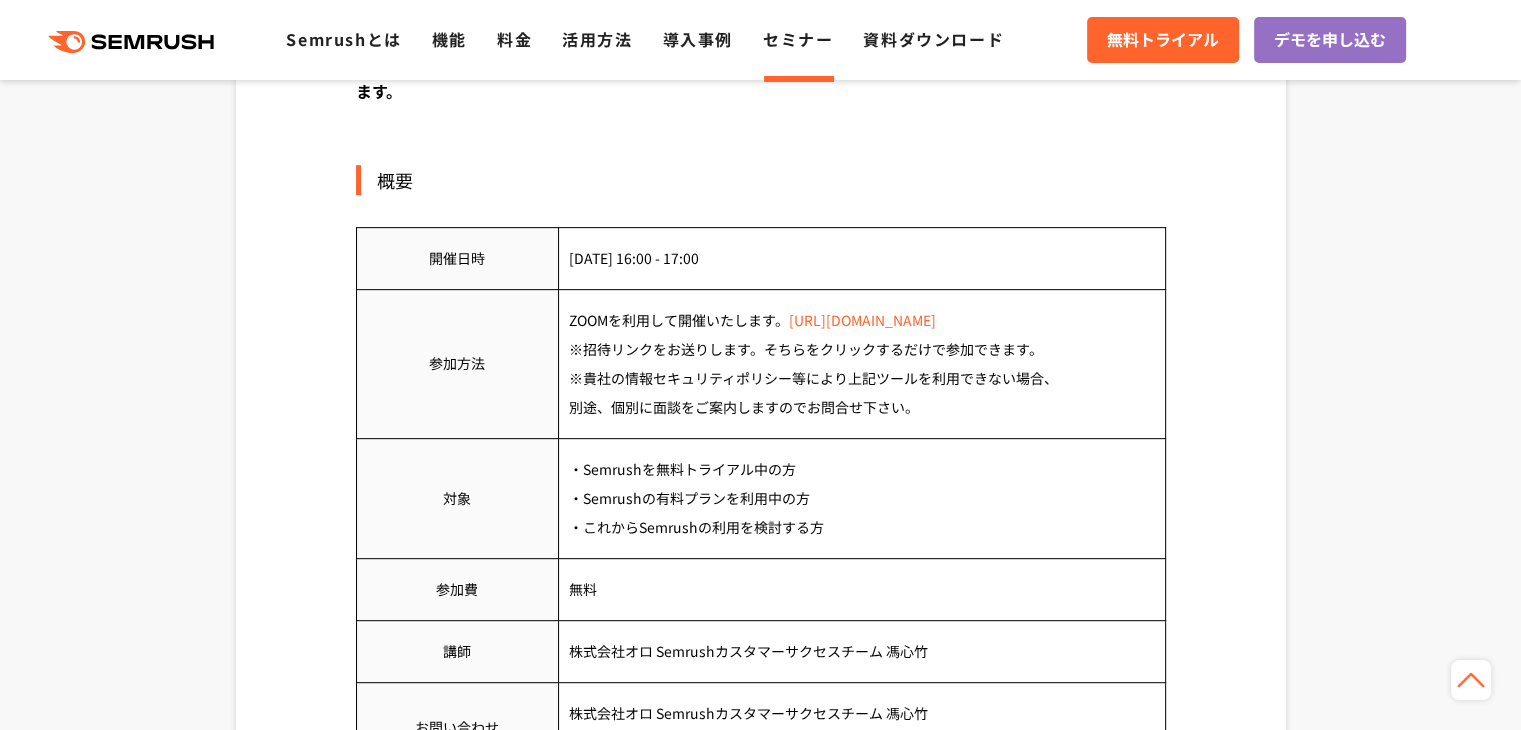scroll, scrollTop: 823, scrollLeft: 0, axis: vertical 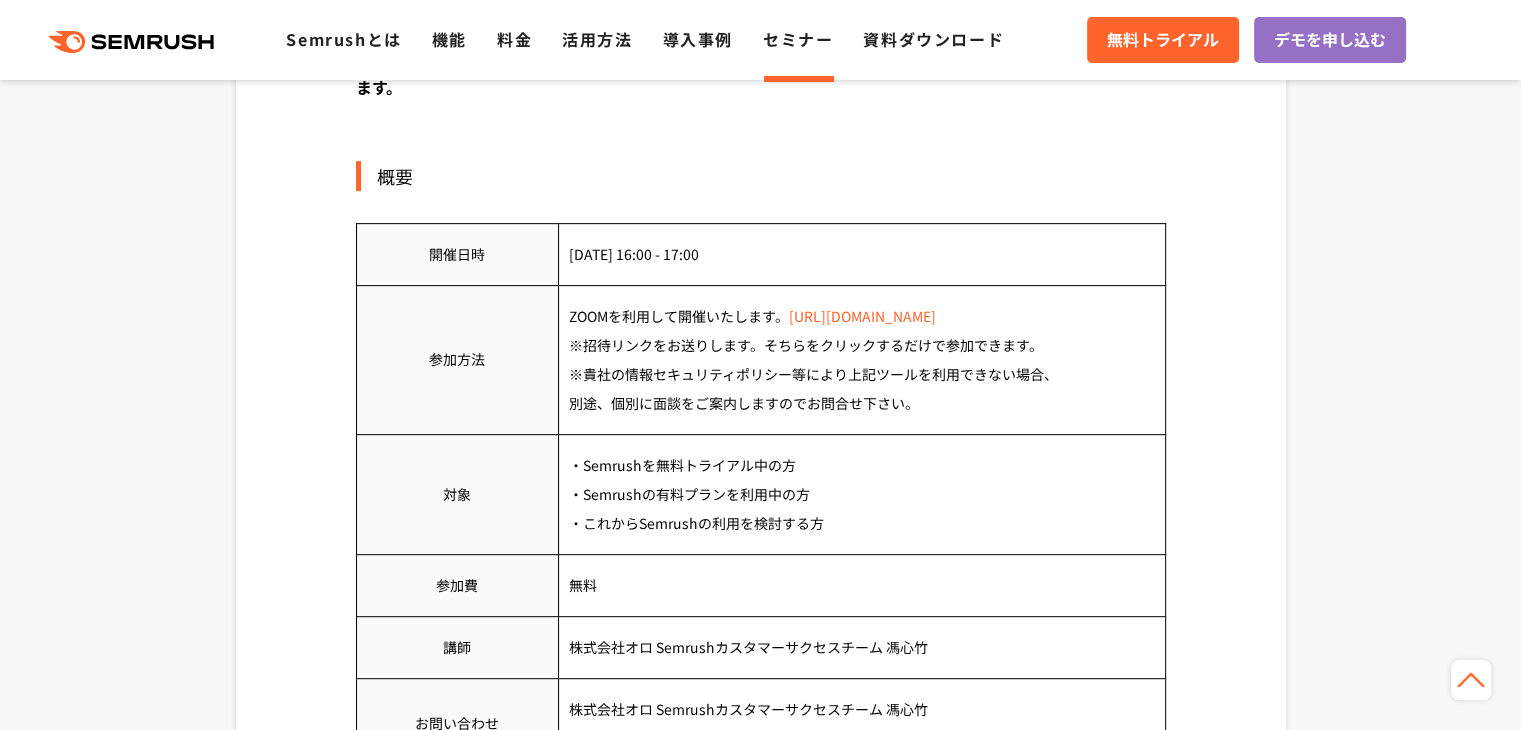 drag, startPoint x: 585, startPoint y: 341, endPoint x: 1051, endPoint y: 374, distance: 467.167 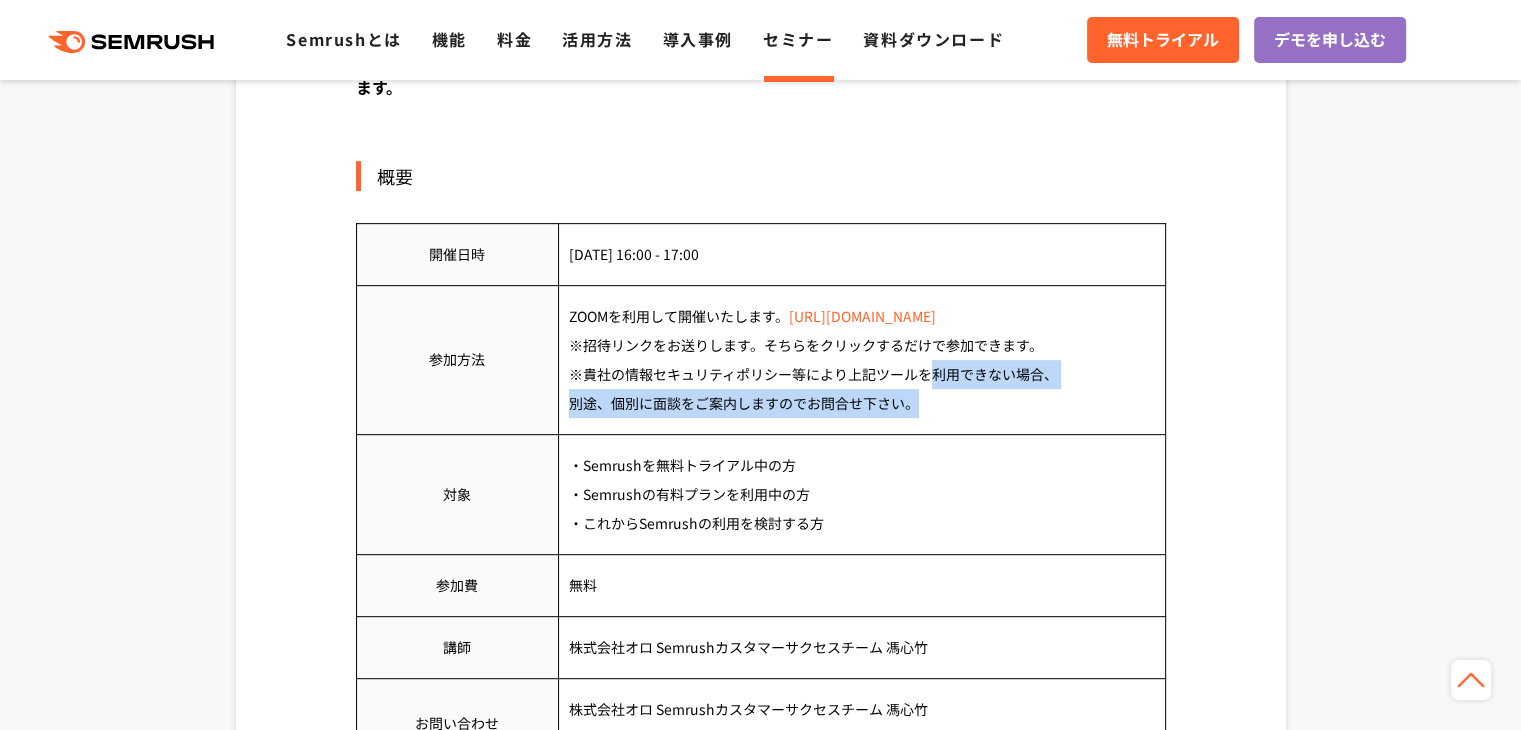 drag, startPoint x: 578, startPoint y: 376, endPoint x: 922, endPoint y: 417, distance: 346.4347 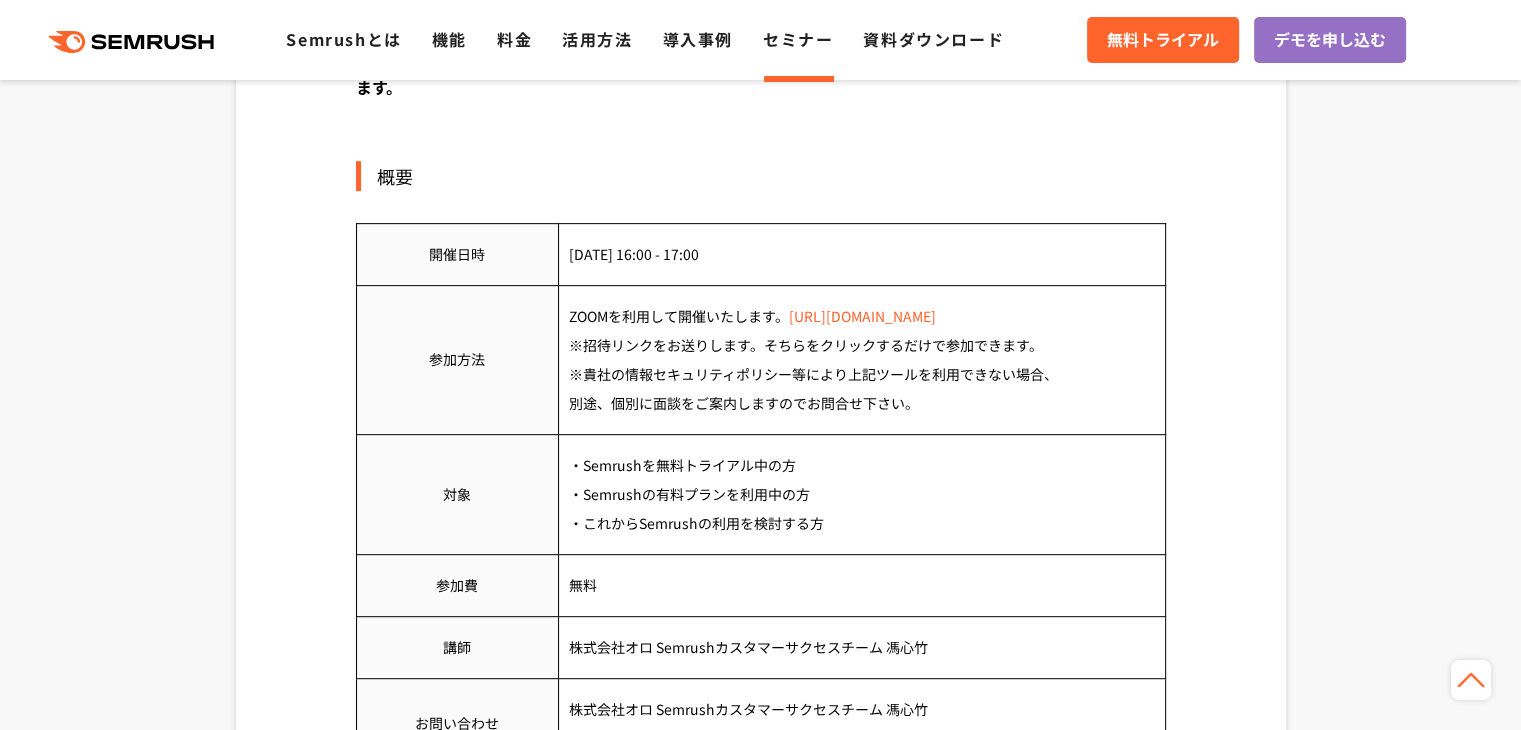 click on "・Semrushを無料トライアル中の方
・Semrushの有料プランを利用中の方
・これからSemrushの利用を検討する方" at bounding box center [861, 494] 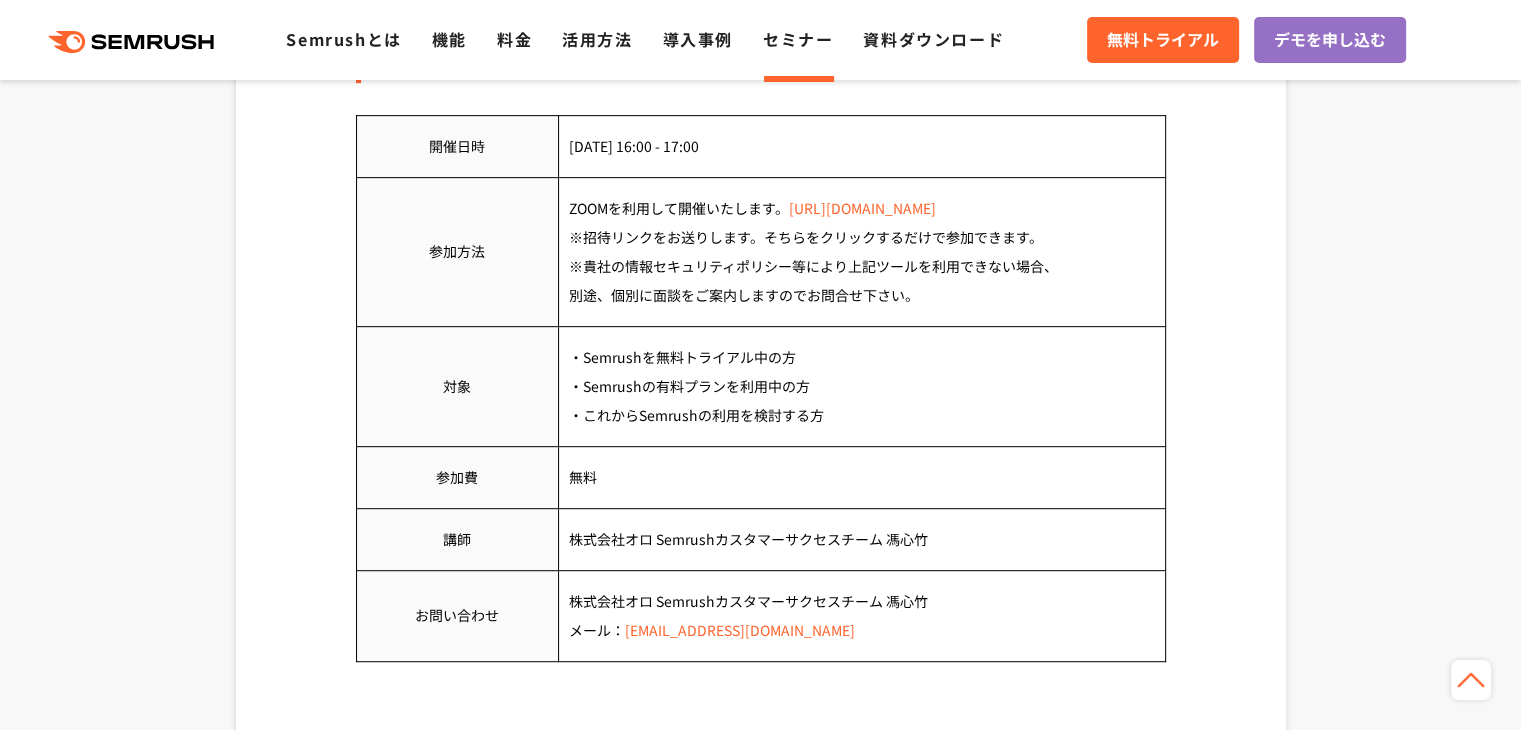 scroll, scrollTop: 959, scrollLeft: 0, axis: vertical 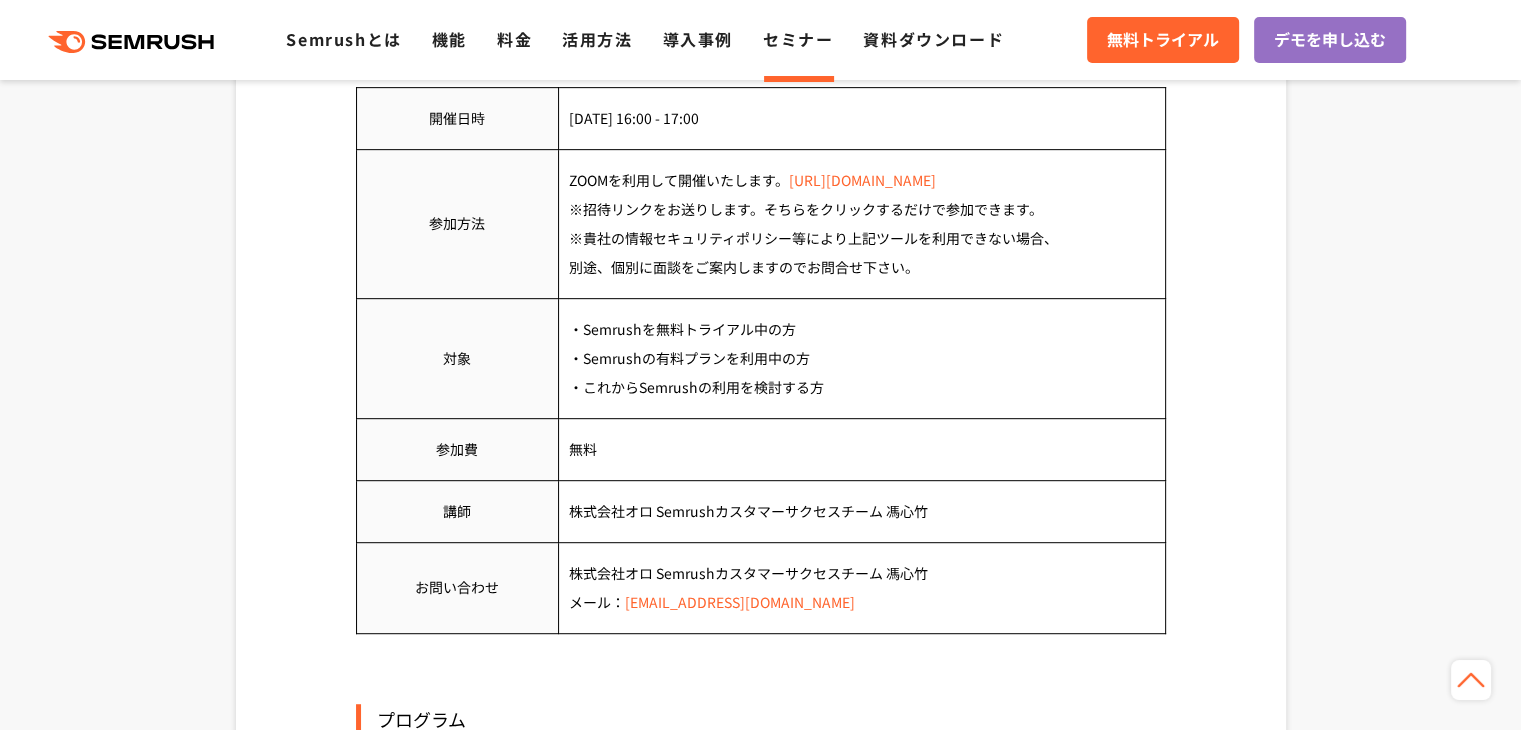 drag, startPoint x: 584, startPoint y: 323, endPoint x: 811, endPoint y: 311, distance: 227.31696 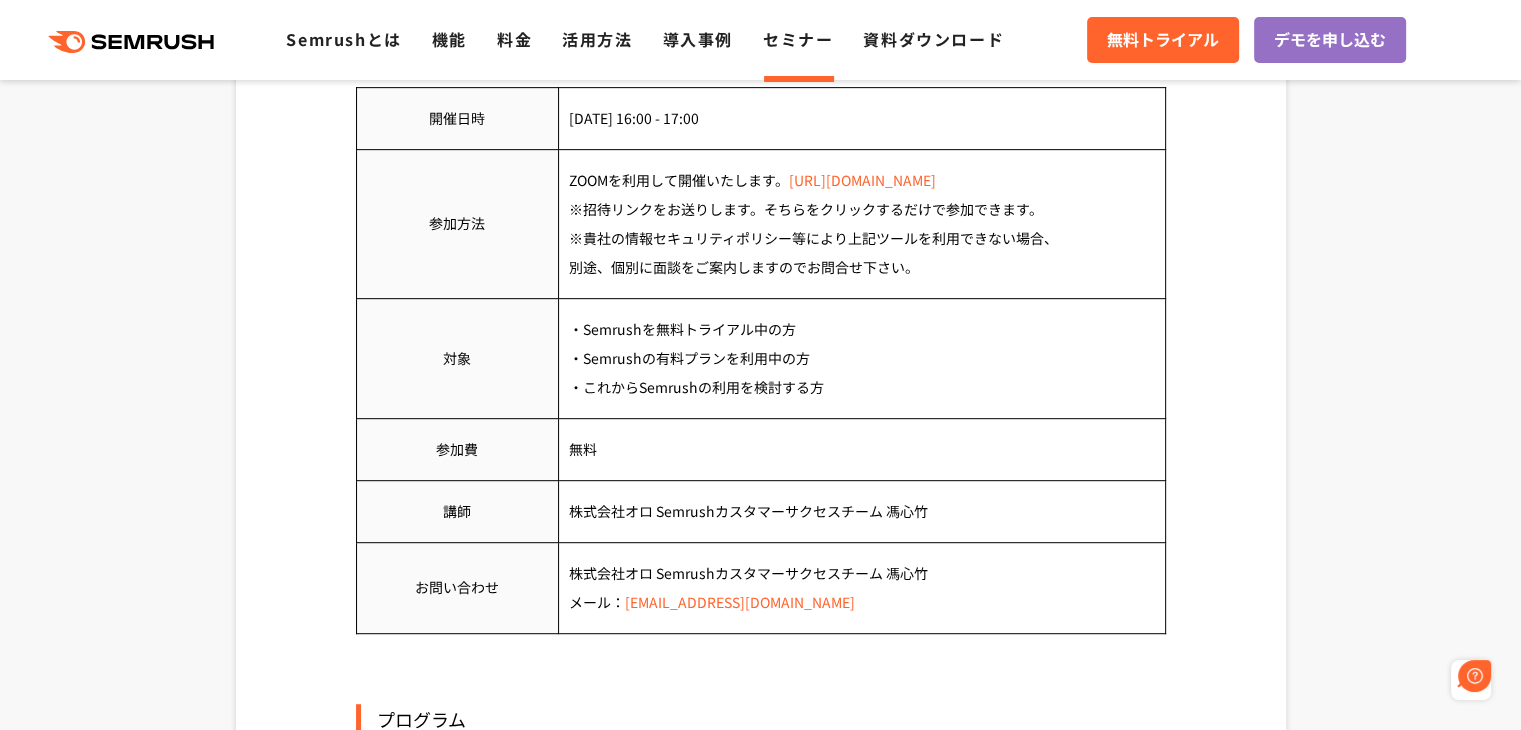 scroll, scrollTop: 0, scrollLeft: 0, axis: both 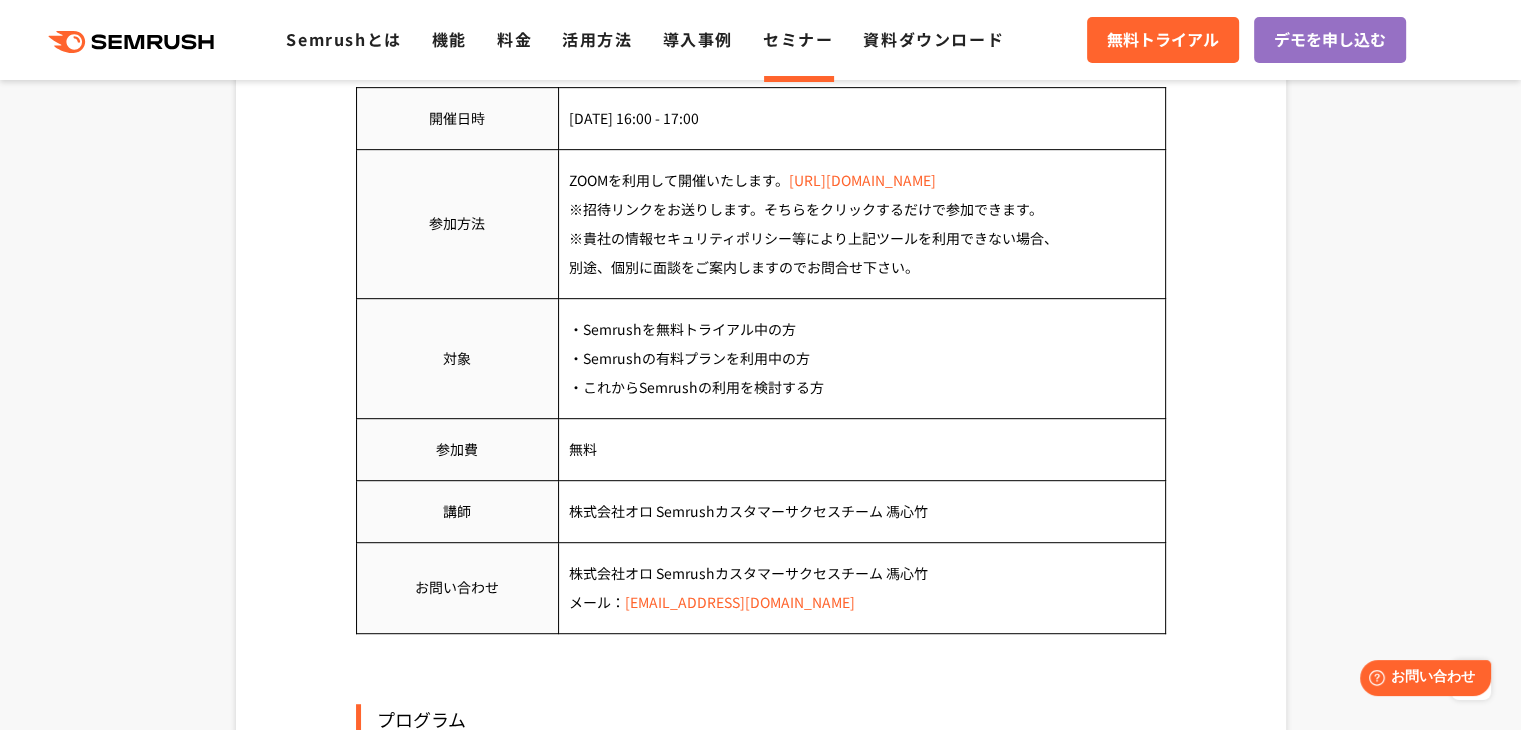 click on "・Semrushを無料トライアル中の方
・Semrushの有料プランを利用中の方
・これからSemrushの利用を検討する方" at bounding box center (861, 358) 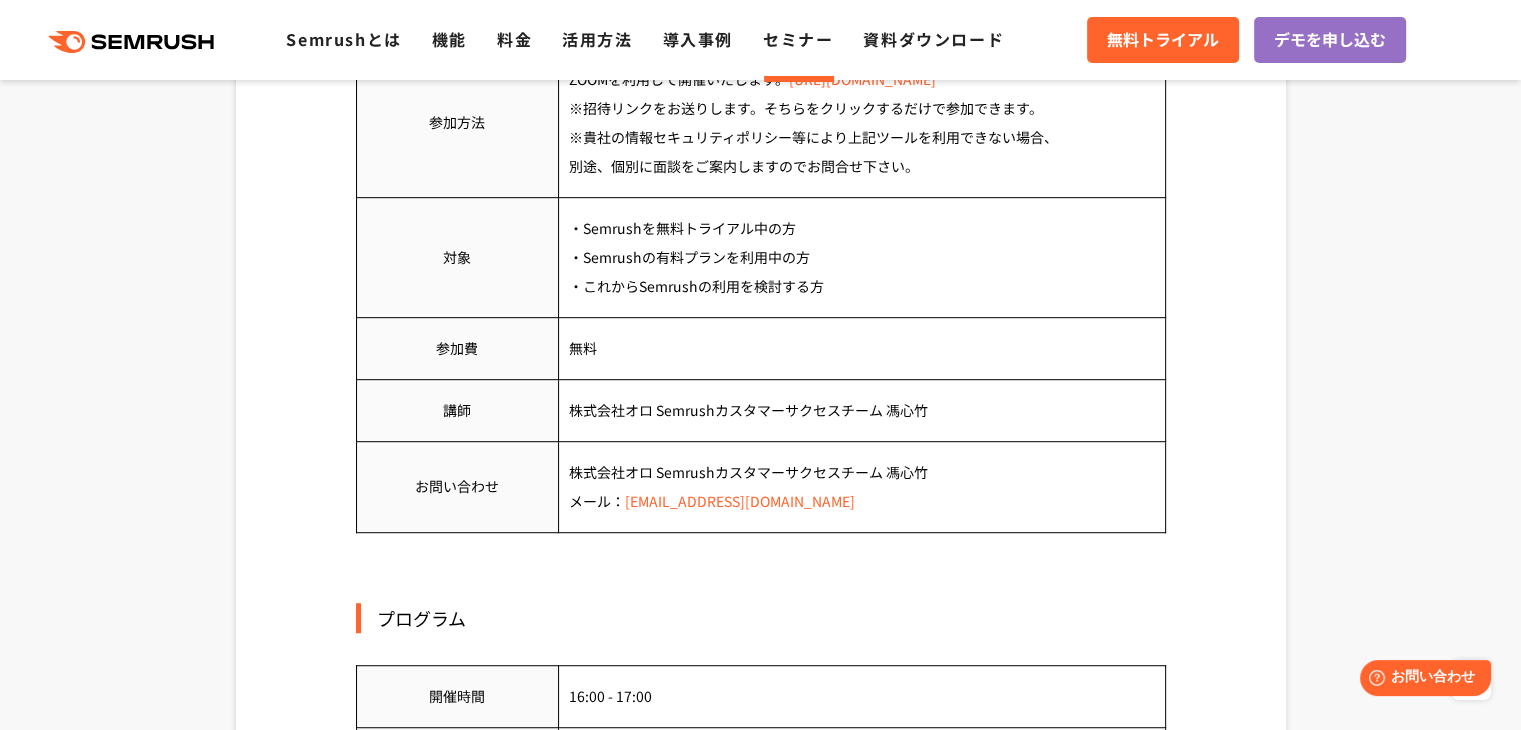 scroll, scrollTop: 1059, scrollLeft: 0, axis: vertical 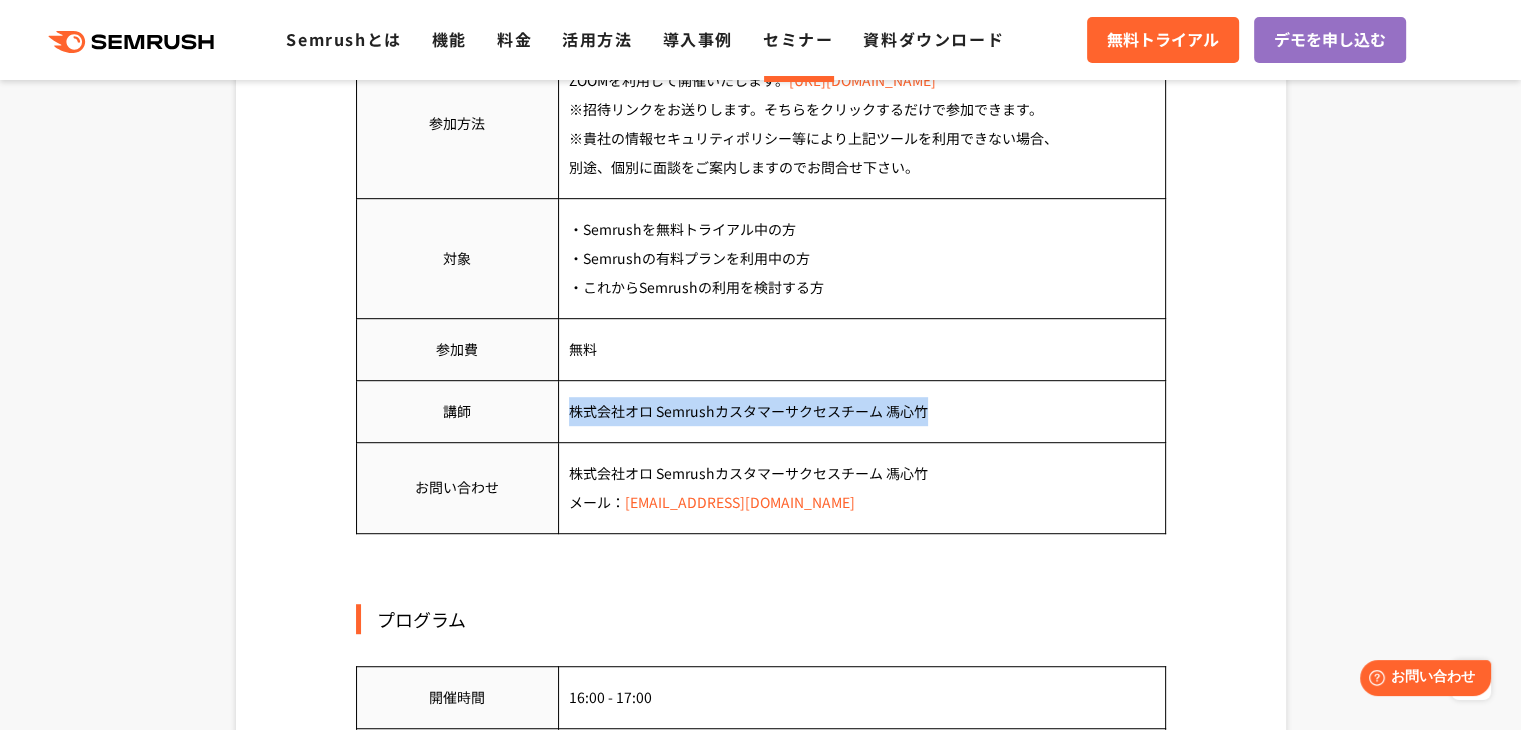 drag, startPoint x: 570, startPoint y: 408, endPoint x: 951, endPoint y: 401, distance: 381.0643 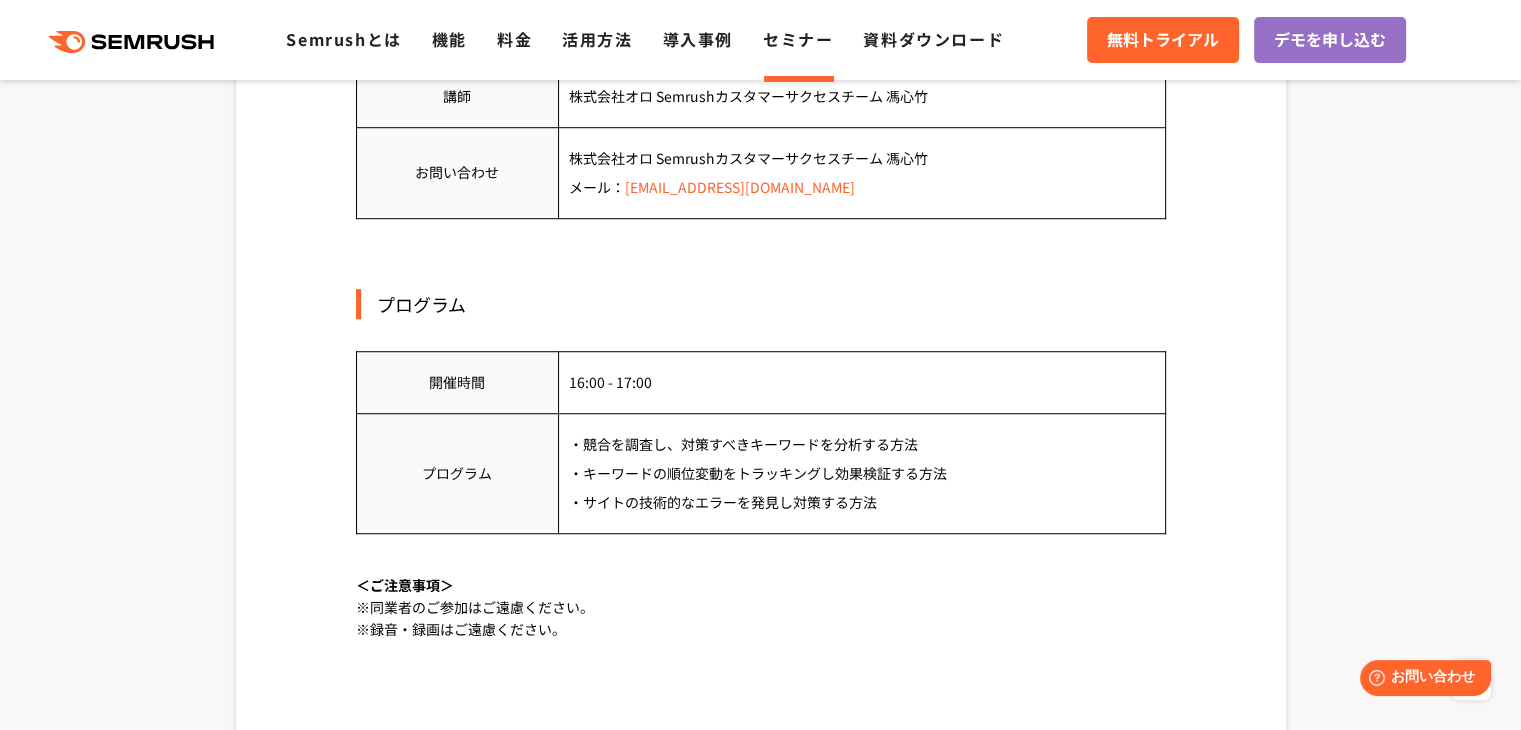scroll, scrollTop: 1379, scrollLeft: 0, axis: vertical 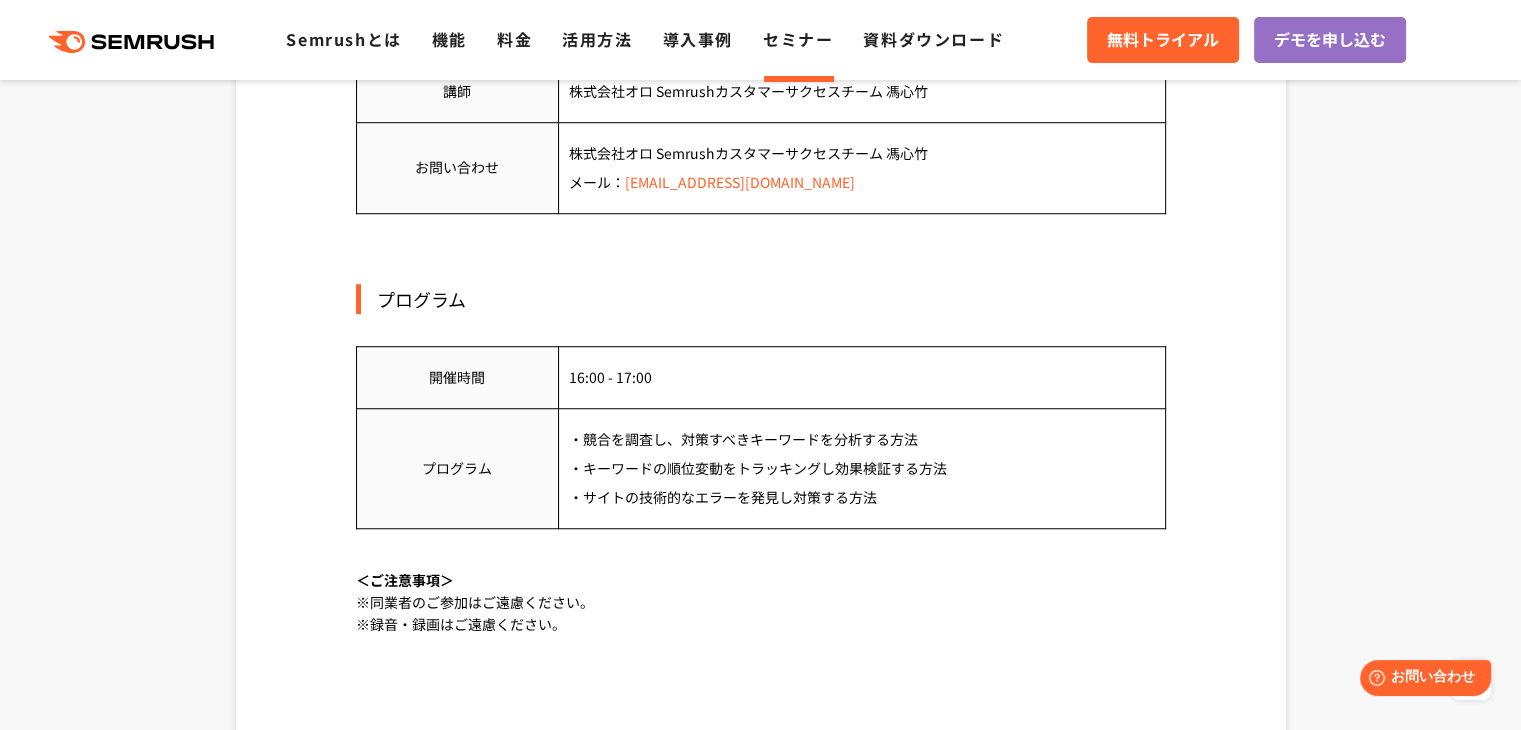 drag, startPoint x: 584, startPoint y: 435, endPoint x: 900, endPoint y: 506, distance: 323.87805 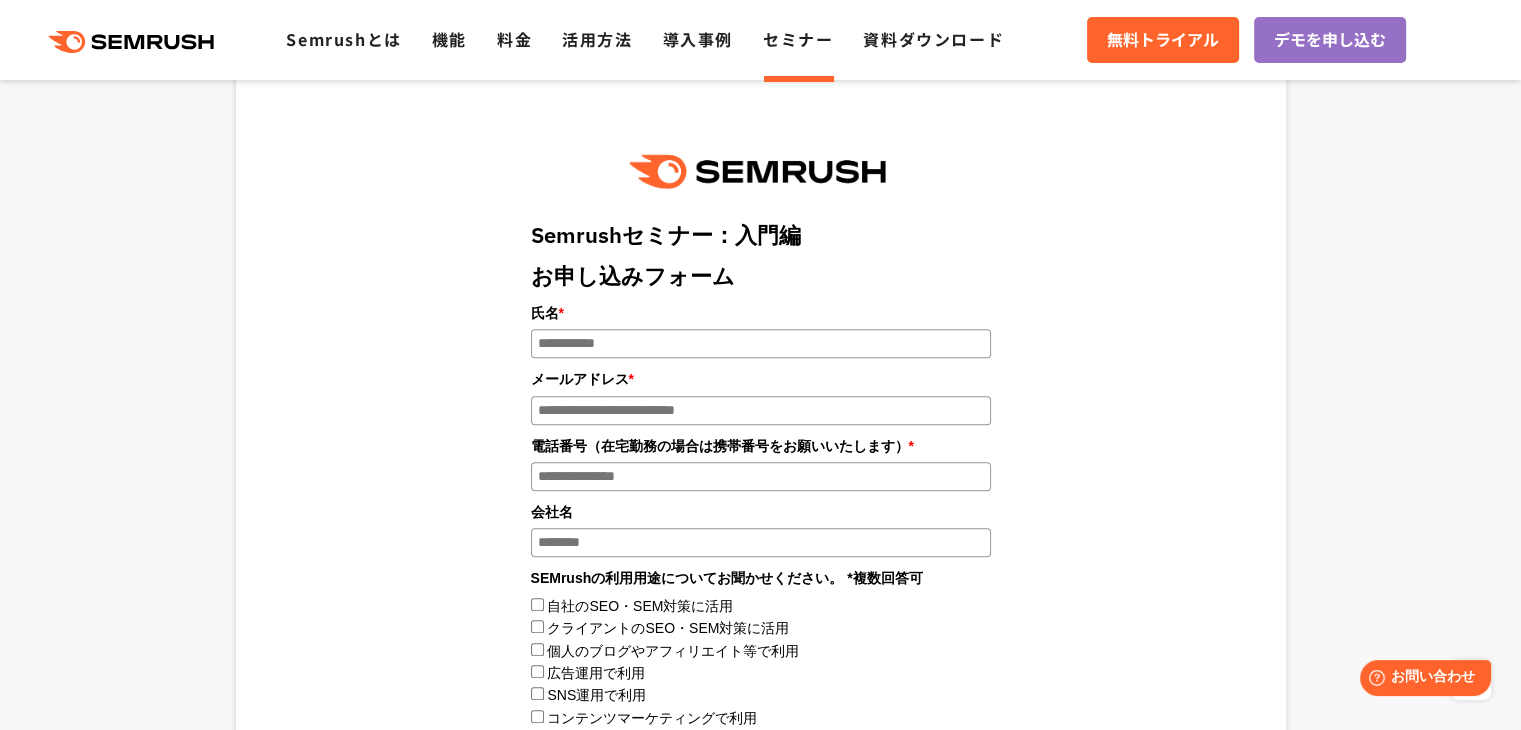 scroll, scrollTop: 1983, scrollLeft: 0, axis: vertical 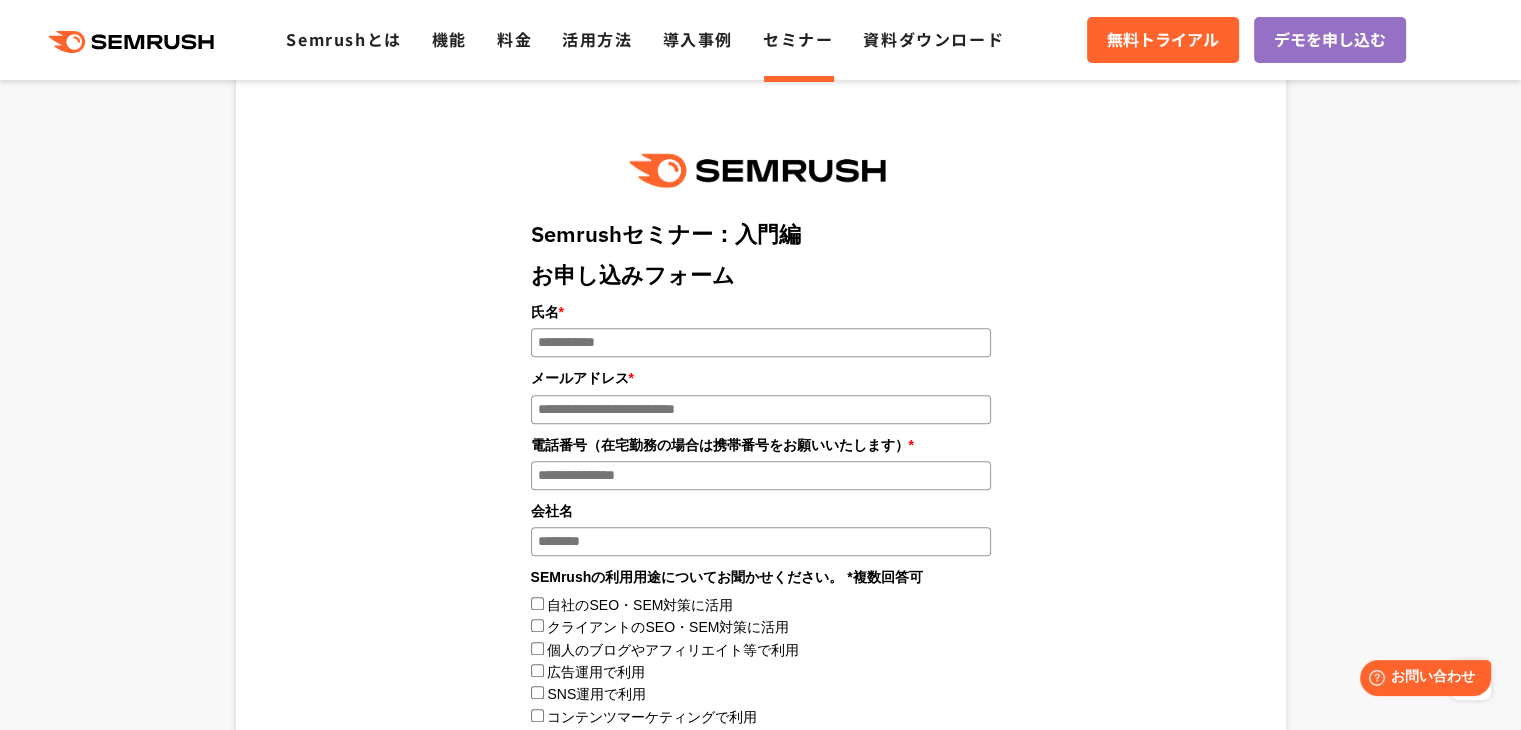 click on "氏名 *" at bounding box center [761, 342] 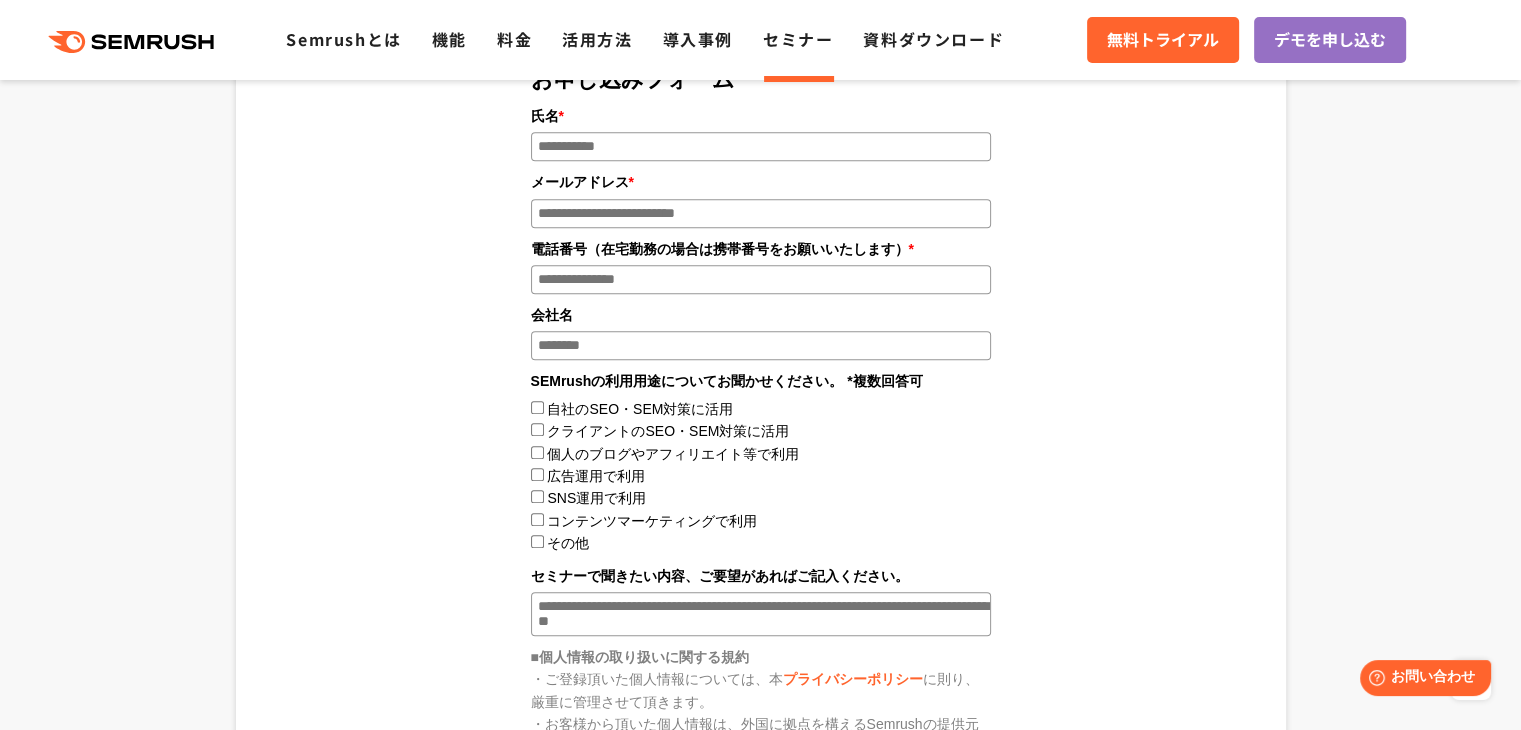 scroll, scrollTop: 2184, scrollLeft: 0, axis: vertical 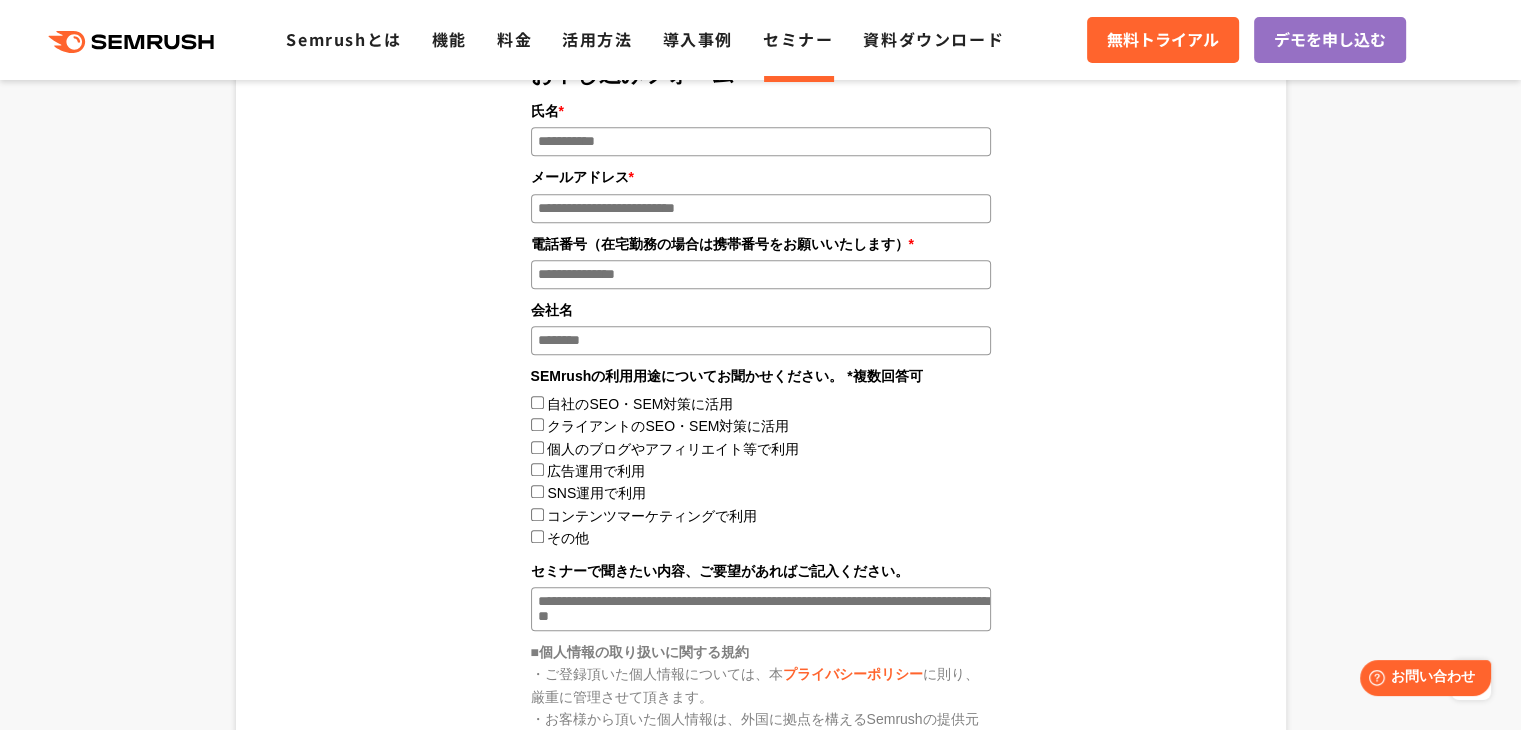 click on "会社名" at bounding box center [761, 327] 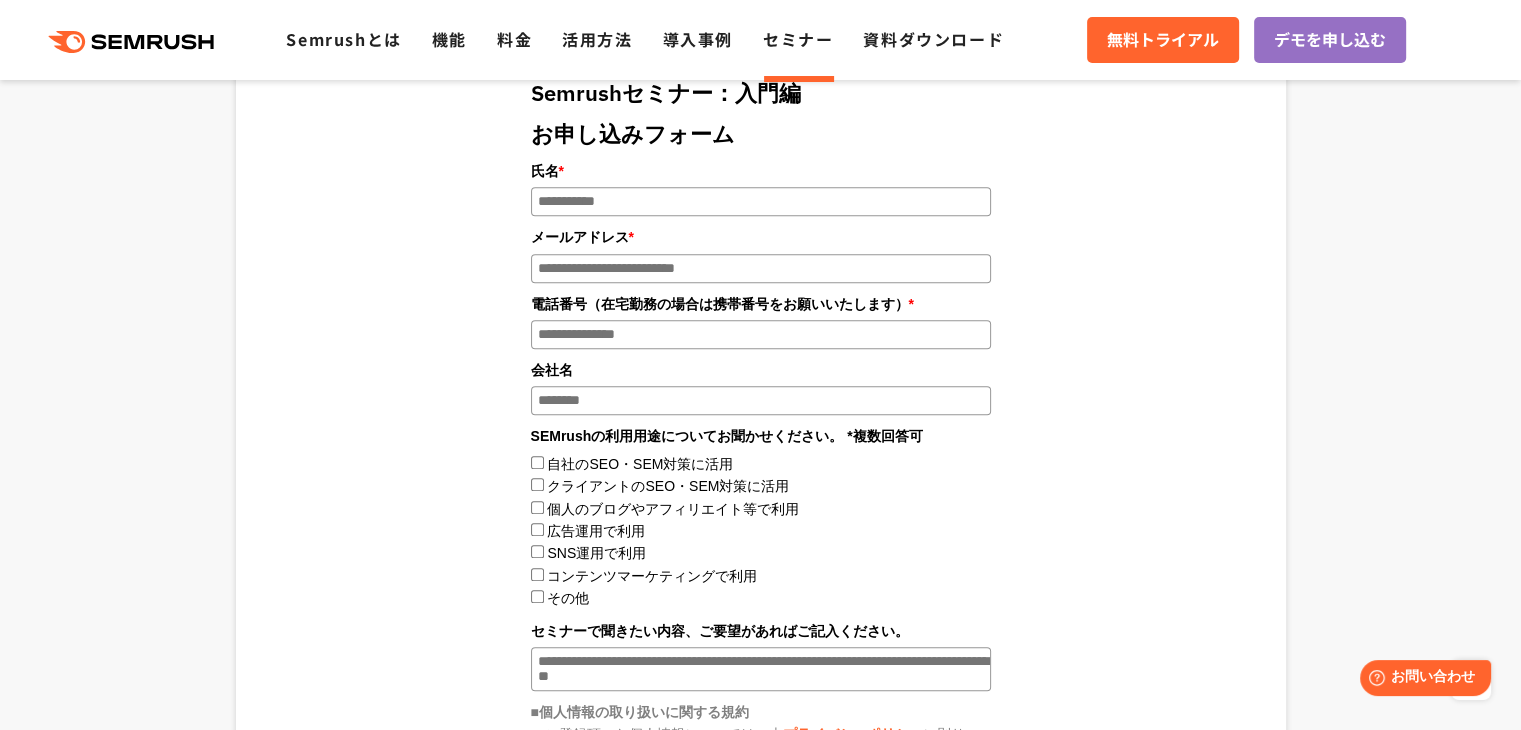 scroll, scrollTop: 2124, scrollLeft: 0, axis: vertical 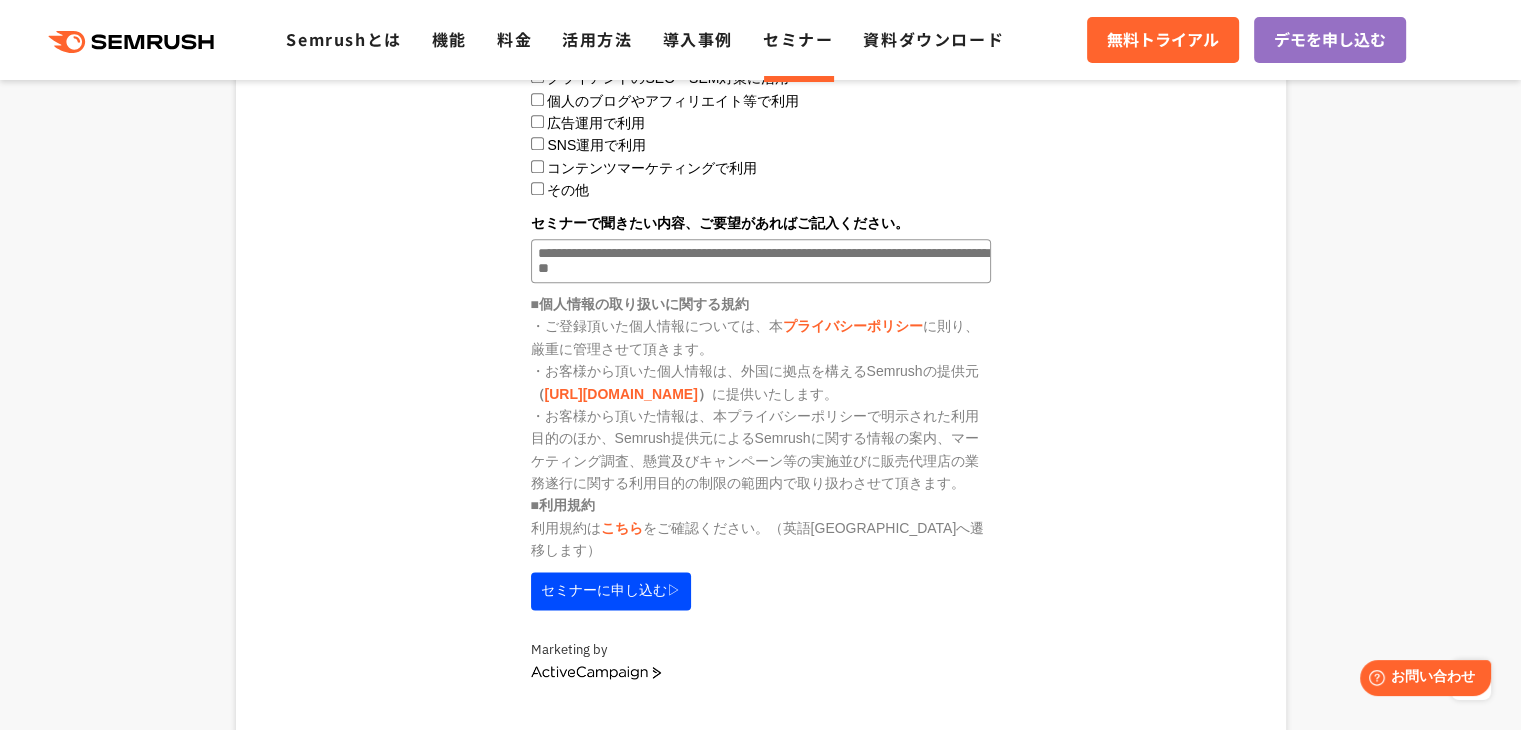 click on "セミナーで聞きたい内容、ご要望があればご記入ください。" at bounding box center (761, 261) 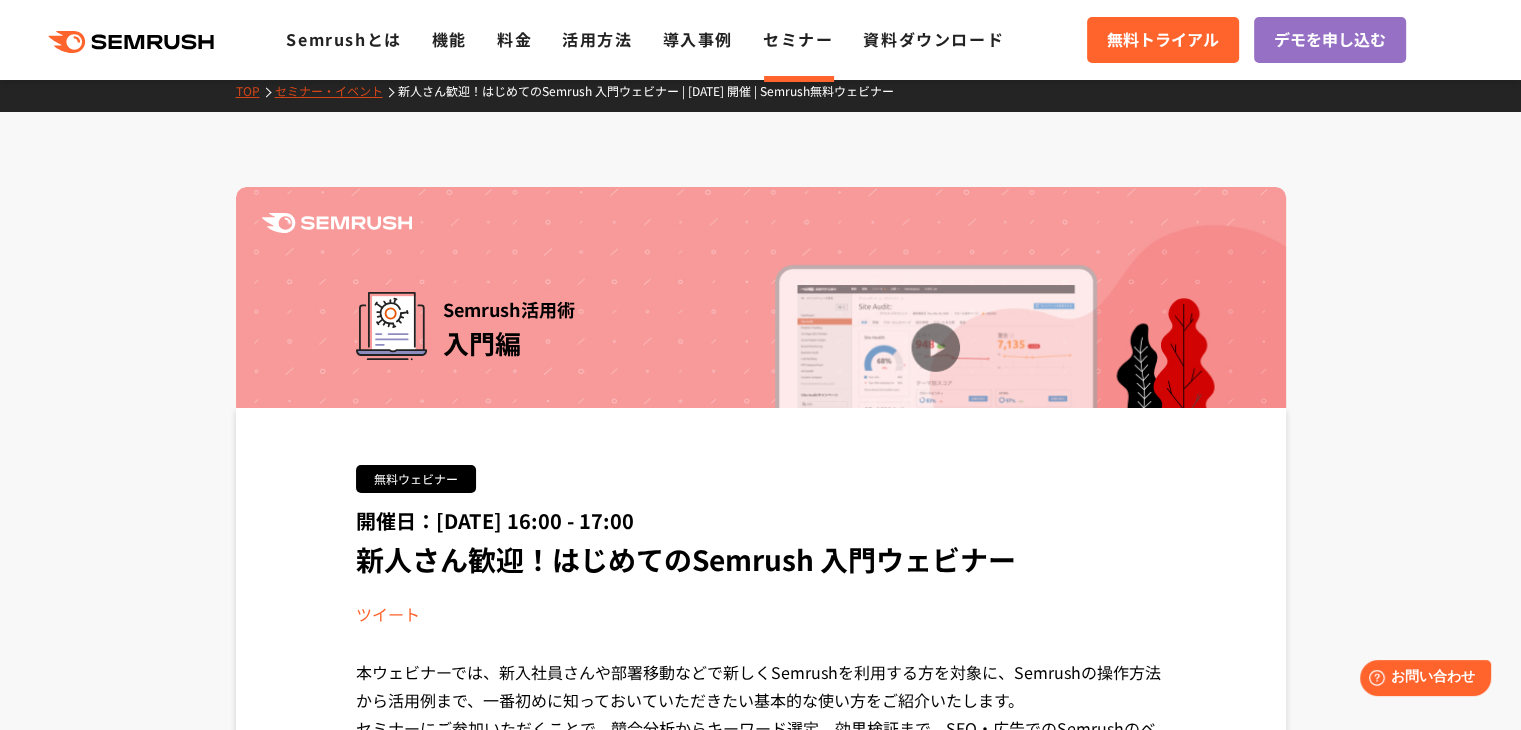 scroll, scrollTop: 0, scrollLeft: 0, axis: both 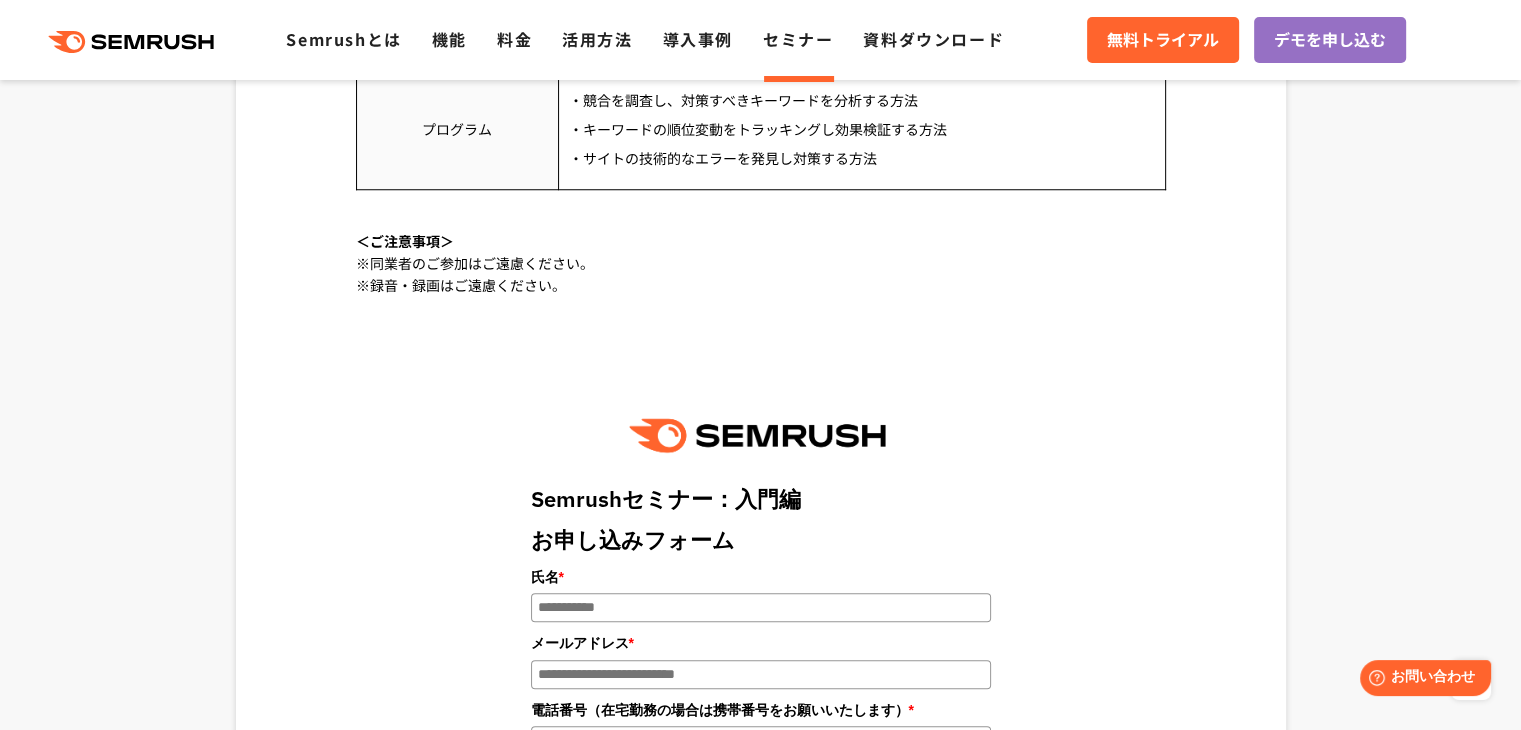 drag, startPoint x: 362, startPoint y: 257, endPoint x: 588, endPoint y: 282, distance: 227.37854 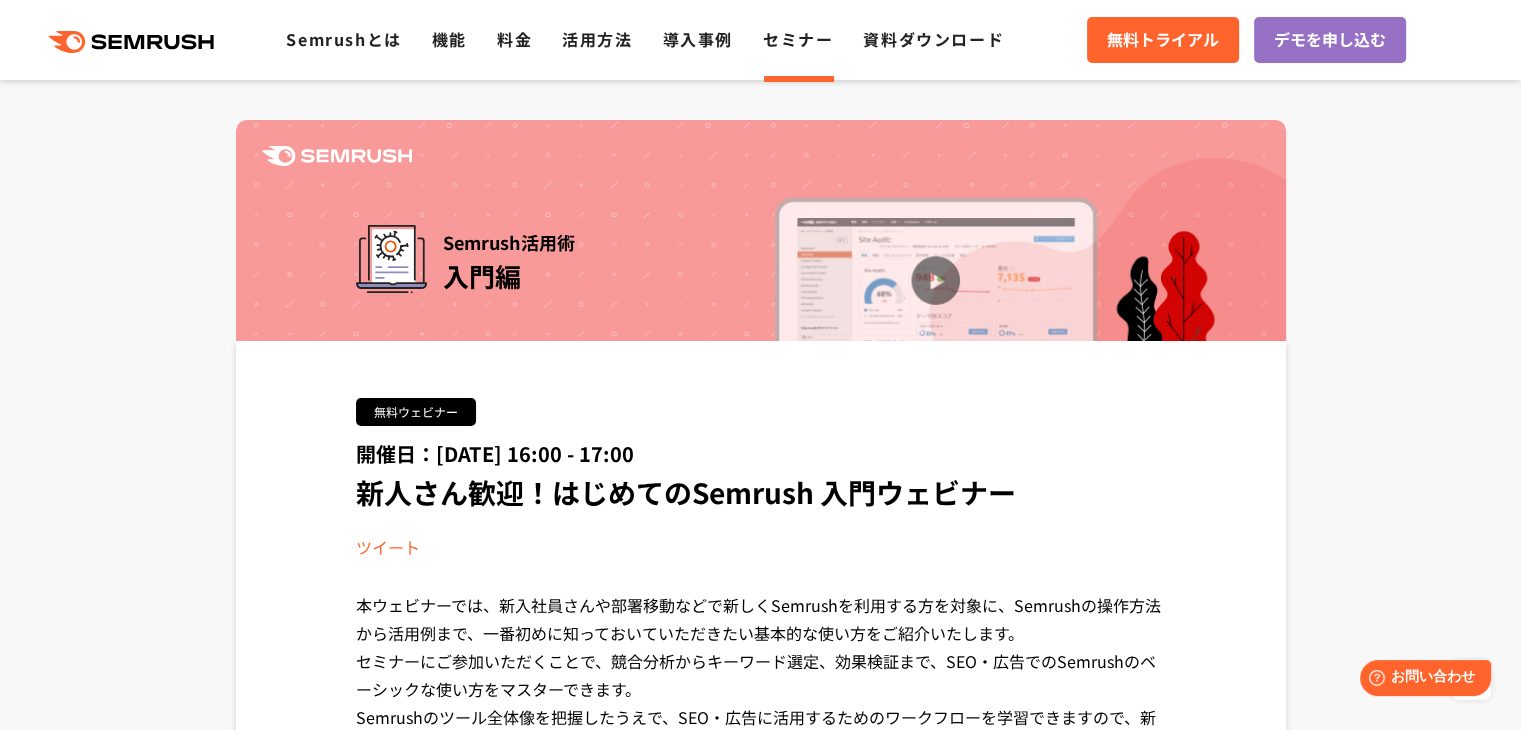 scroll, scrollTop: 0, scrollLeft: 0, axis: both 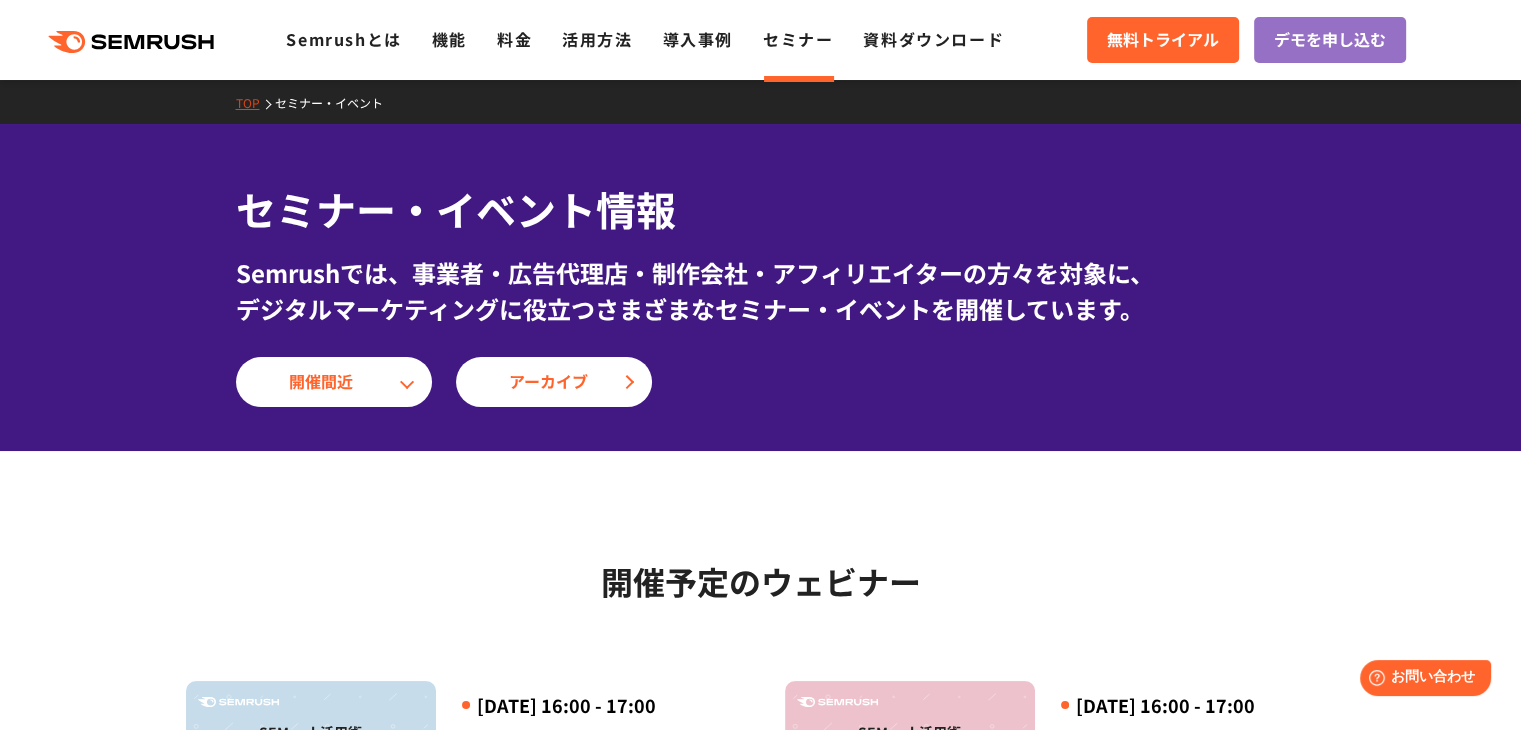 click on ".cls {fill: #FF642D;} .cls {fill: #FF642D;}
Semrushとは
機能
料金
活用方法
導入事例
セミナー
資料ダウンロード
無料トライアル
デモを申し込む" at bounding box center (760, 40) 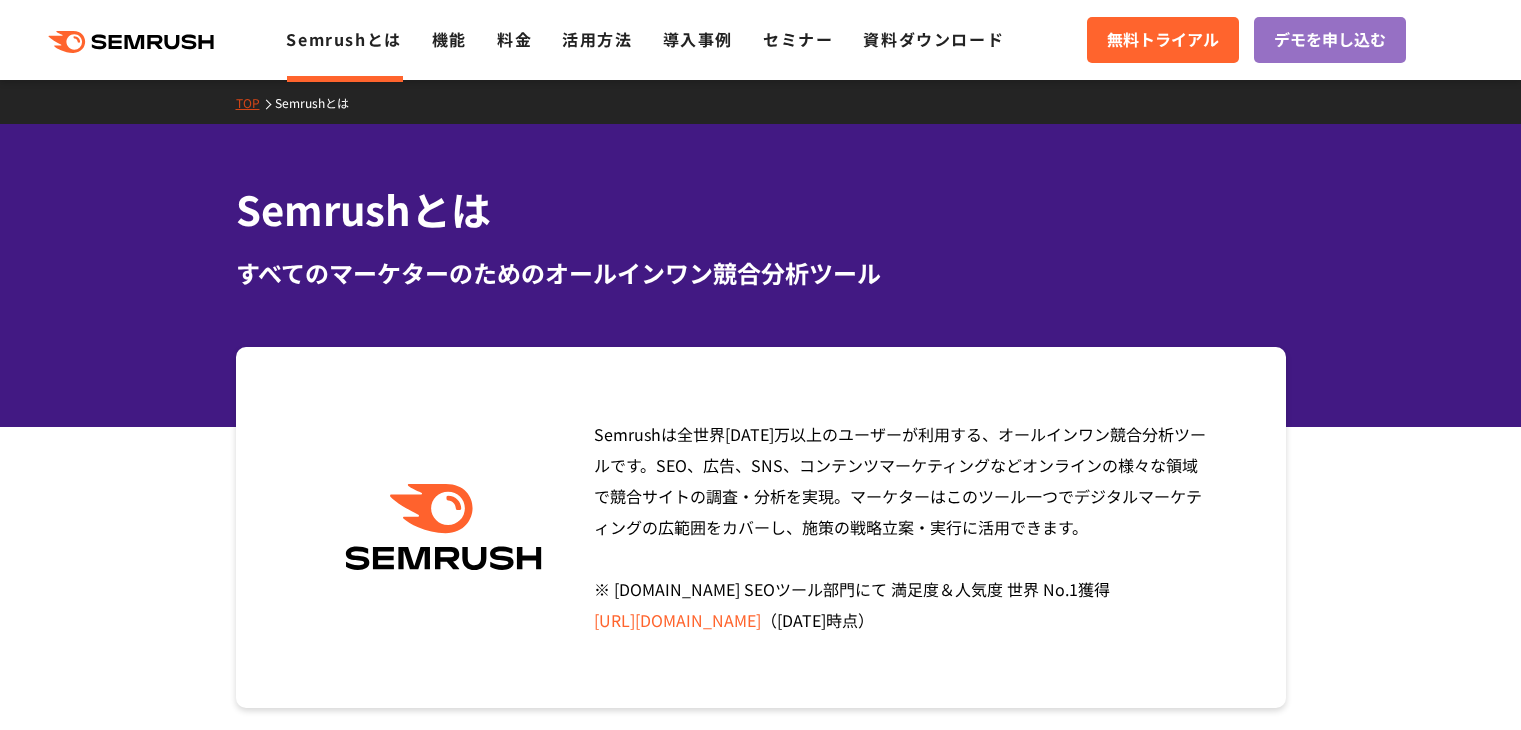 scroll, scrollTop: 0, scrollLeft: 0, axis: both 